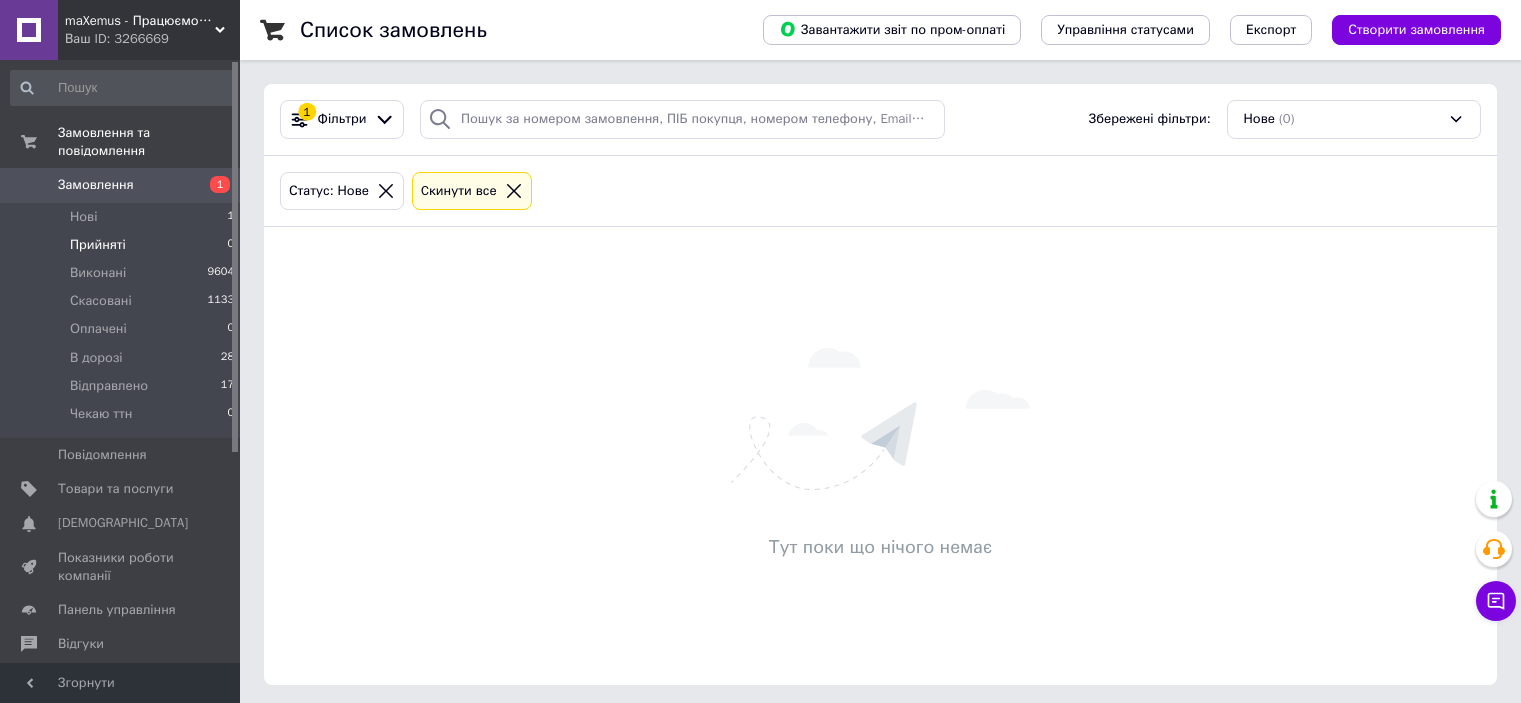 scroll, scrollTop: 0, scrollLeft: 0, axis: both 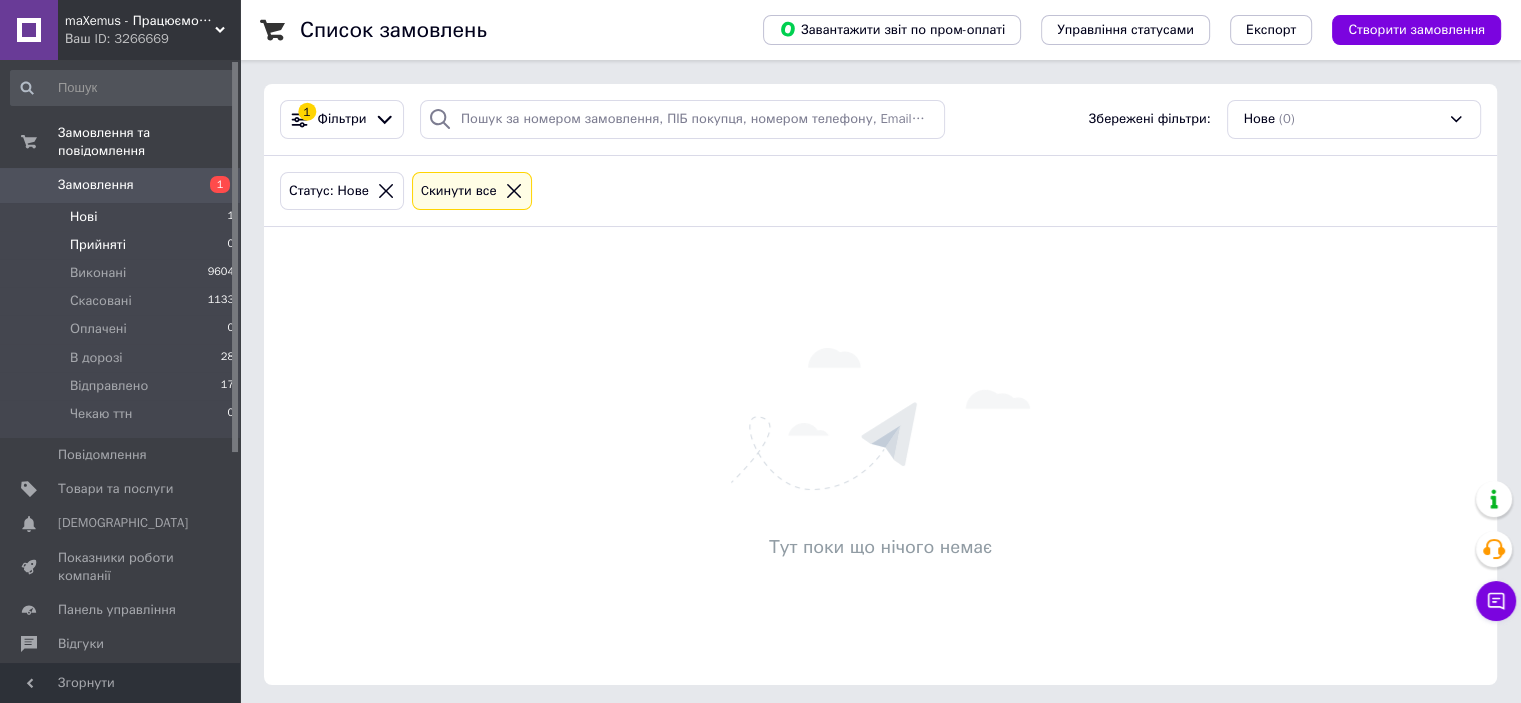 click on "Нові 1" at bounding box center (123, 217) 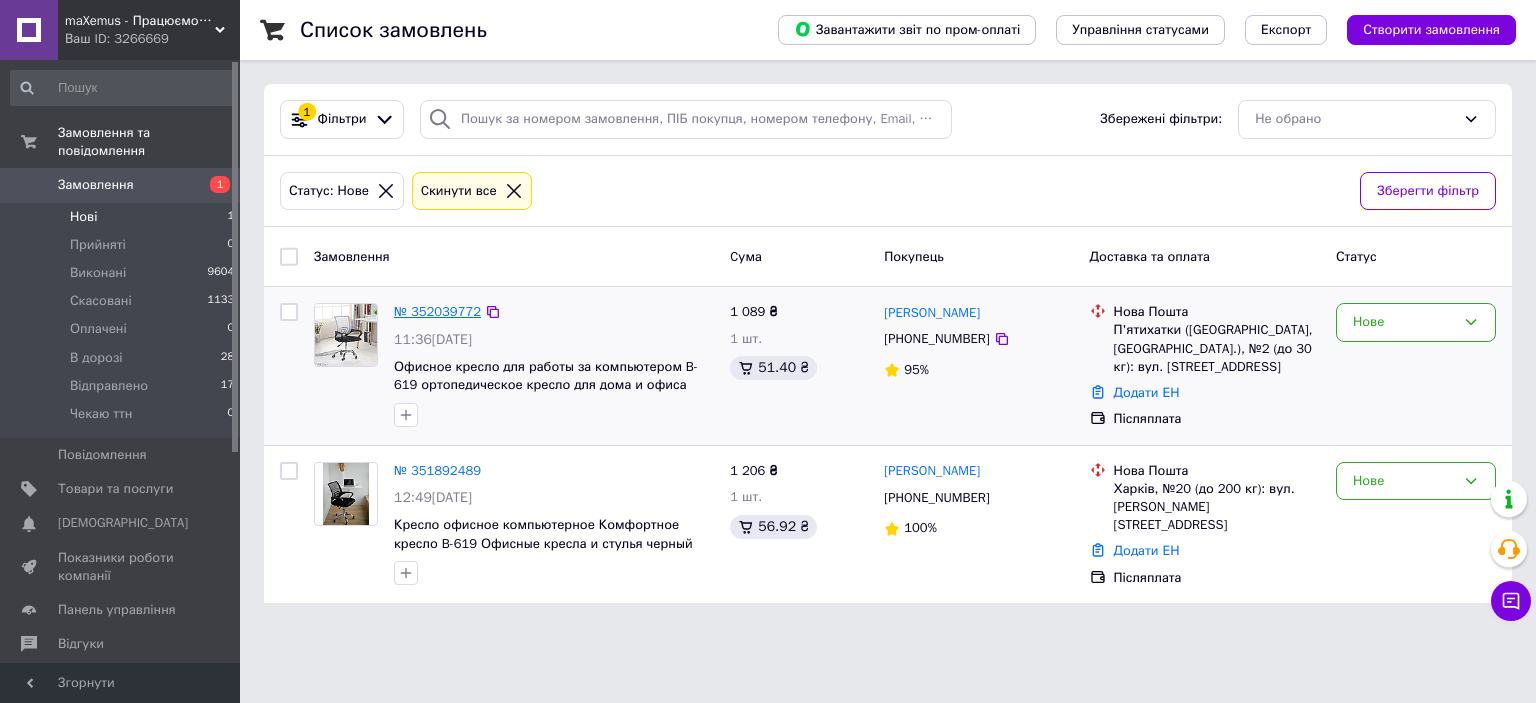 click on "№ 352039772" at bounding box center [437, 311] 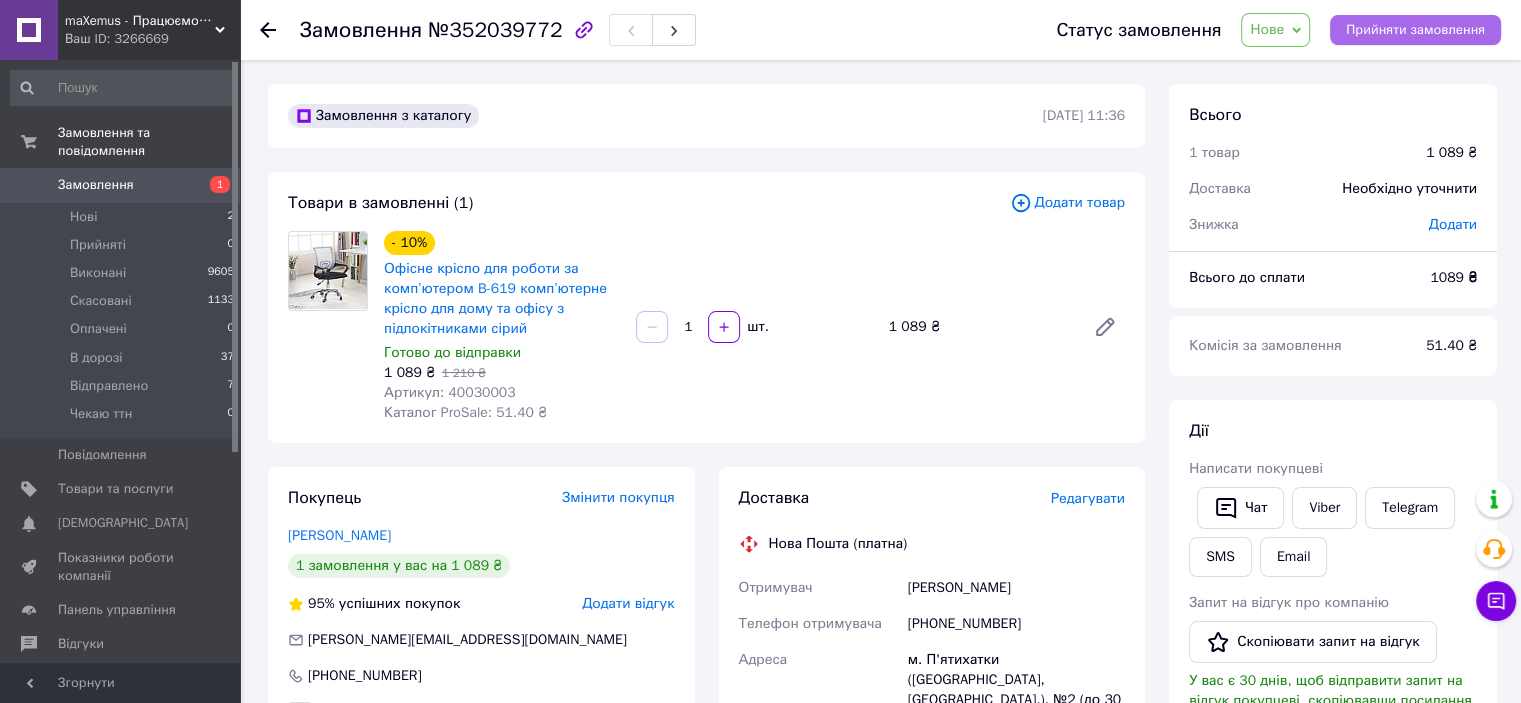 click on "Прийняти замовлення" at bounding box center (1415, 30) 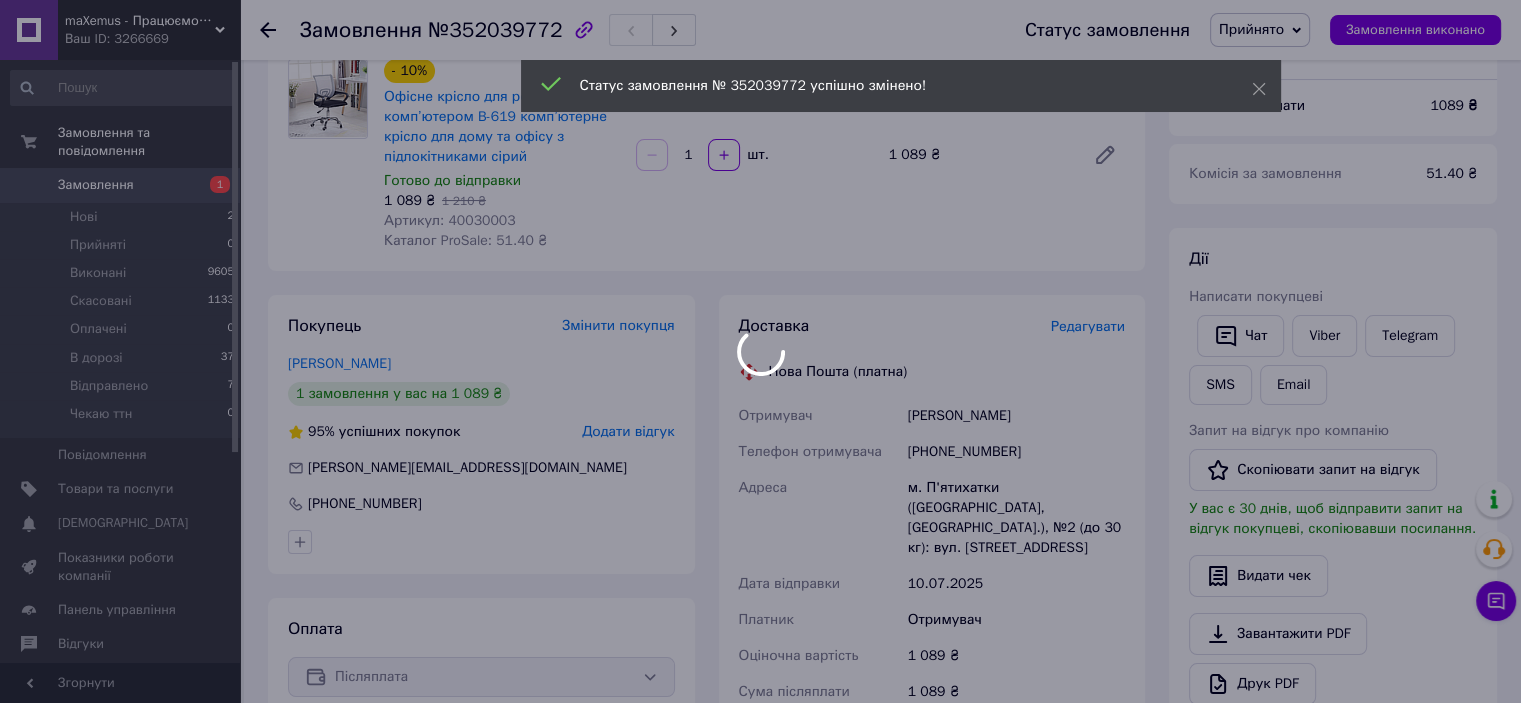 scroll, scrollTop: 172, scrollLeft: 0, axis: vertical 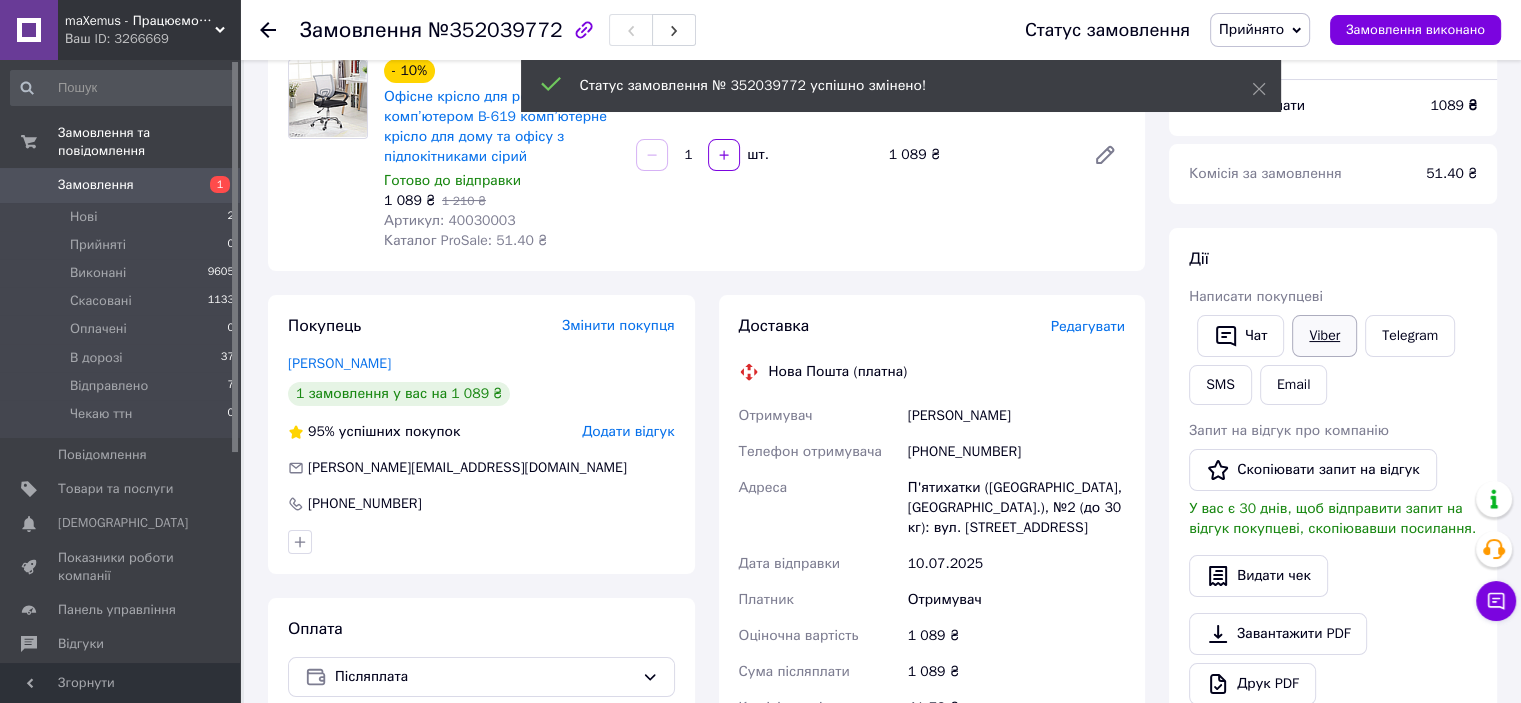 click on "Viber" at bounding box center (1324, 336) 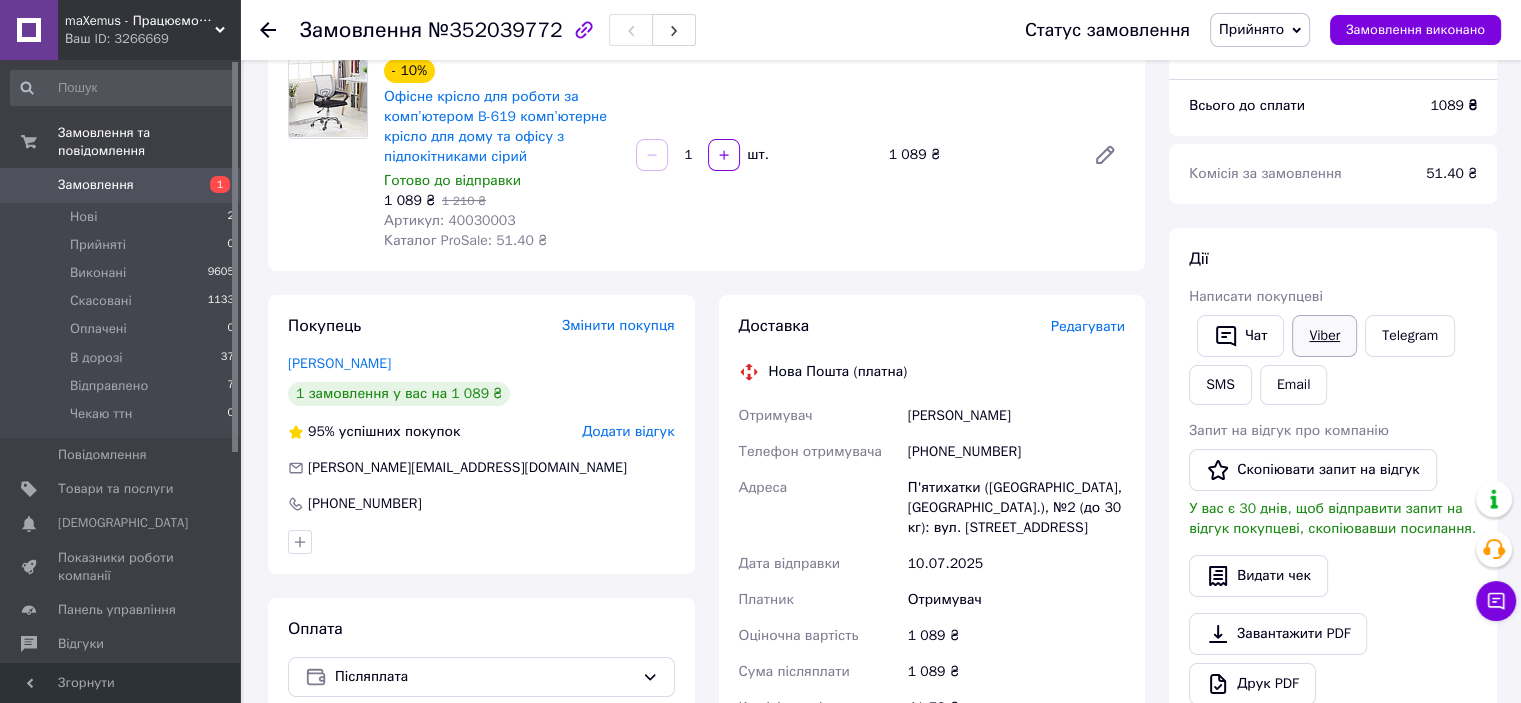 click on "Viber" at bounding box center (1324, 336) 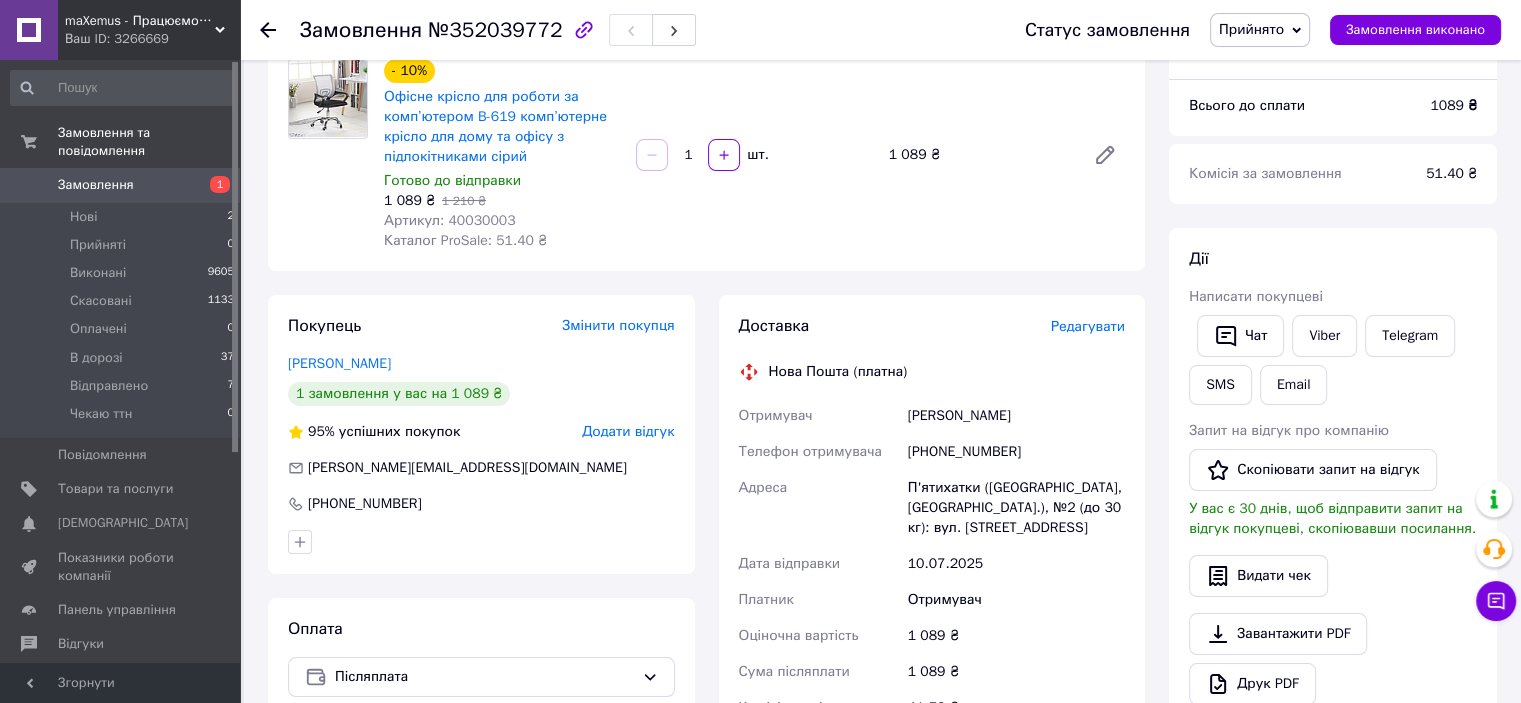 click on "Доставка Редагувати Нова Пошта (платна) Отримувач Федан Анна Телефон отримувача +380983767257 Адреса П'ятихатки (Дніпропетровська обл., Кам'янський р-н.), №2 (до 30 кг): вул. Українська, 14а Дата відправки 10.07.2025 Платник Отримувач Оціночна вартість 1 089 ₴ Сума післяплати 1 089 ₴ Комісія за післяплату 41.78 ₴ Платник комісії післяплати Отримувач Передати номер або Згенерувати ЕН Платник Отримувач Відправник Прізвище отримувача Федан Ім'я отримувача Анна По батькові отримувача Телефон отримувача +380983767257 Тип доставки У відділенні Кур'єром В поштоматі Місто Відділення" at bounding box center (932, 645) 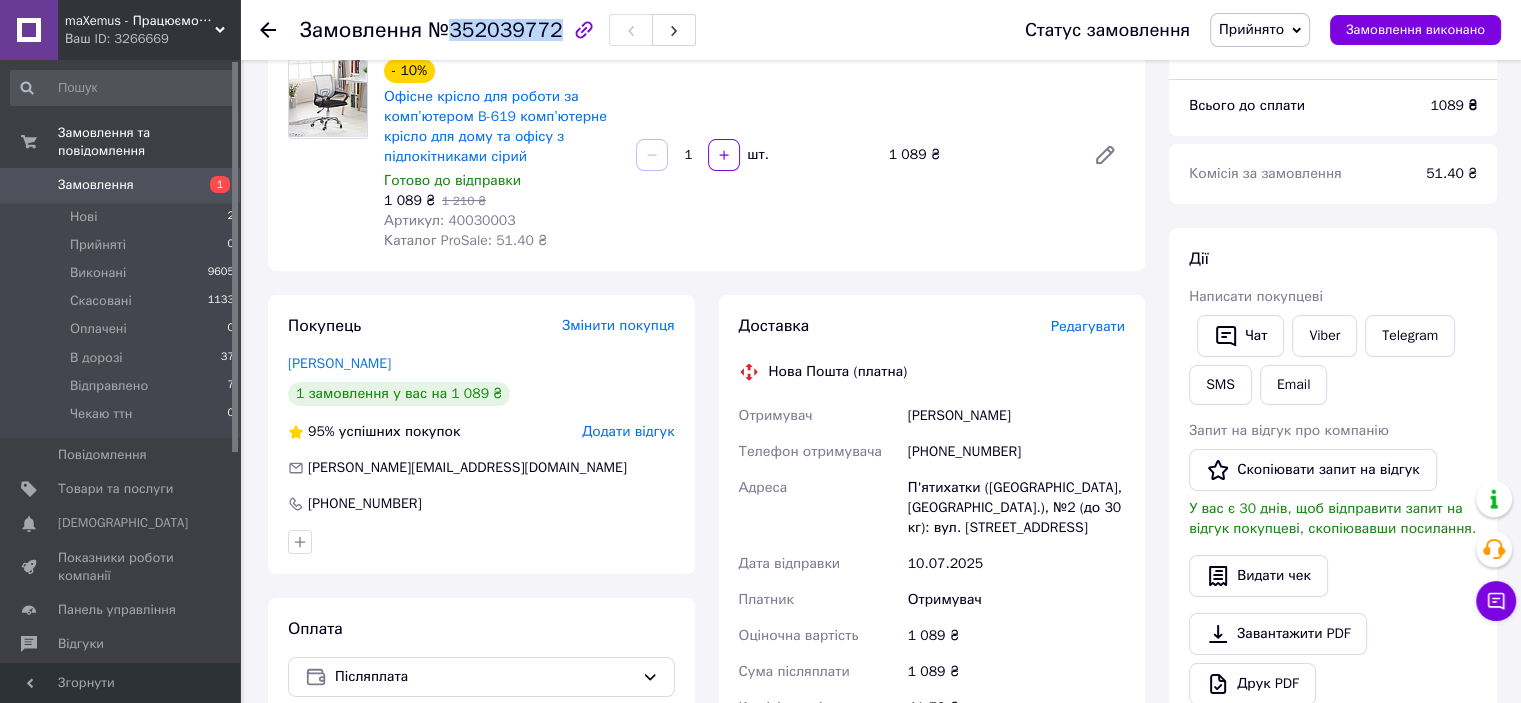 click on "№352039772" at bounding box center [495, 30] 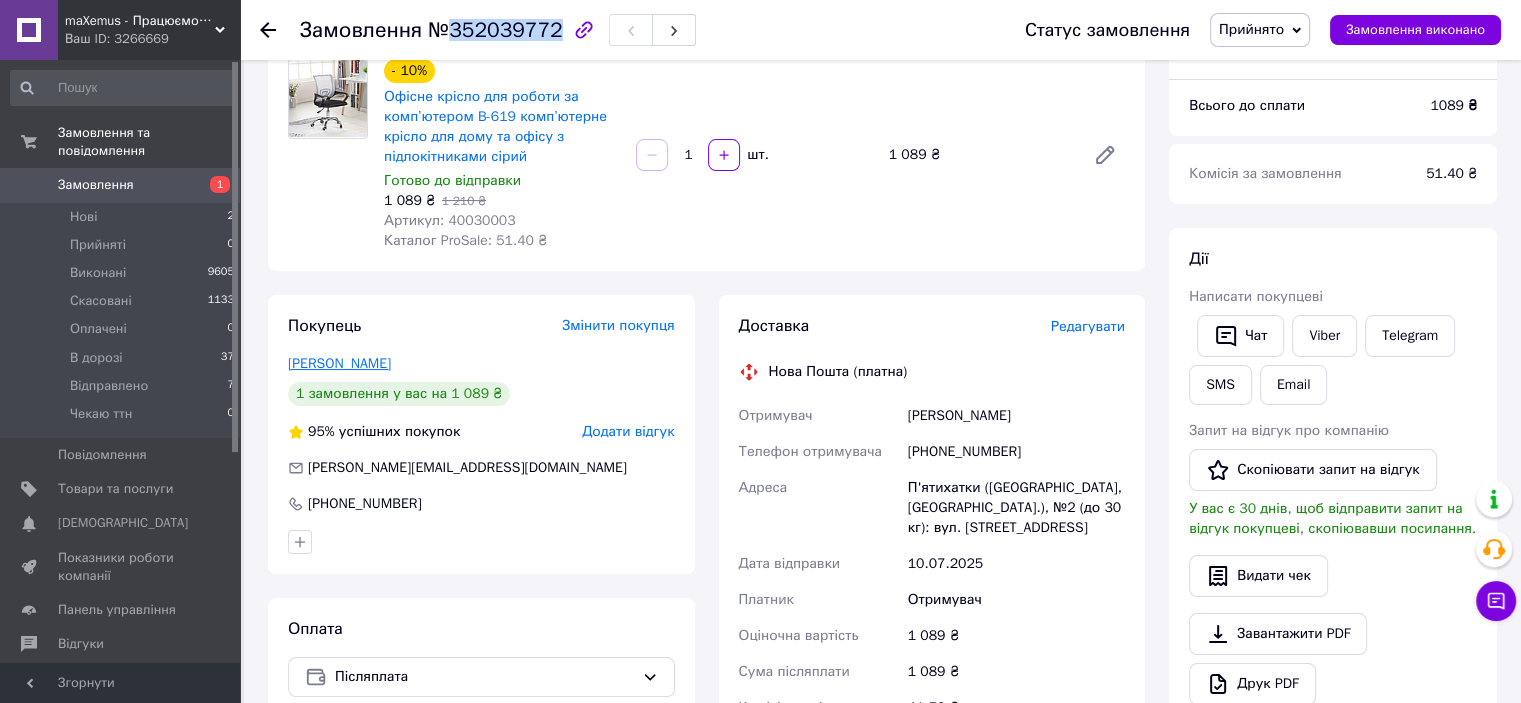 click on "Федан Анна" at bounding box center [339, 363] 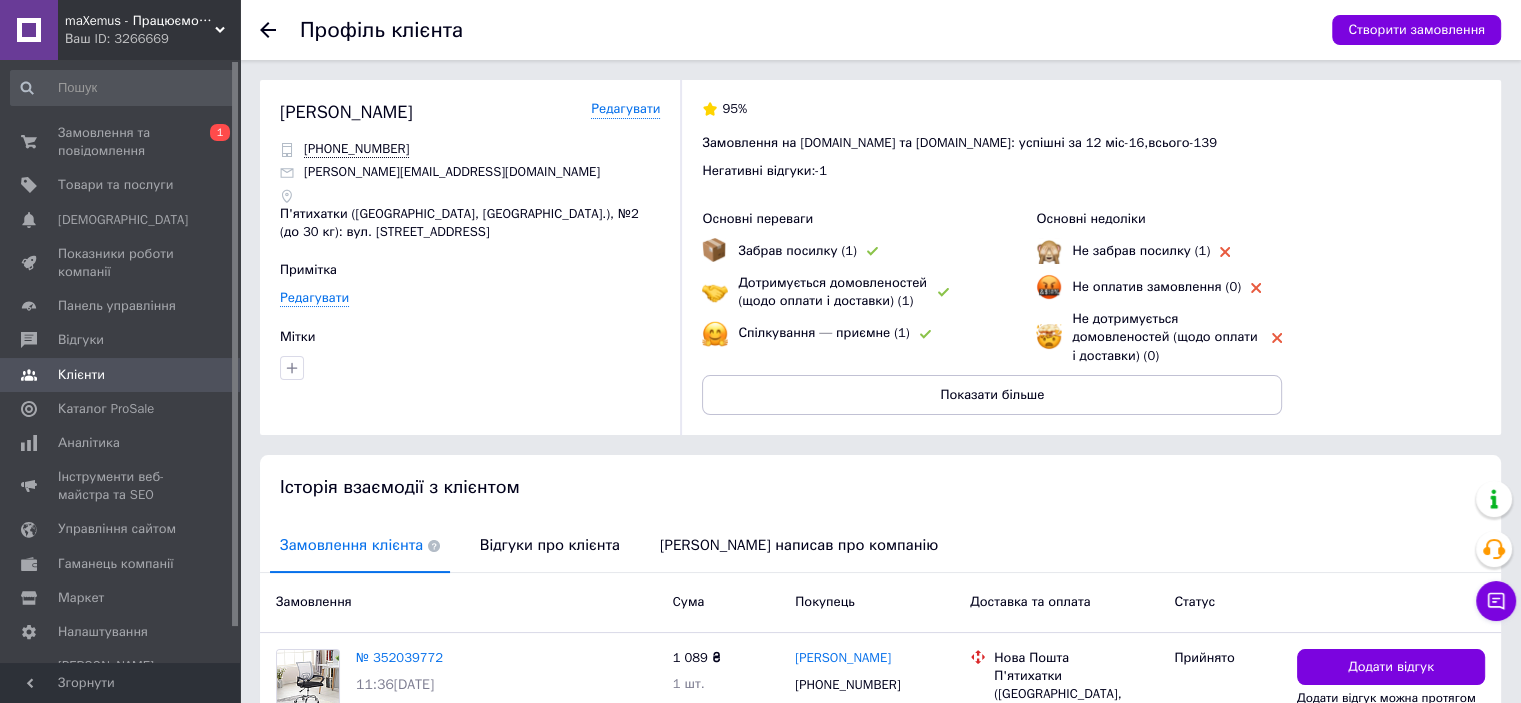 scroll, scrollTop: 184, scrollLeft: 0, axis: vertical 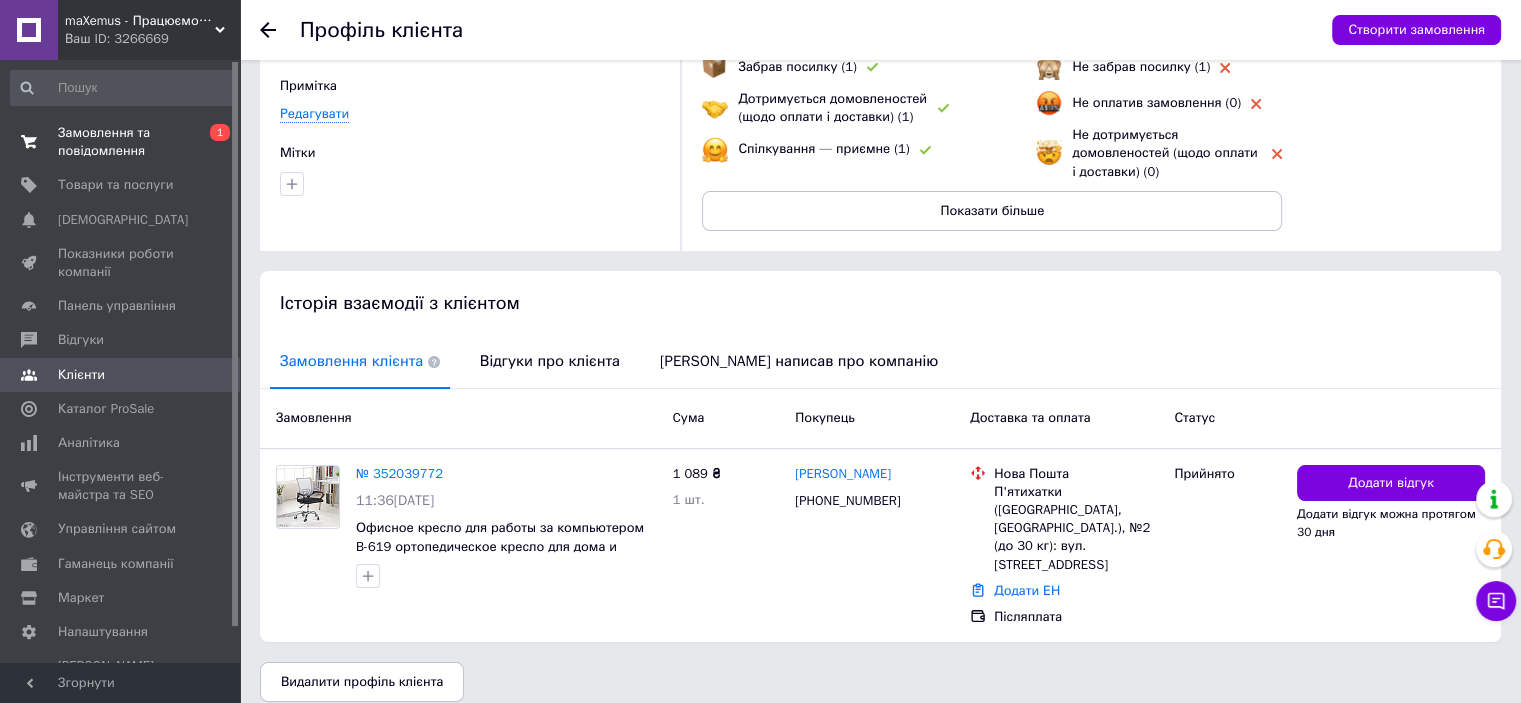 click on "Замовлення та повідомлення" at bounding box center (121, 142) 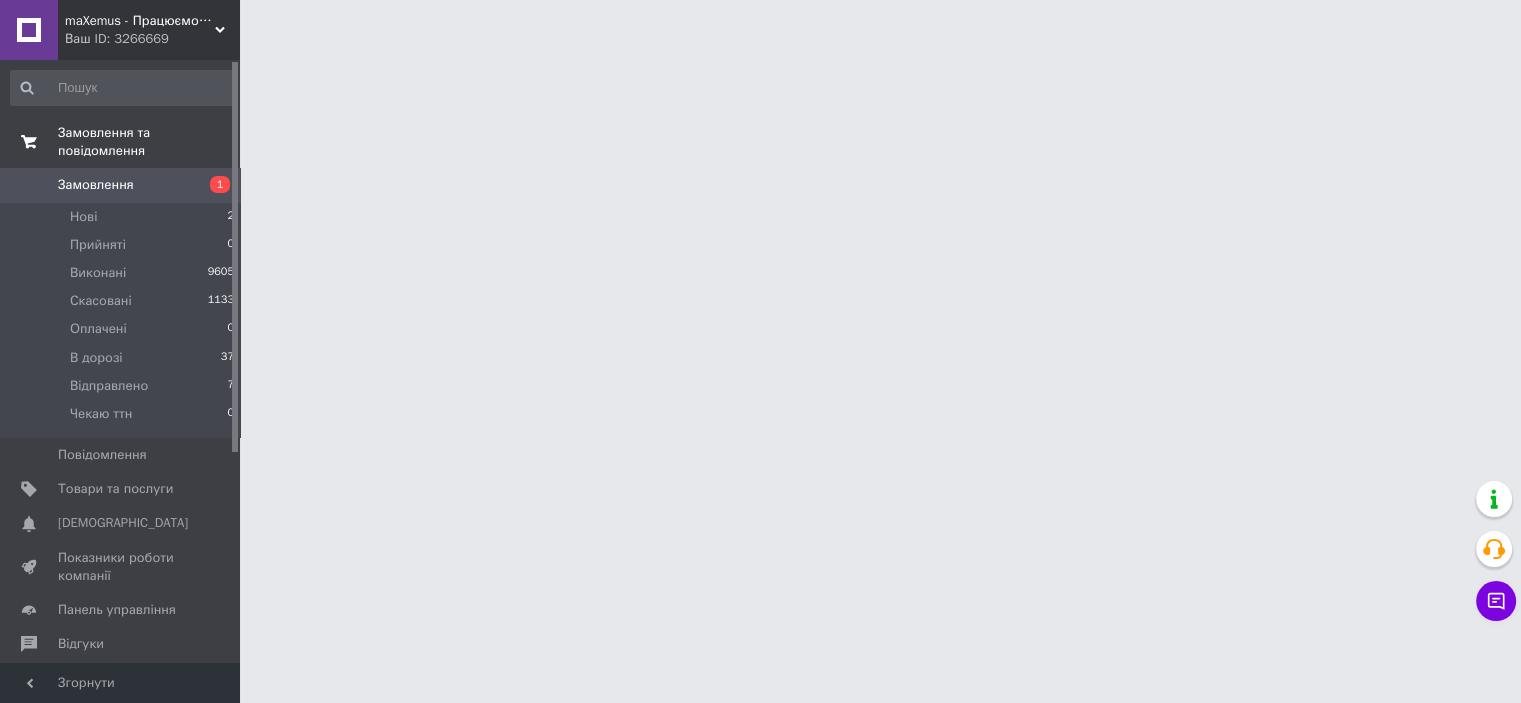 scroll, scrollTop: 0, scrollLeft: 0, axis: both 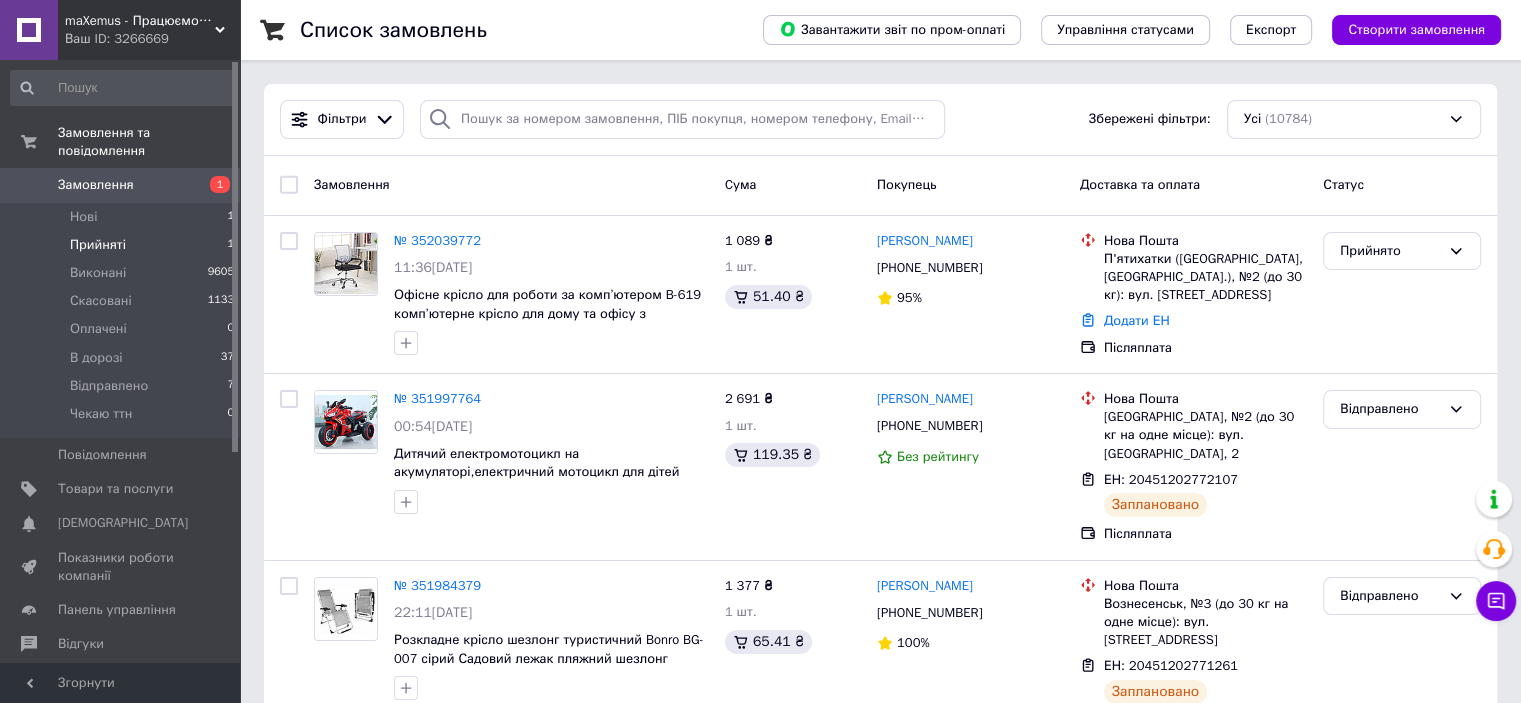 click on "Прийняті" at bounding box center [98, 245] 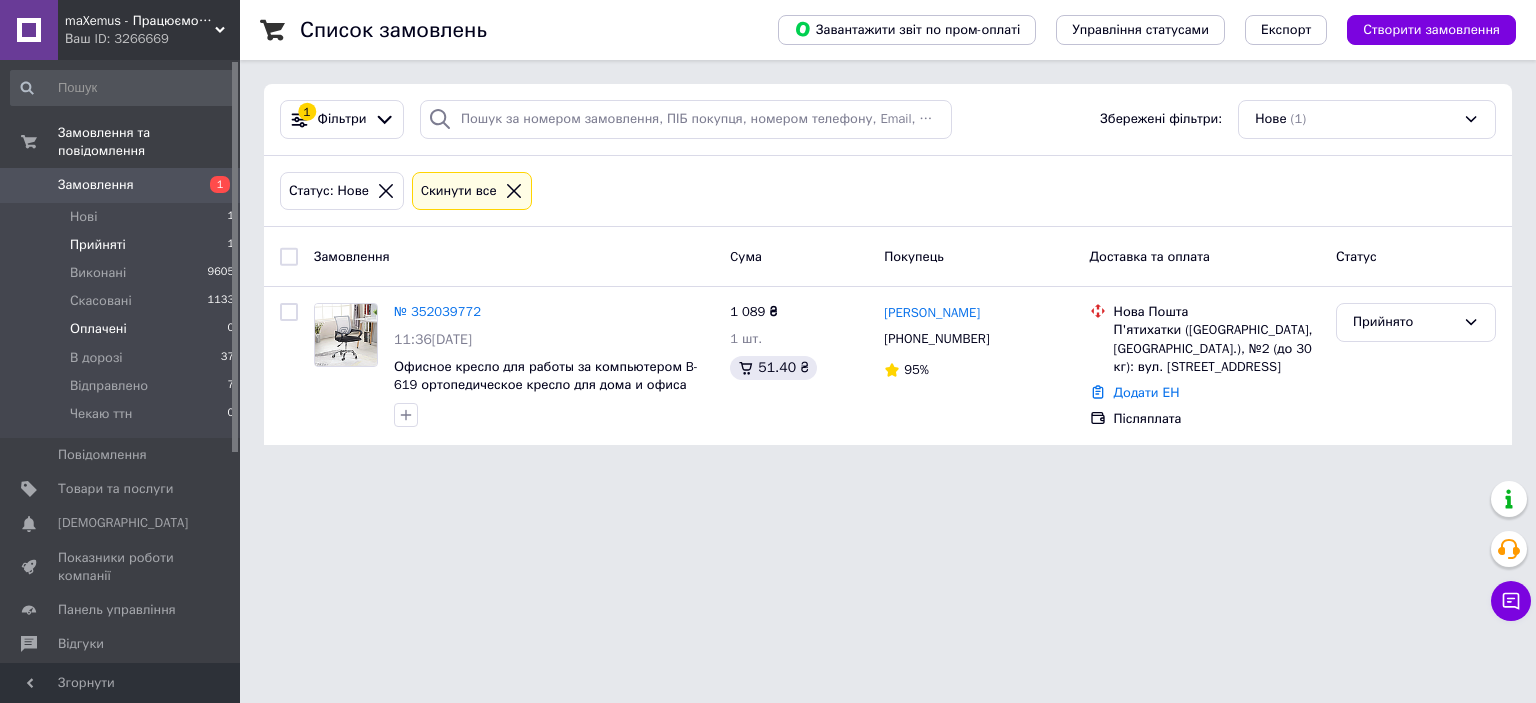 click on "Оплачені 0" at bounding box center [123, 329] 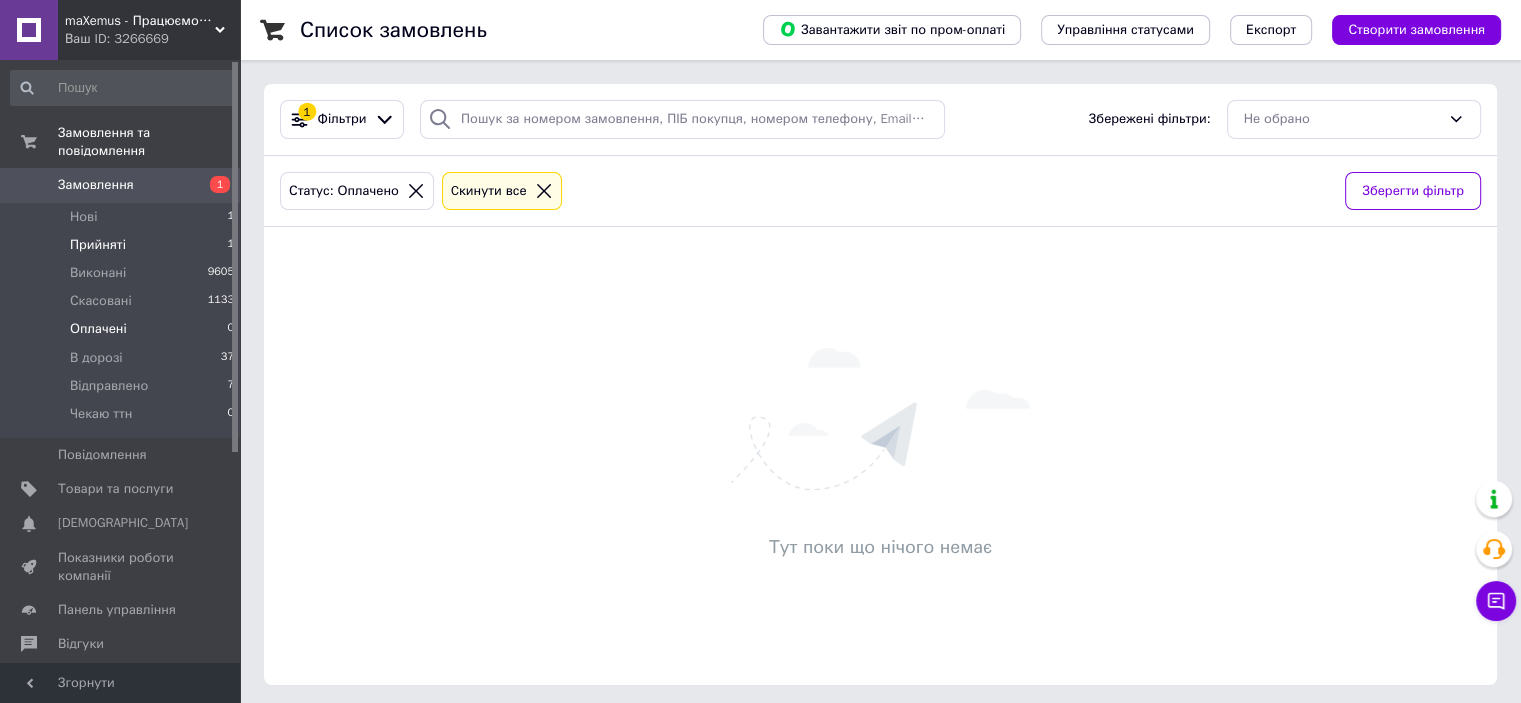 click on "Прийняті 1" at bounding box center [123, 245] 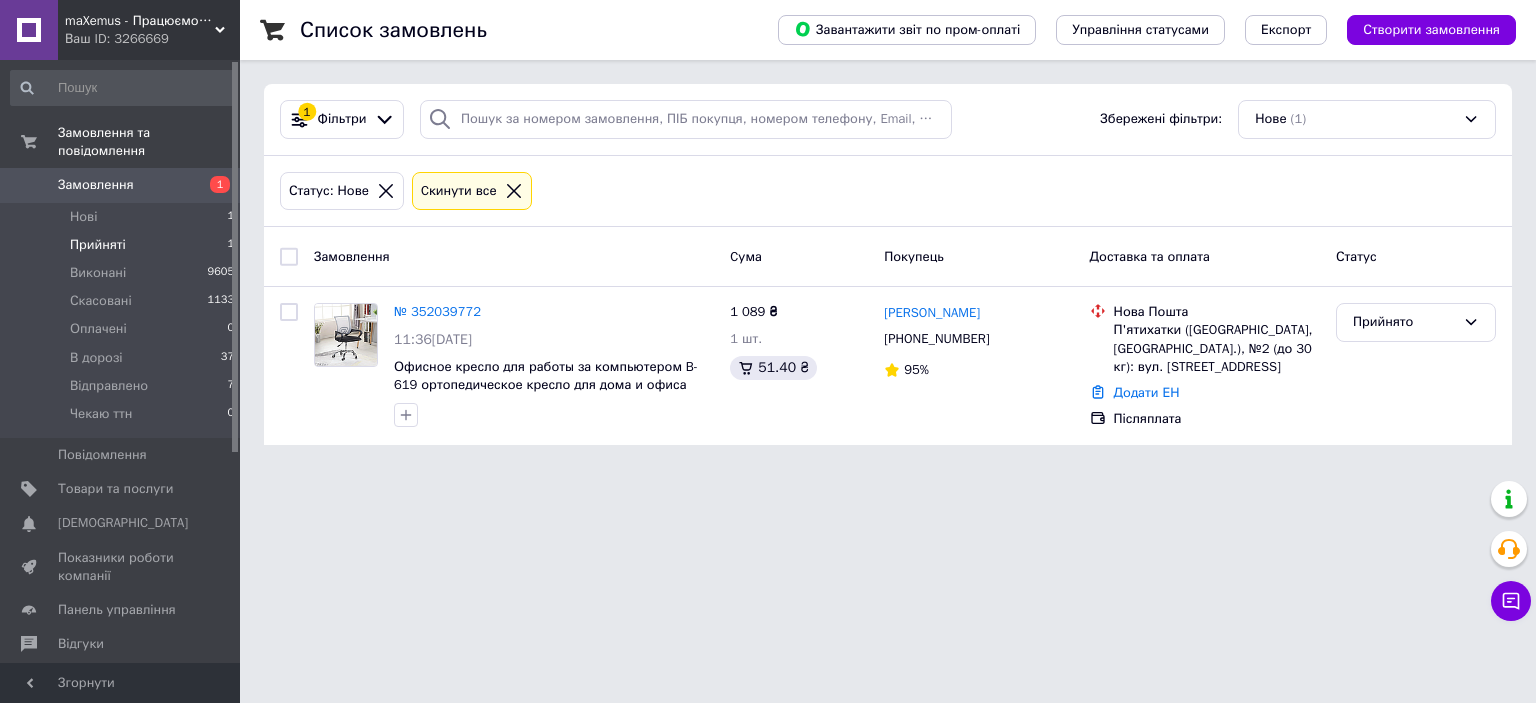 click on "maXemus - Працюємо по максимуму Ваш ID: 3266669 Сайт maXemus - Працюємо по максимуму Кабінет покупця Перевірити стан системи Сторінка на порталі shopmax Довідка Вийти Замовлення та повідомлення Замовлення 1 Нові 1 Прийняті 1 Виконані 9605 Скасовані 1133 Оплачені 0 В дорозі 37 Відправлено 7 Чекаю ттн 0 Повідомлення 0 Товари та послуги Сповіщення 0 0 Показники роботи компанії Панель управління Відгуки Клієнти Каталог ProSale Аналітика Інструменти веб-майстра та SEO Управління сайтом Гаманець компанії Маркет Налаштування Prom мікс 1 000" at bounding box center (768, 234) 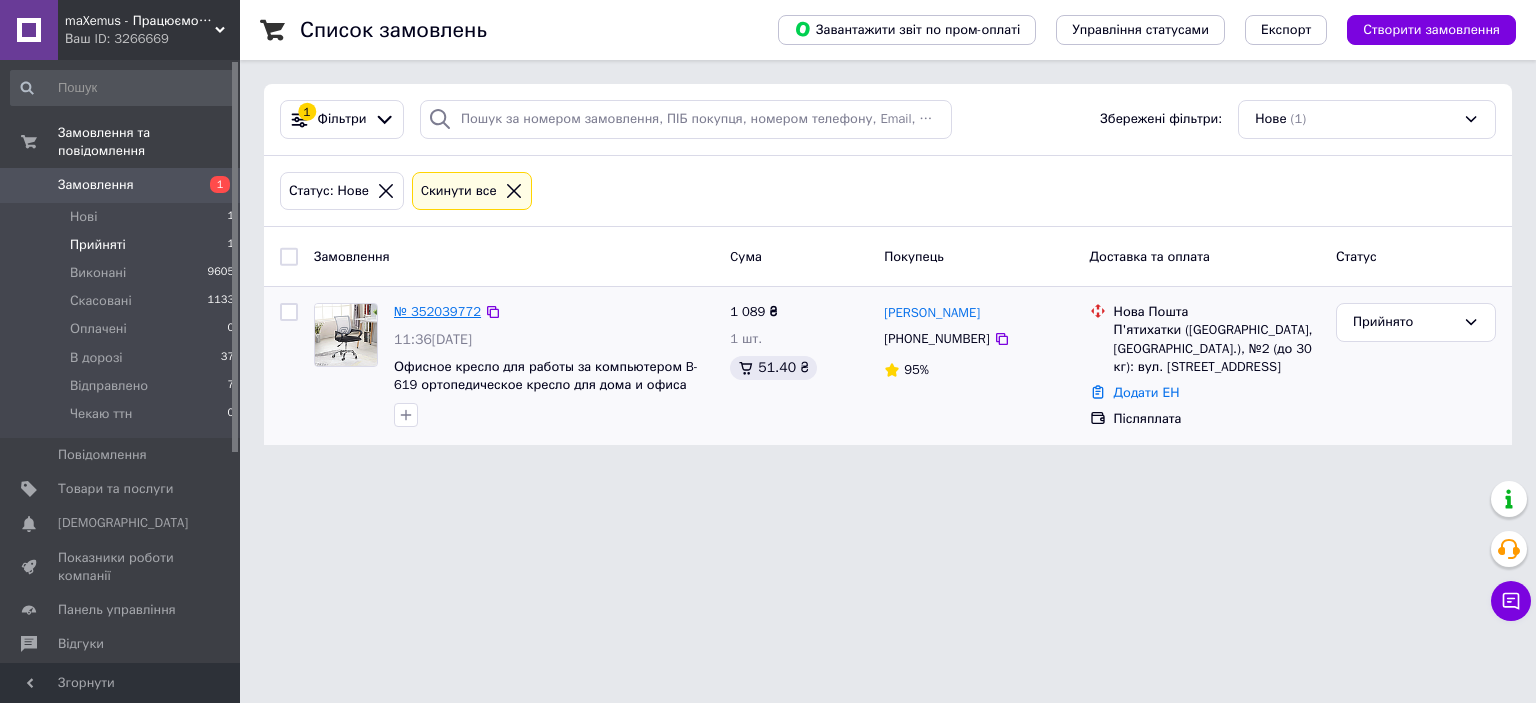 click on "№ 352039772" at bounding box center [437, 311] 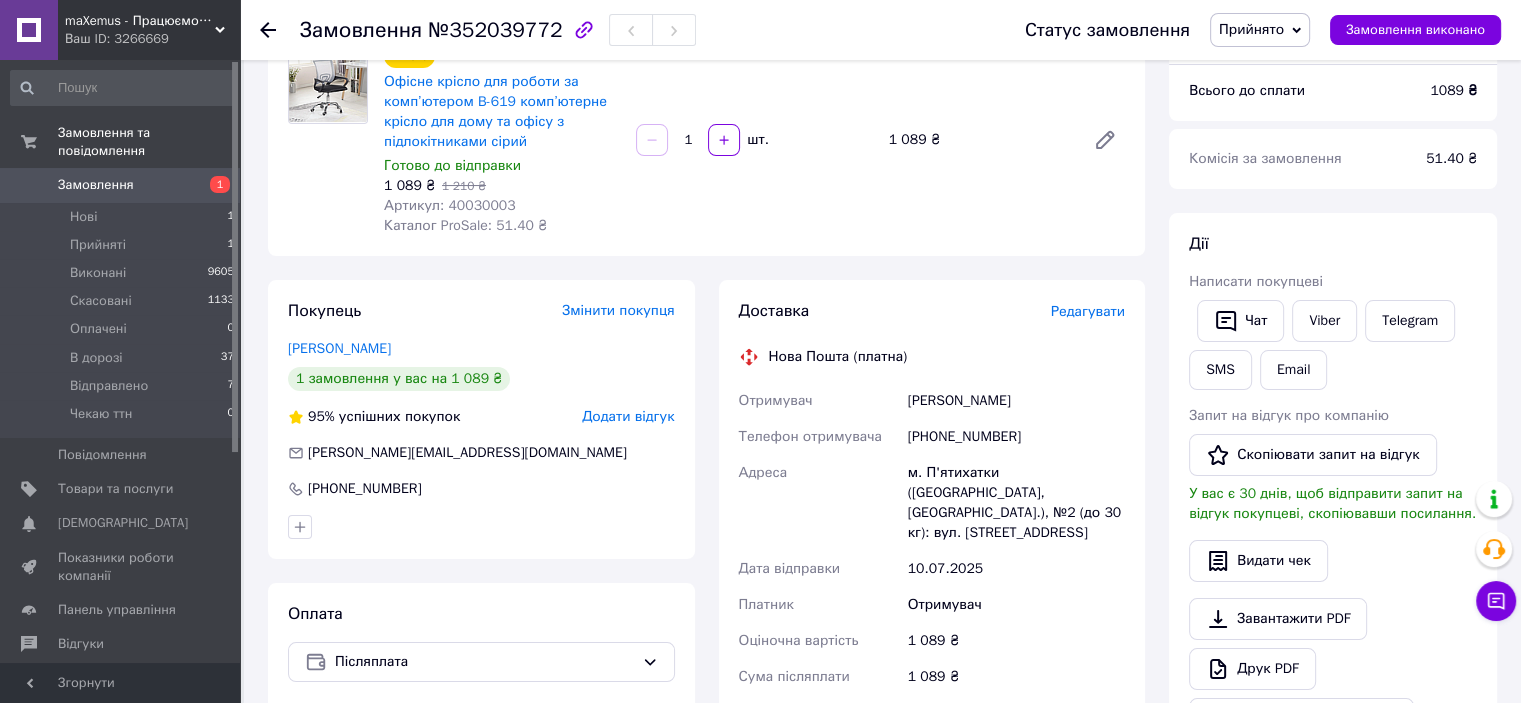 scroll, scrollTop: 188, scrollLeft: 0, axis: vertical 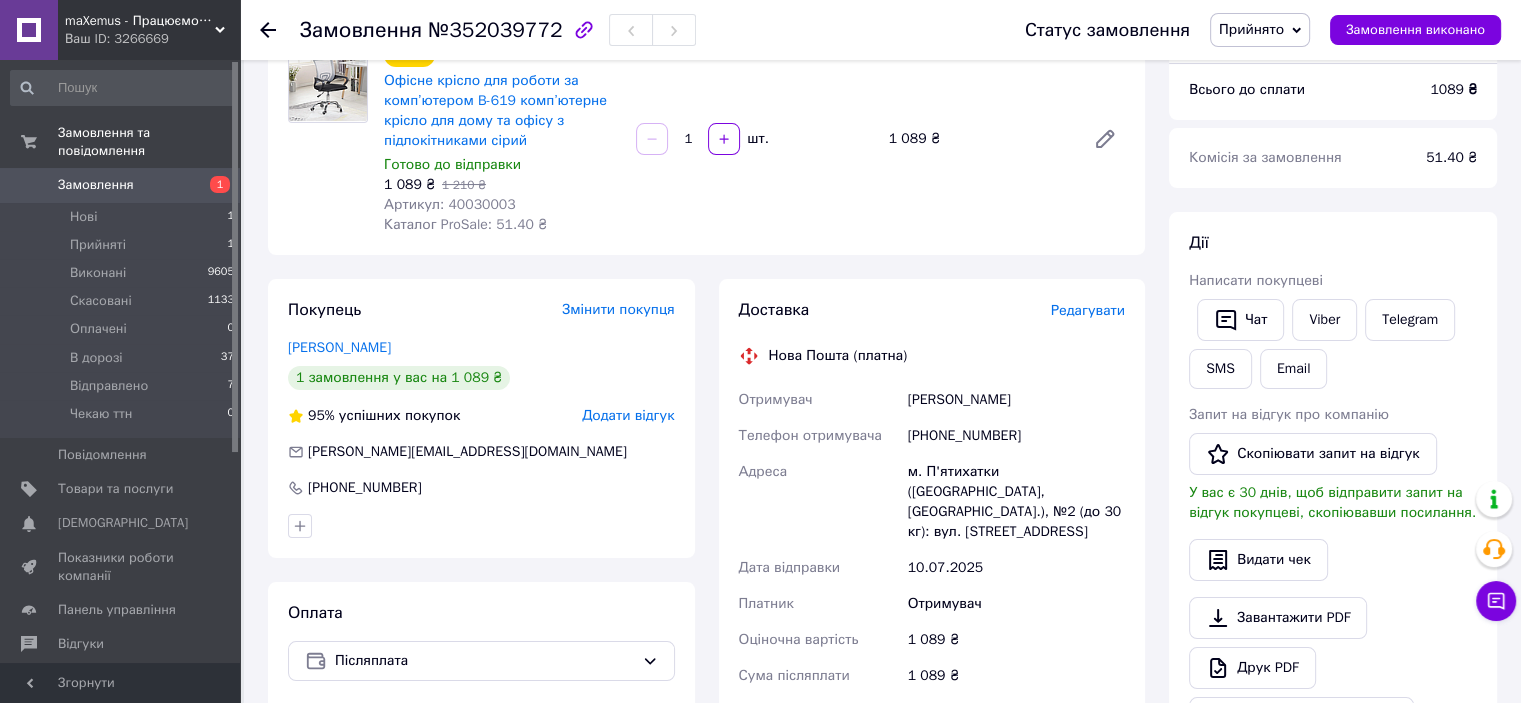 click on "Прийнято" at bounding box center [1251, 29] 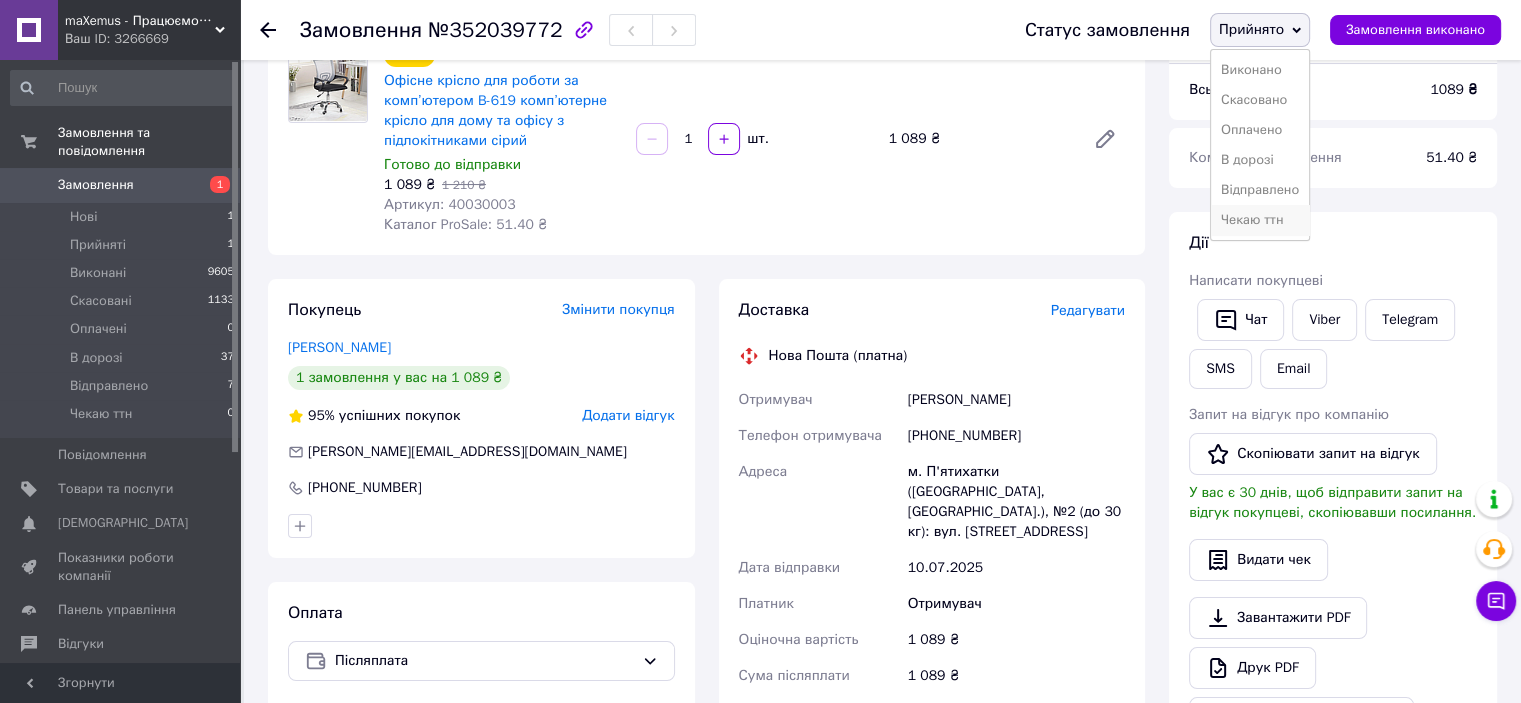 click on "Чекаю ттн" at bounding box center (1260, 220) 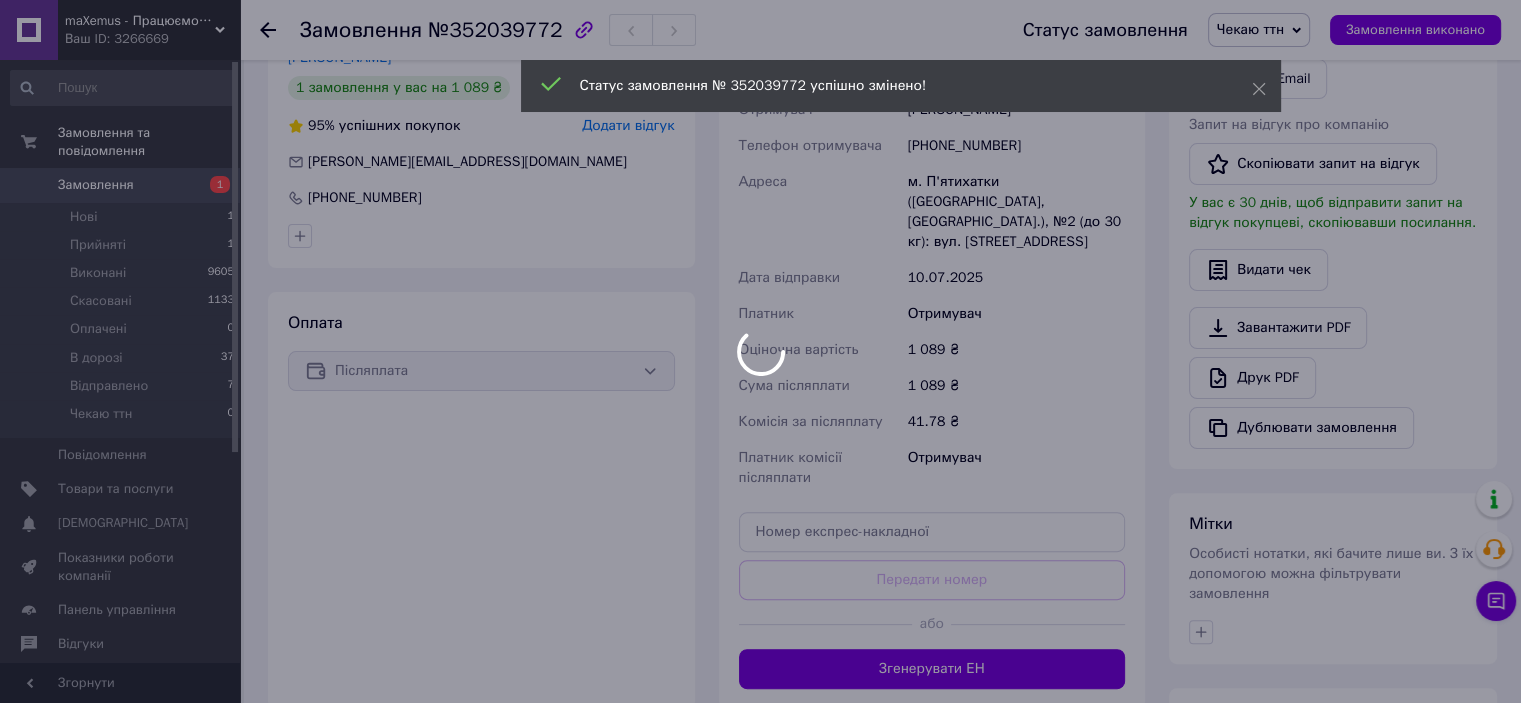 scroll, scrollTop: 480, scrollLeft: 0, axis: vertical 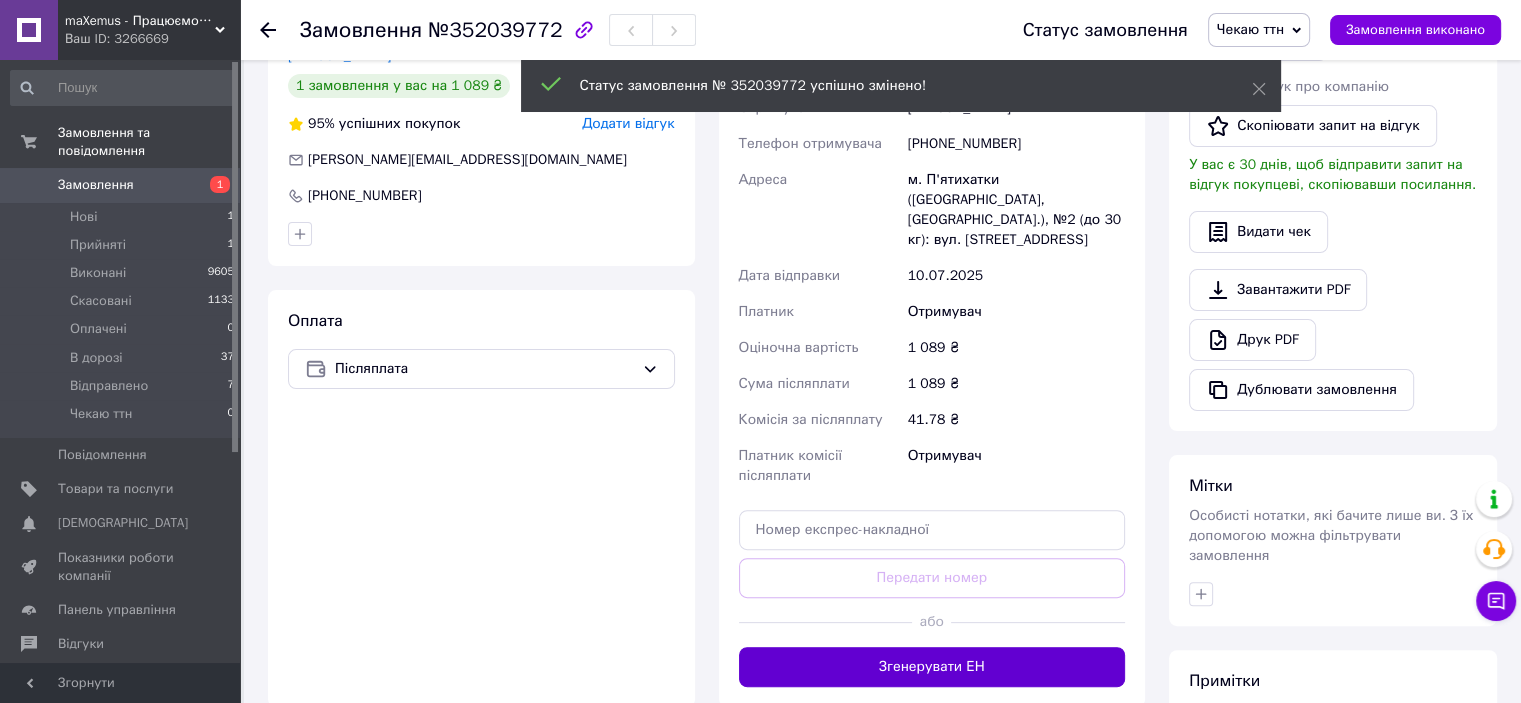 click on "Згенерувати ЕН" at bounding box center [932, 667] 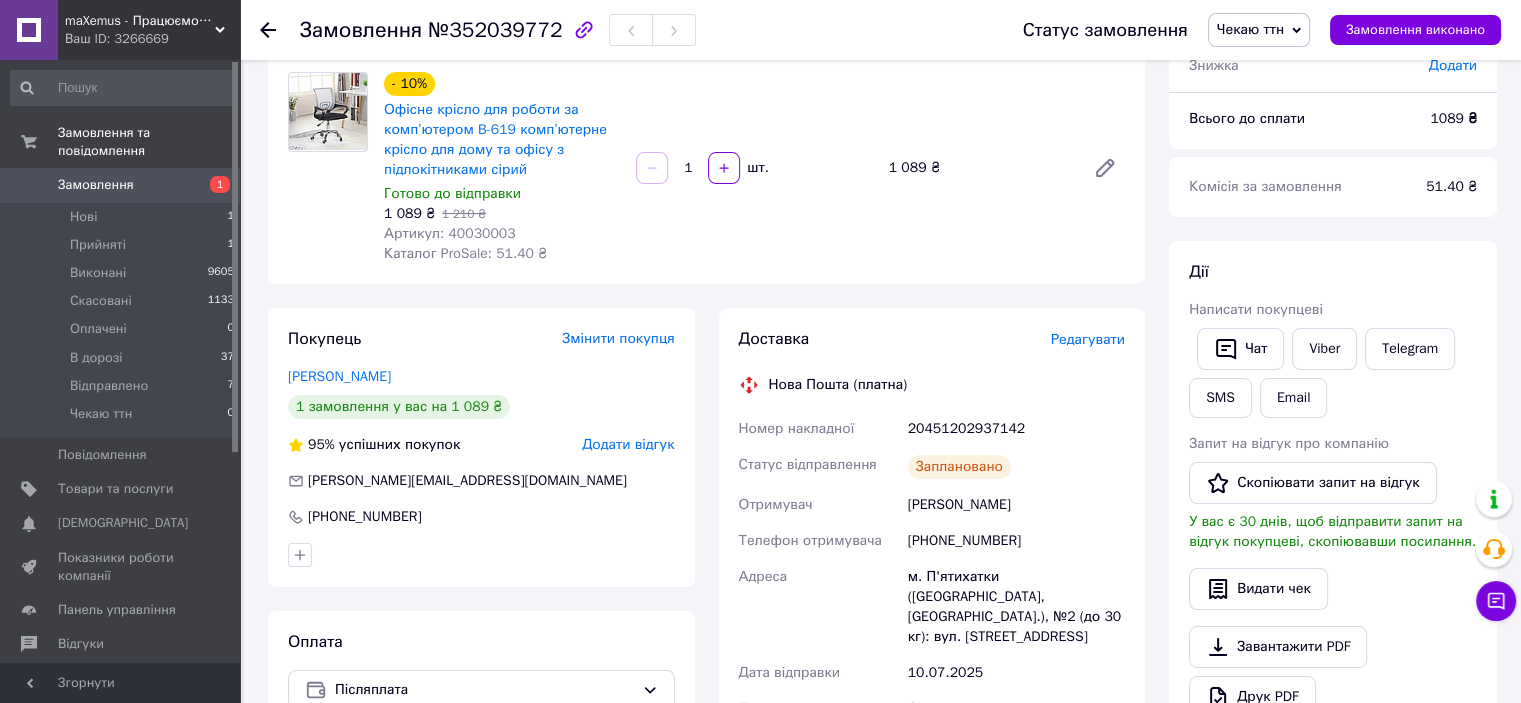 scroll, scrollTop: 158, scrollLeft: 0, axis: vertical 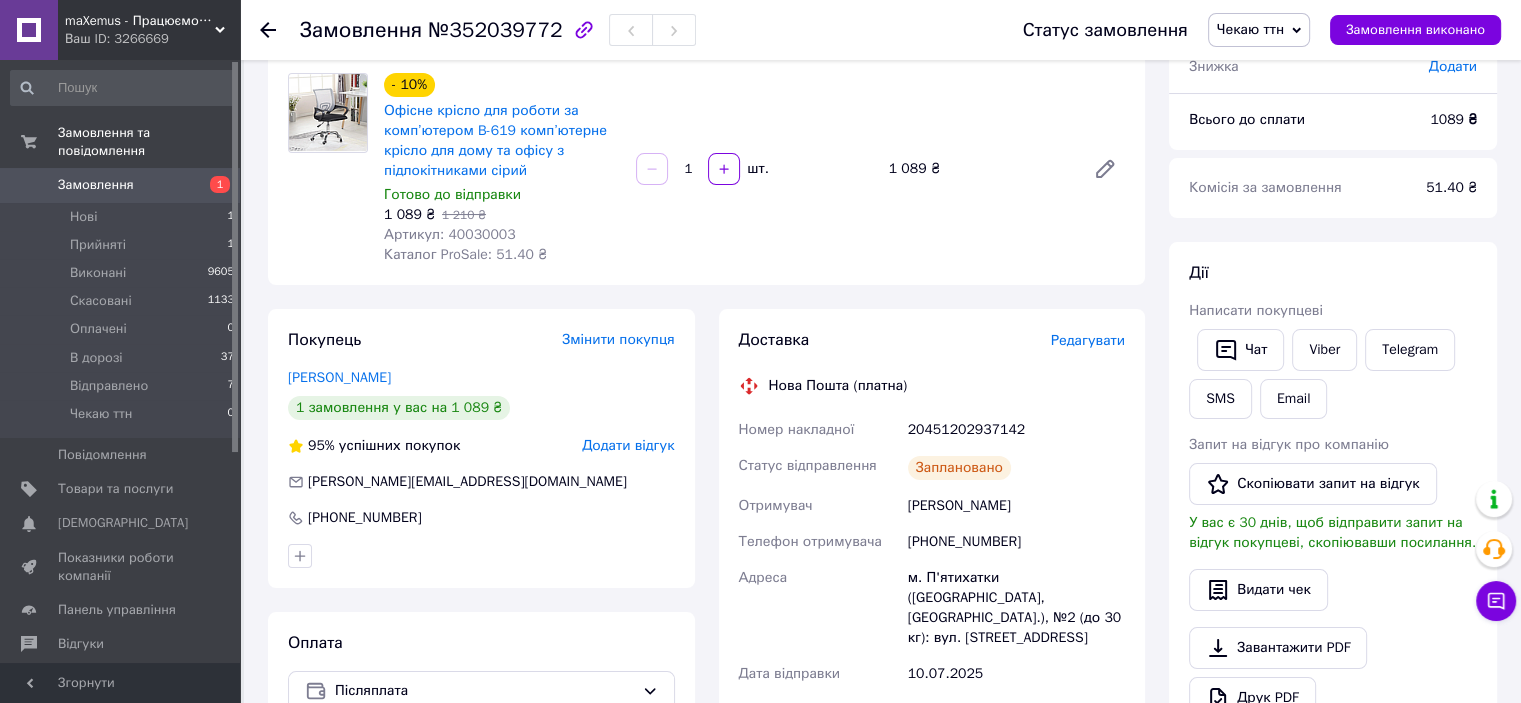 click on "Артикул: 40030003" at bounding box center (450, 234) 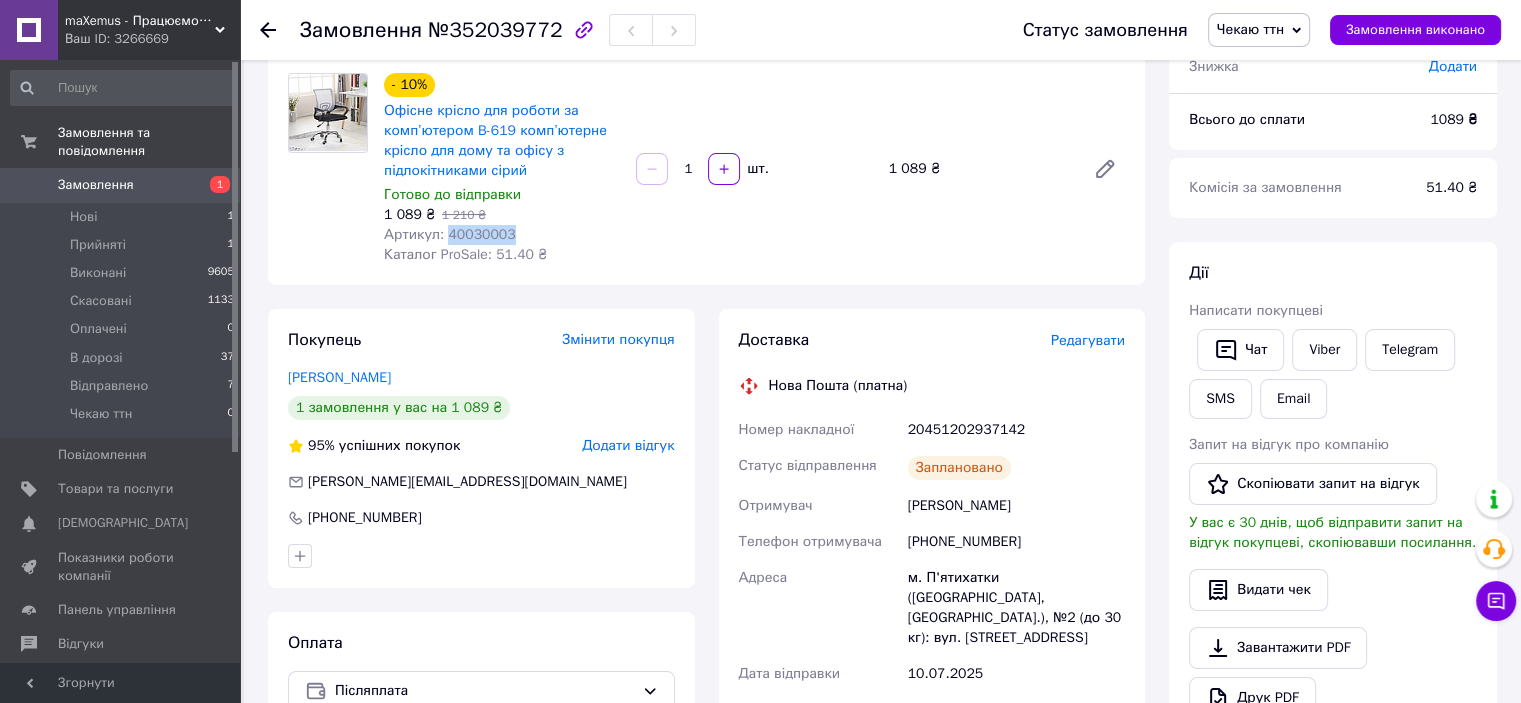 click on "Артикул: 40030003" at bounding box center [450, 234] 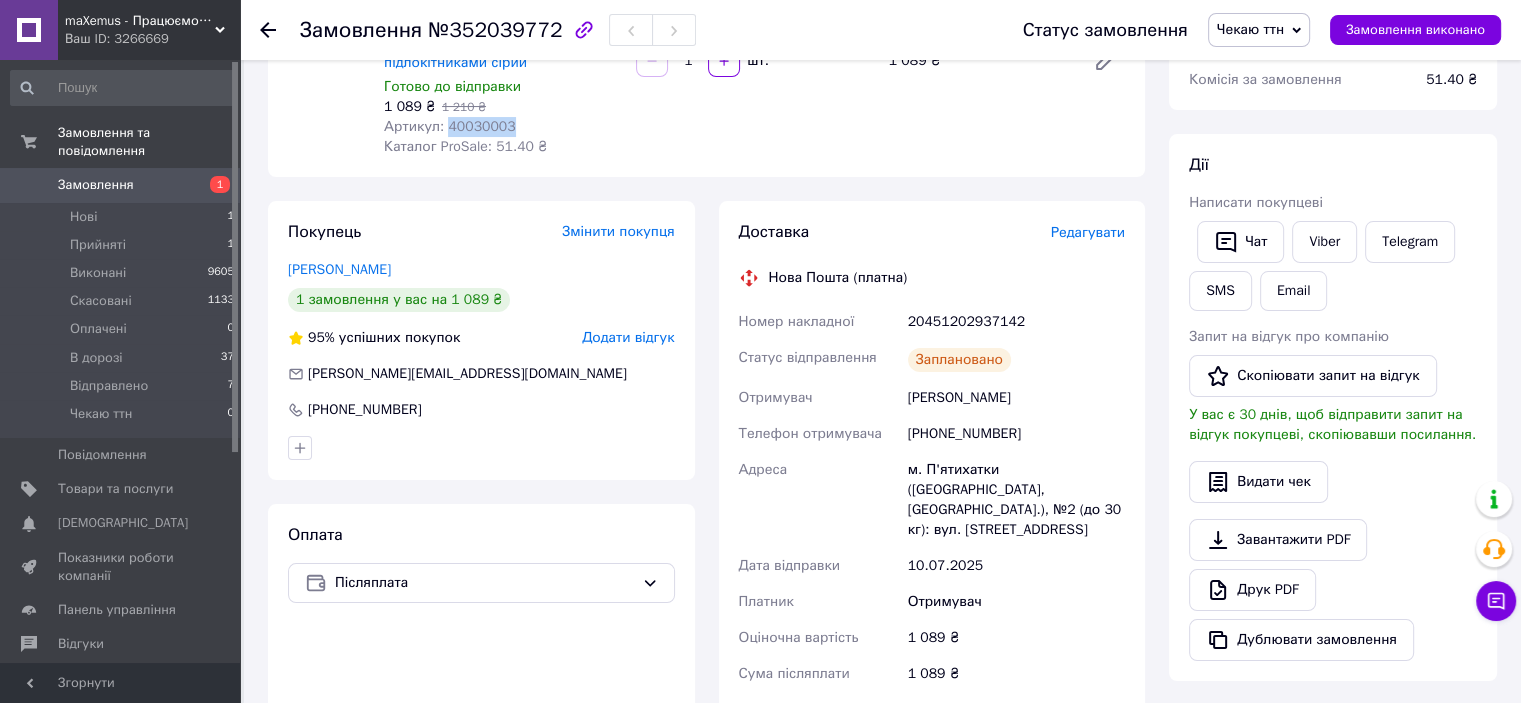 scroll, scrollTop: 268, scrollLeft: 0, axis: vertical 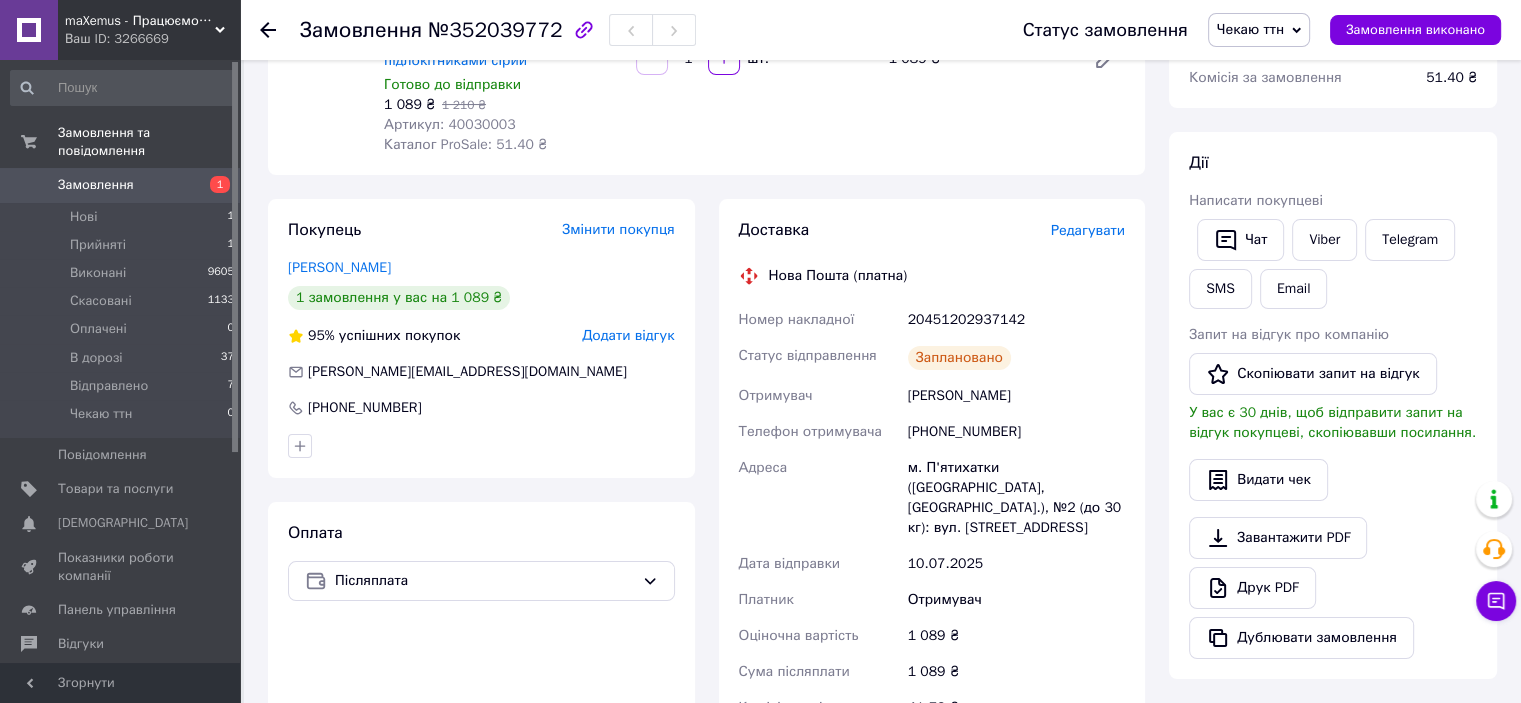 click on "Федан Анна" at bounding box center [1016, 396] 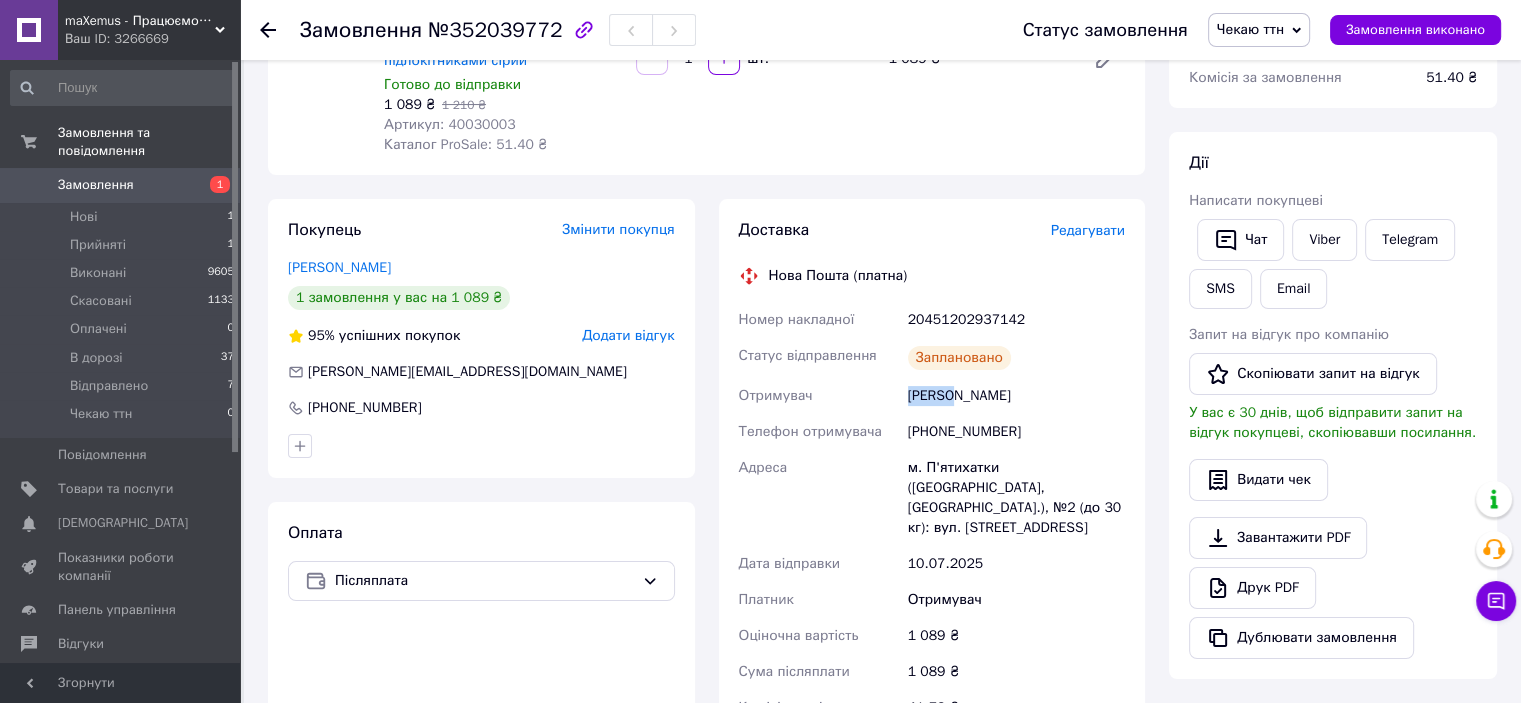 click on "Федан Анна" at bounding box center (1016, 396) 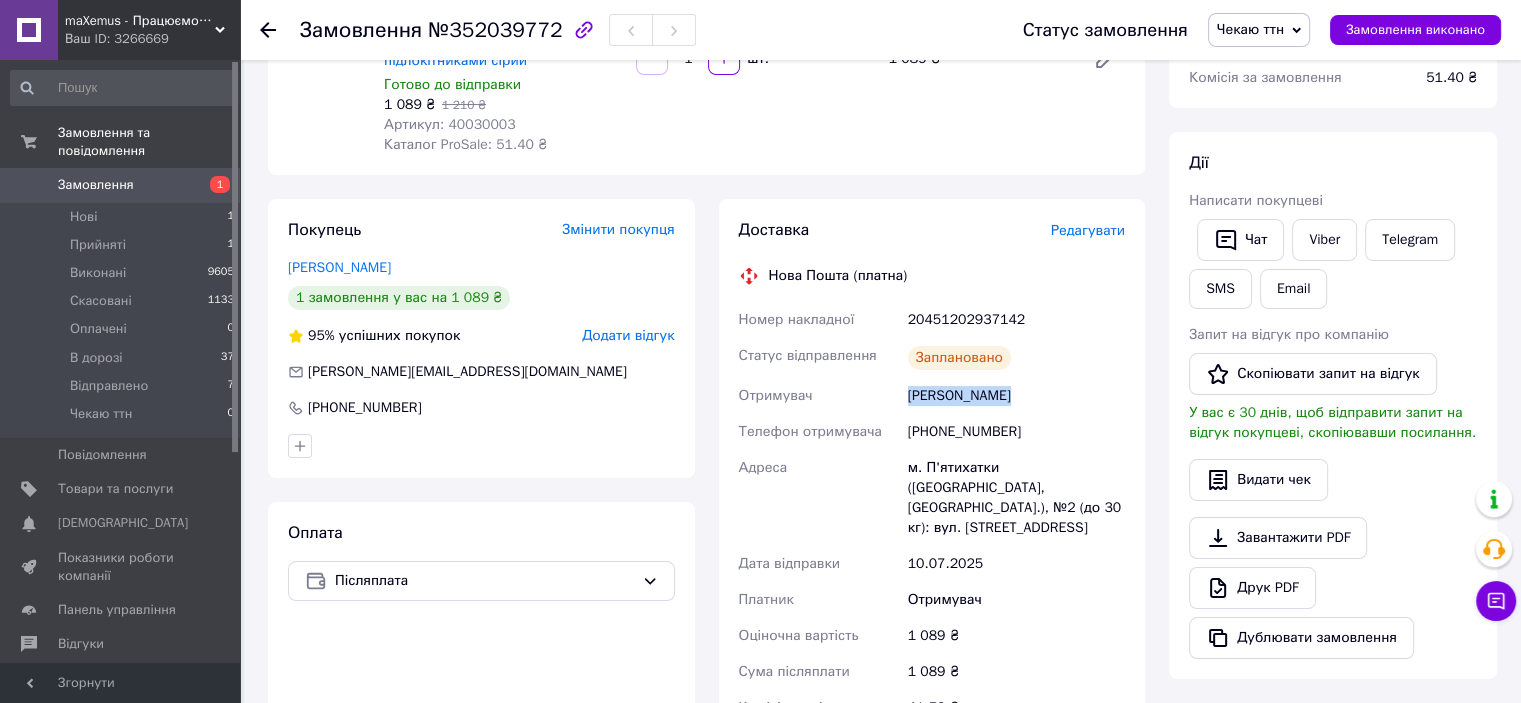 click on "Федан Анна" at bounding box center (1016, 396) 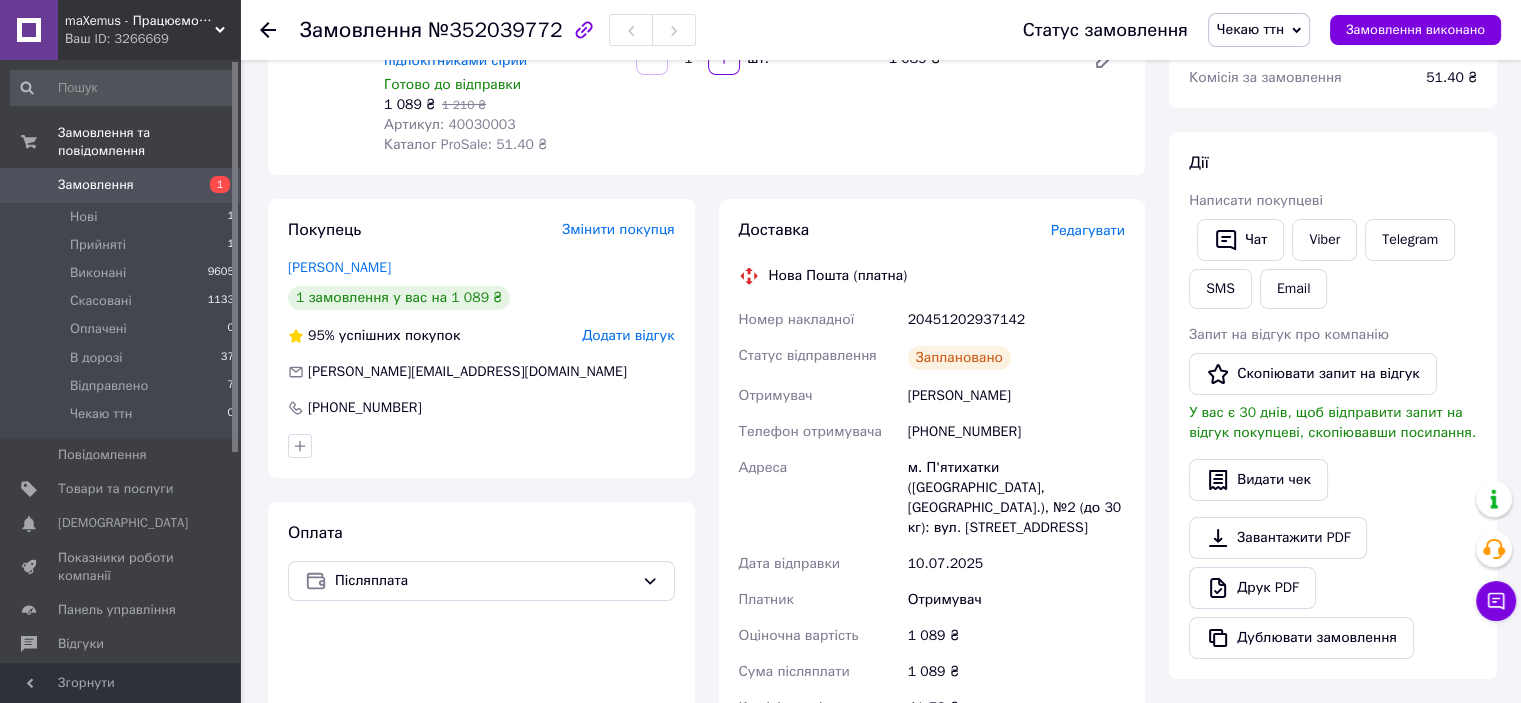 click on "[PHONE_NUMBER]" at bounding box center [1016, 432] 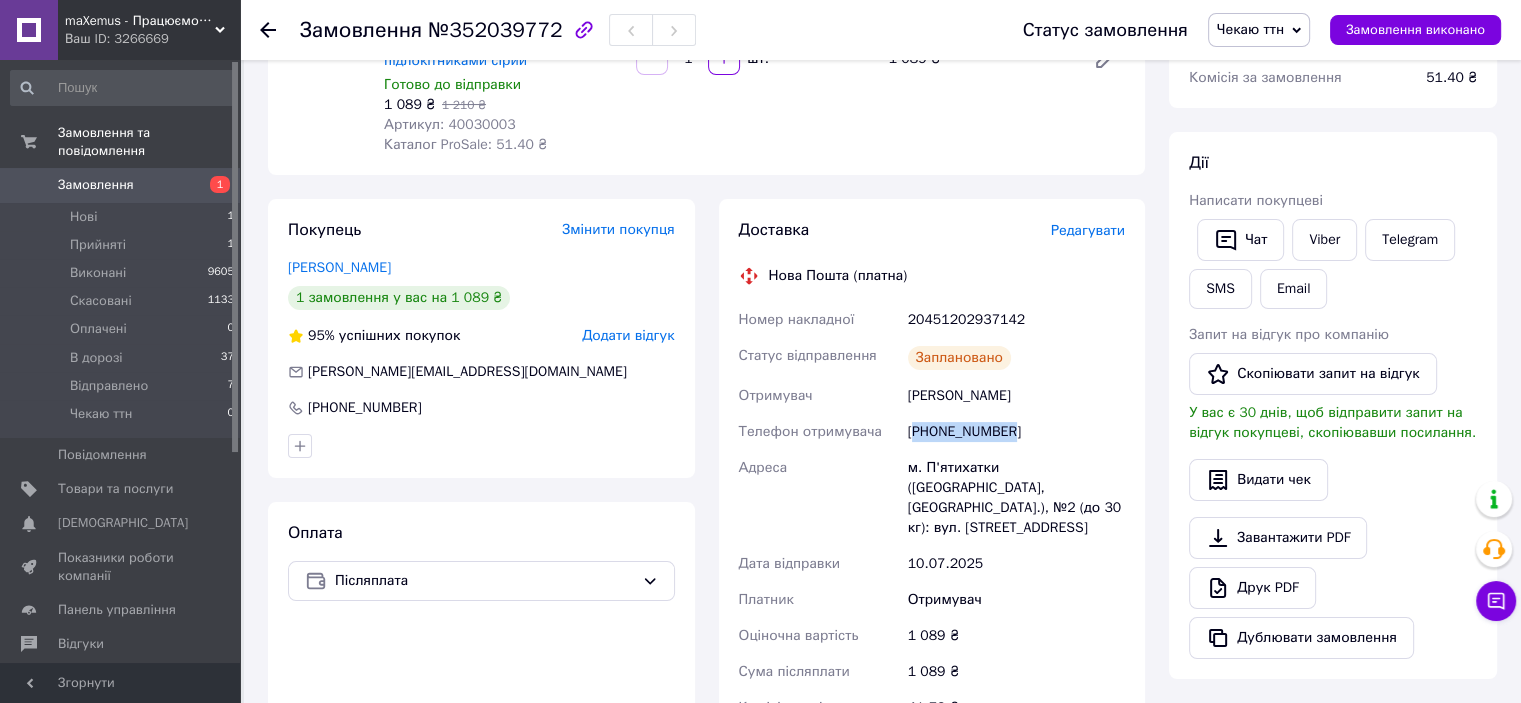click on "[PHONE_NUMBER]" at bounding box center [1016, 432] 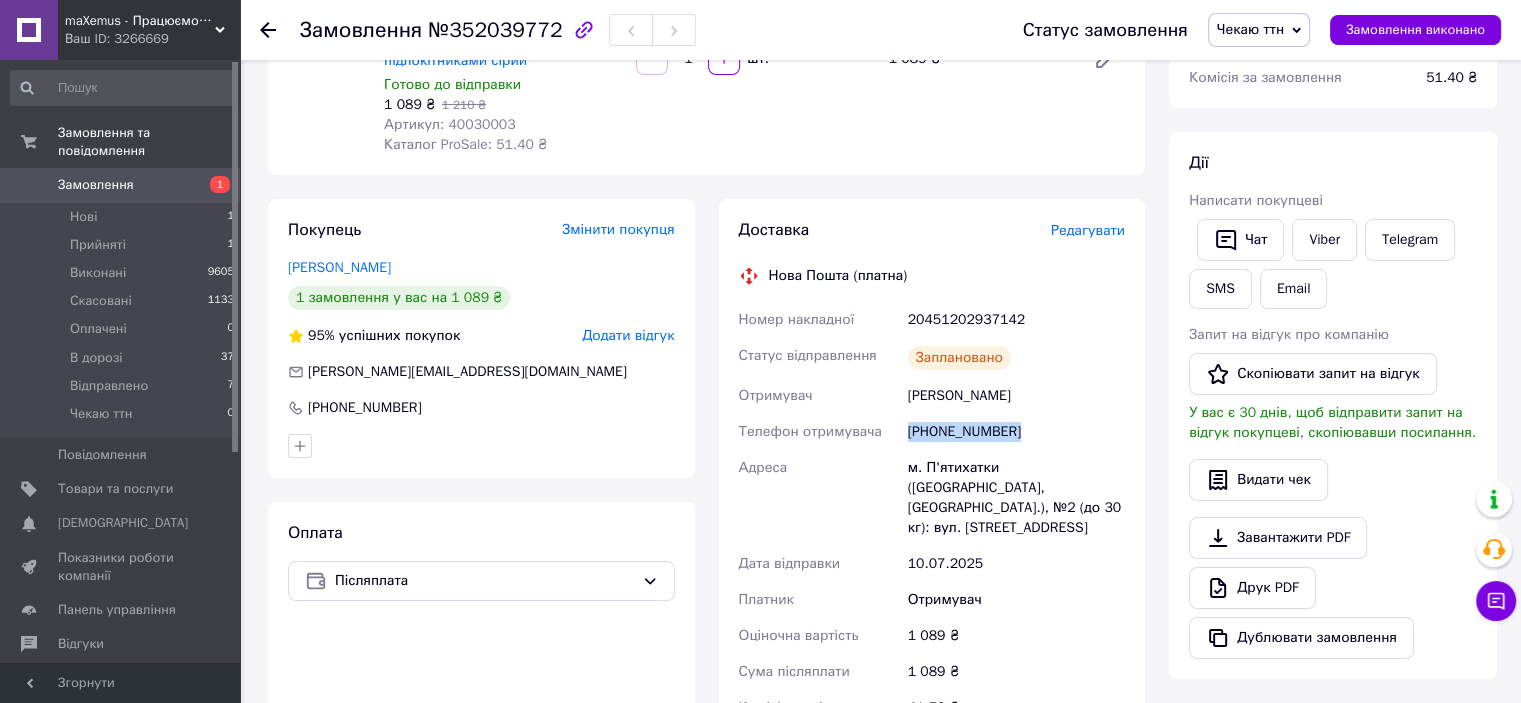 click on "[PHONE_NUMBER]" at bounding box center [1016, 432] 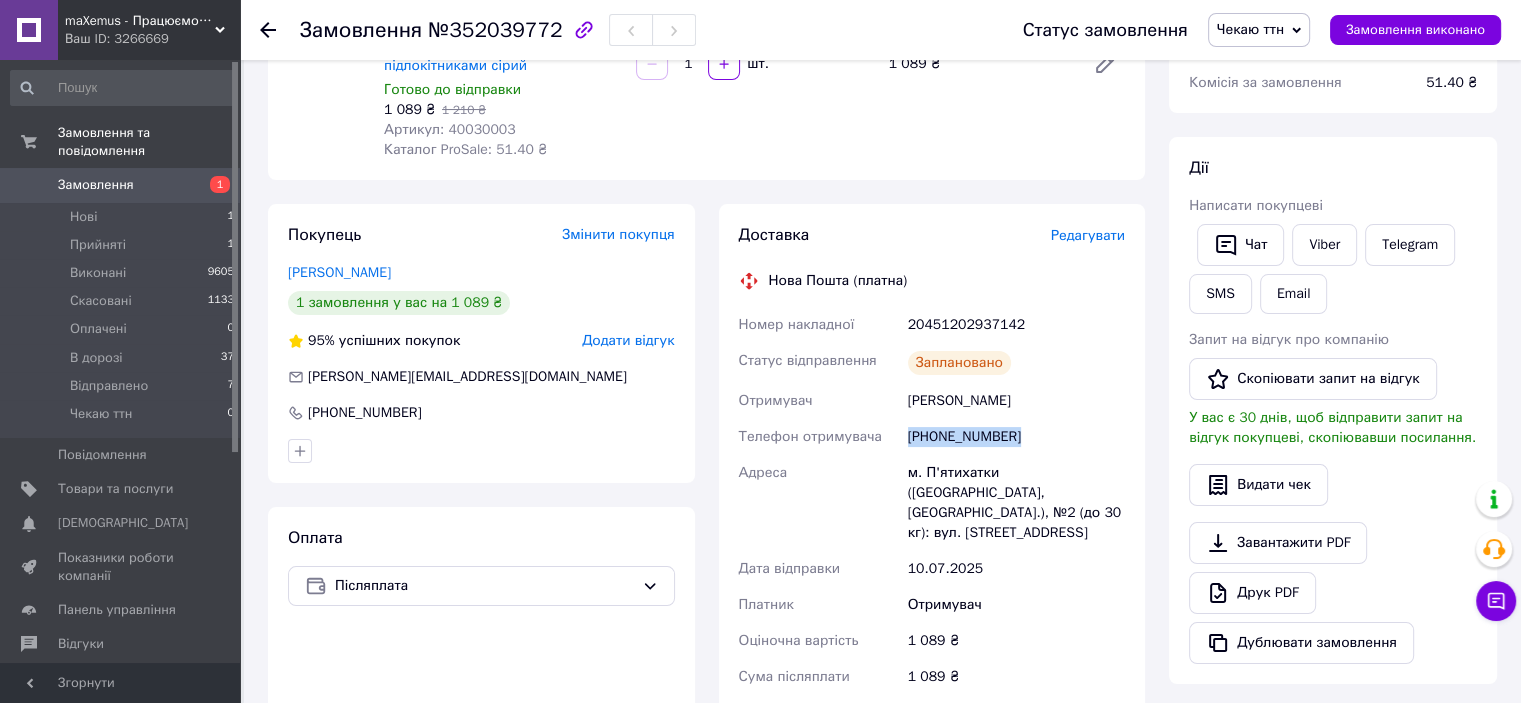 scroll, scrollTop: 148, scrollLeft: 0, axis: vertical 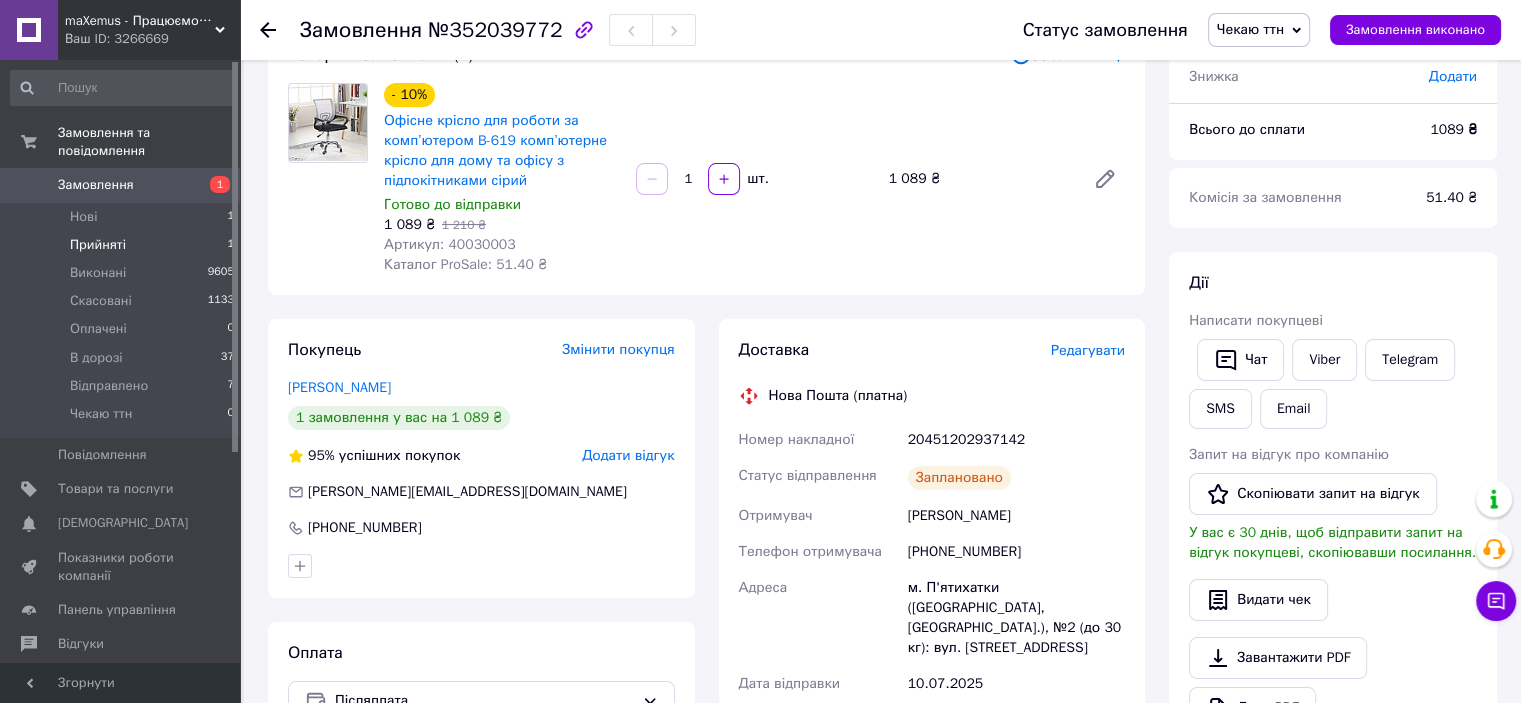 click on "Прийняті 1" at bounding box center (123, 245) 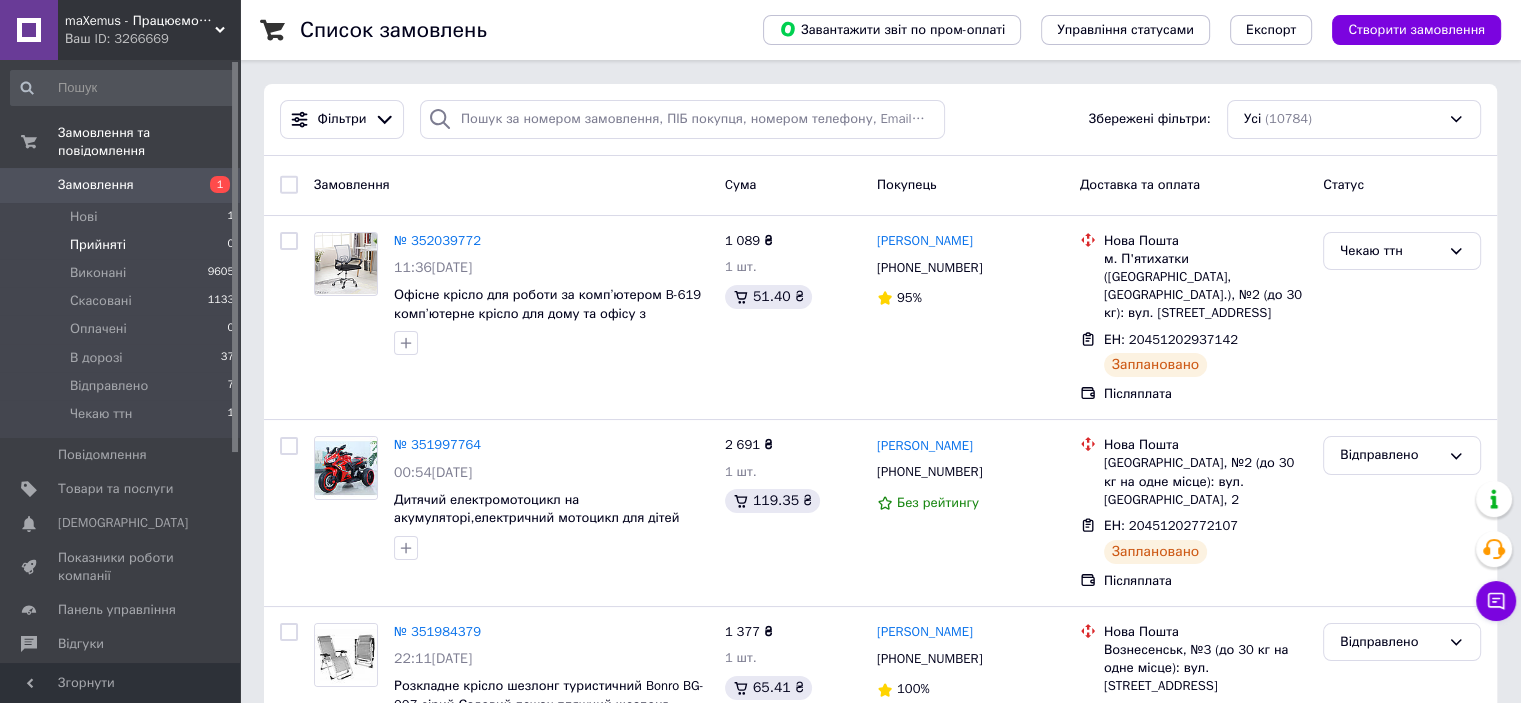 click on "Прийняті 0" at bounding box center (123, 245) 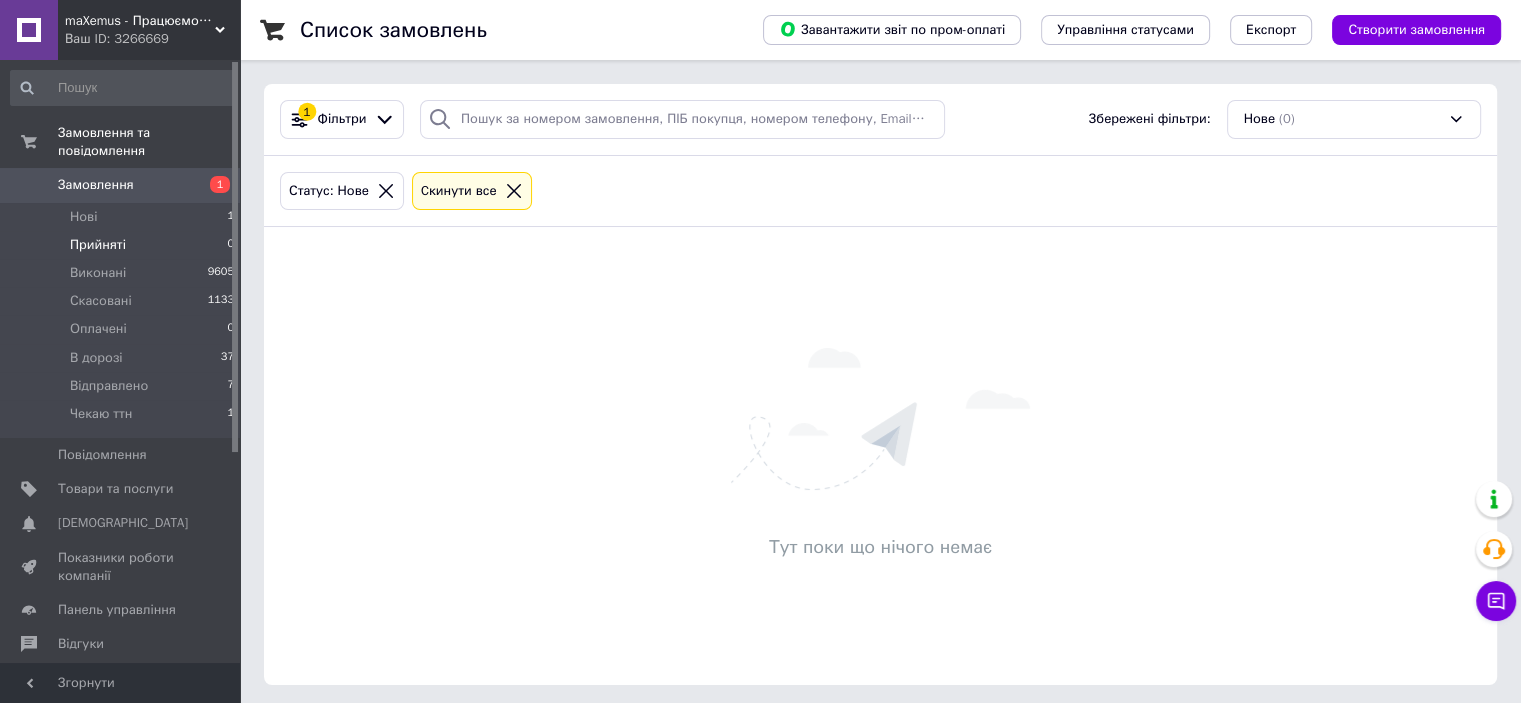 click on "maXemus - Працюємо по максимуму" at bounding box center [140, 21] 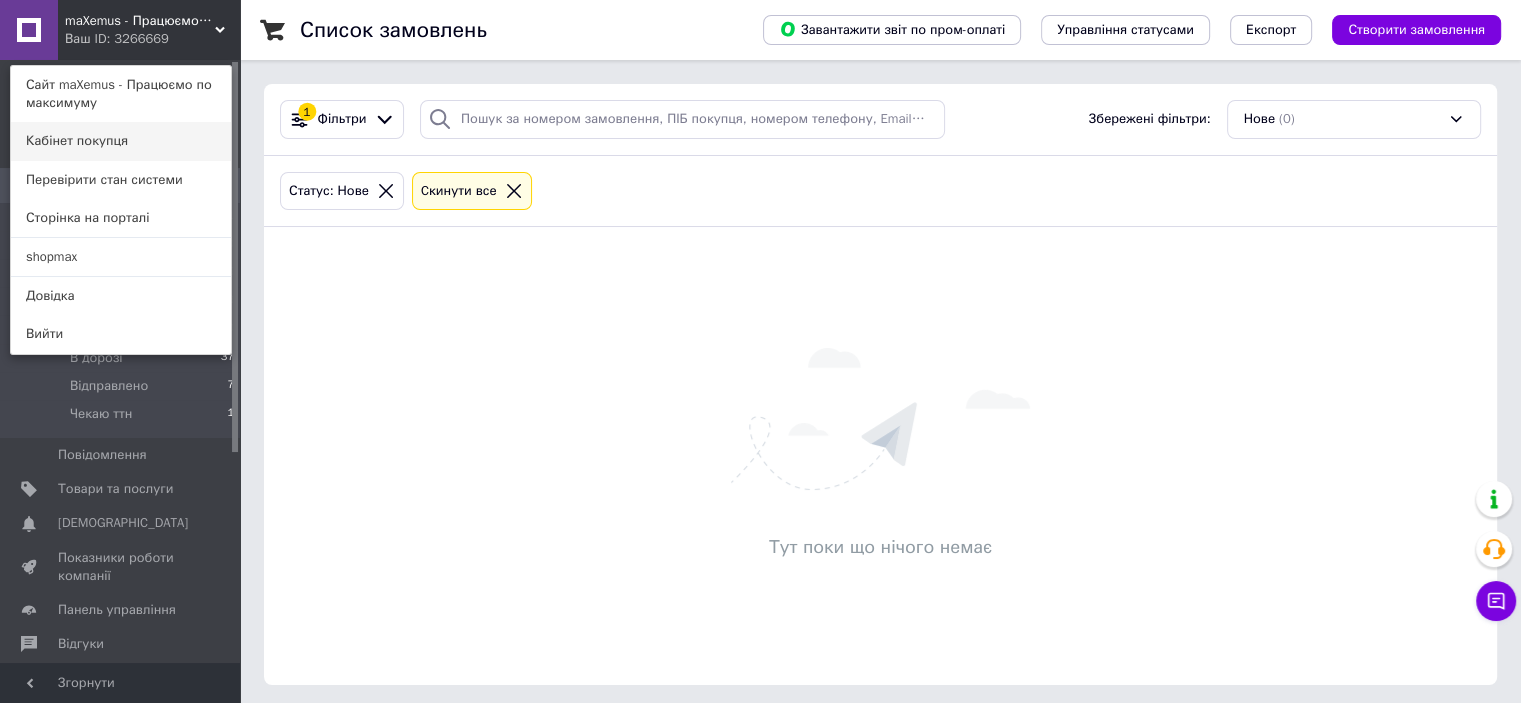 click on "Кабінет покупця" at bounding box center (121, 141) 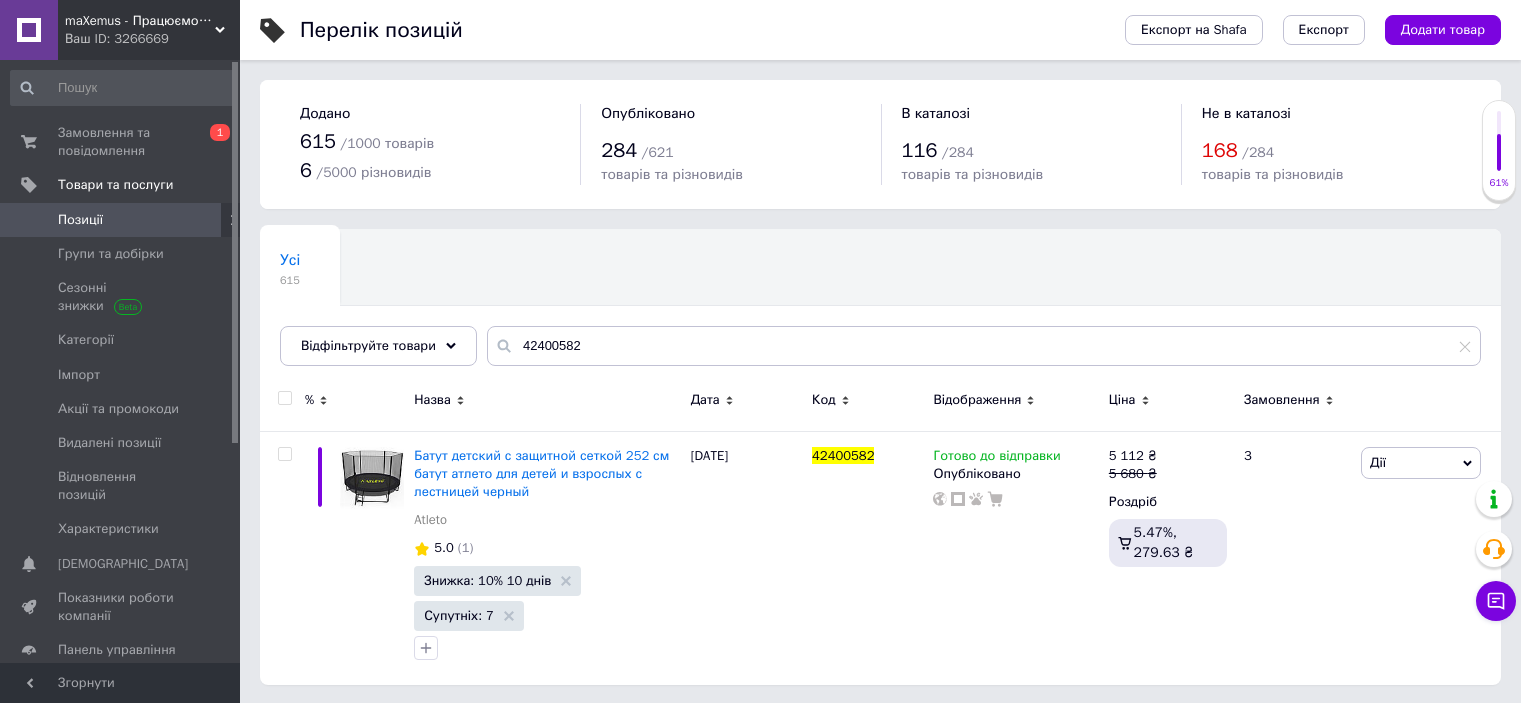 scroll, scrollTop: 0, scrollLeft: 0, axis: both 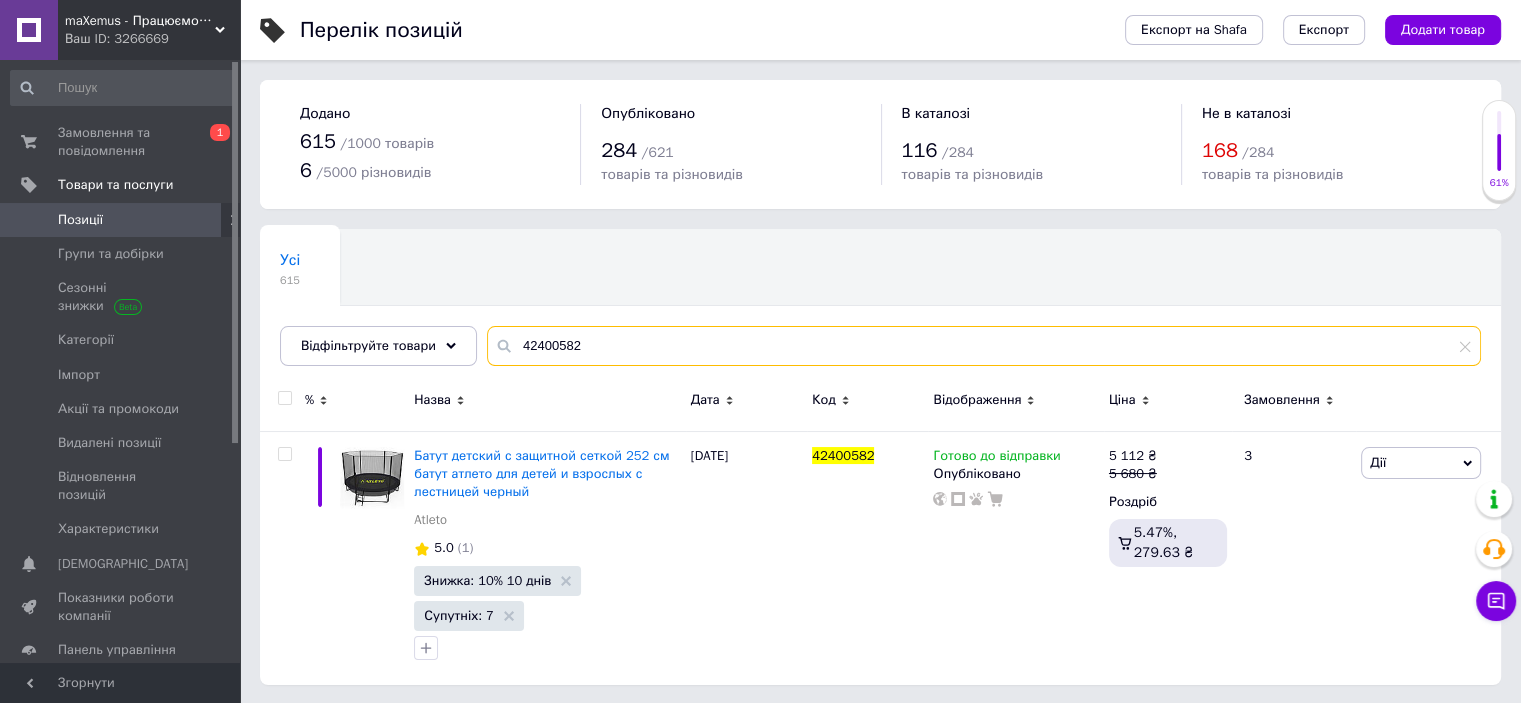 click on "42400582" at bounding box center (984, 346) 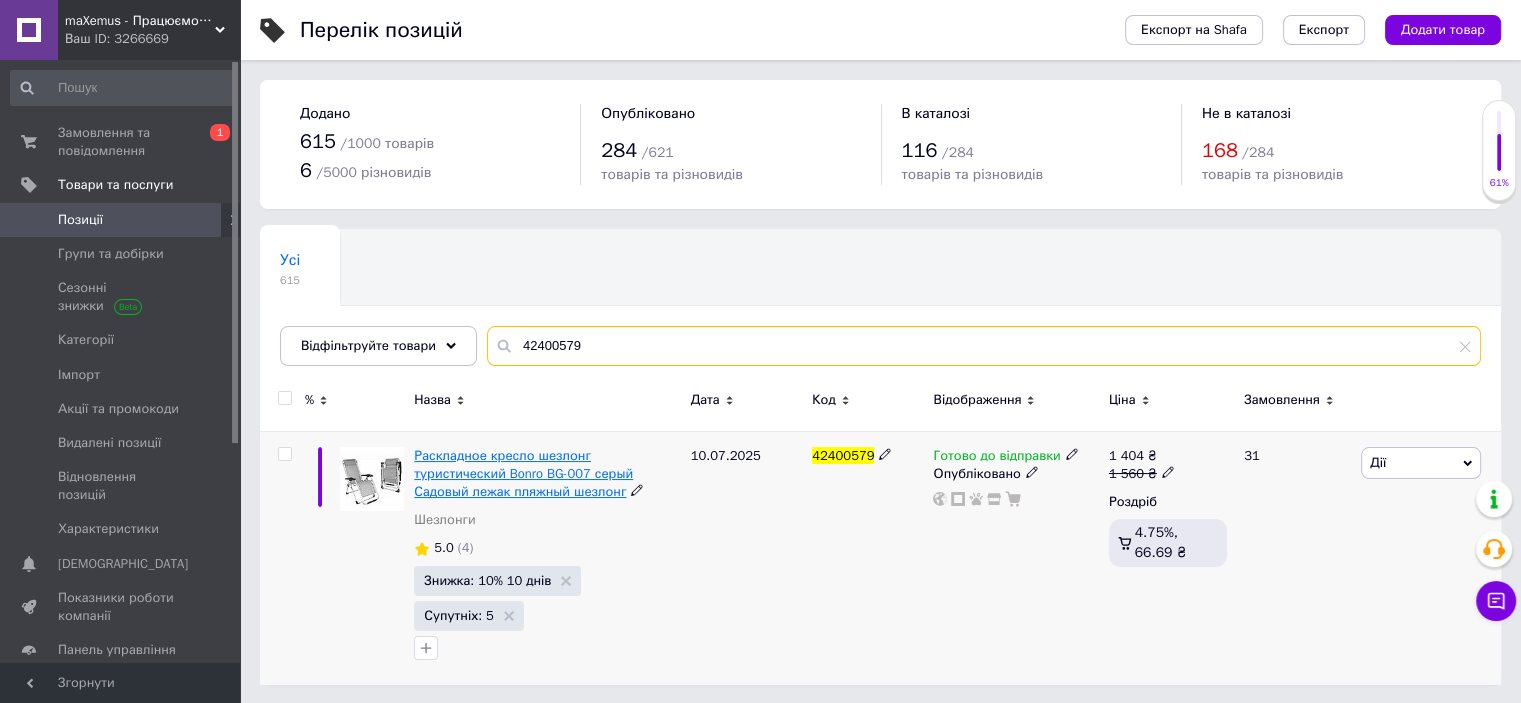 type on "42400579" 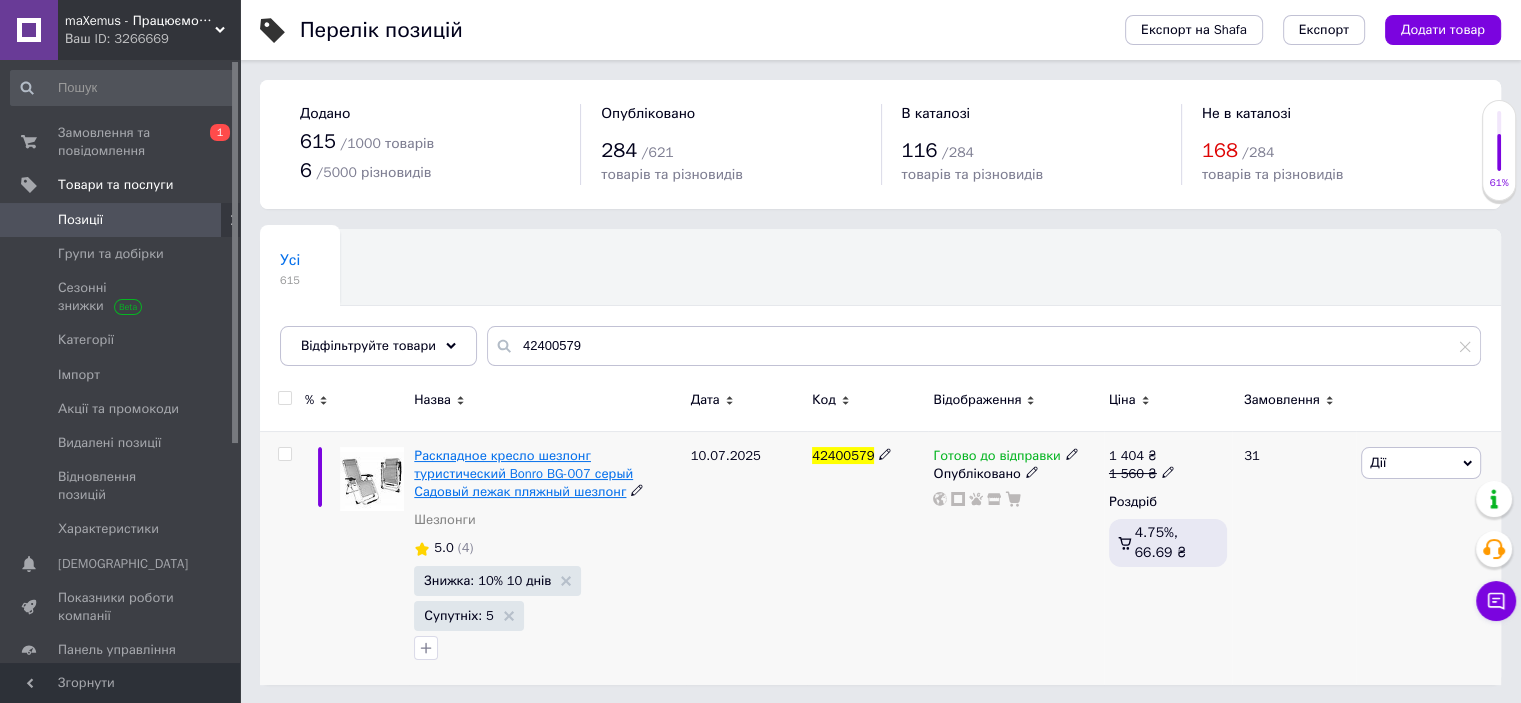 click on "Раскладное кресло шезлонг туристический Bonro BG-007 серый Садовый лежак пляжный шезлонг" at bounding box center [523, 473] 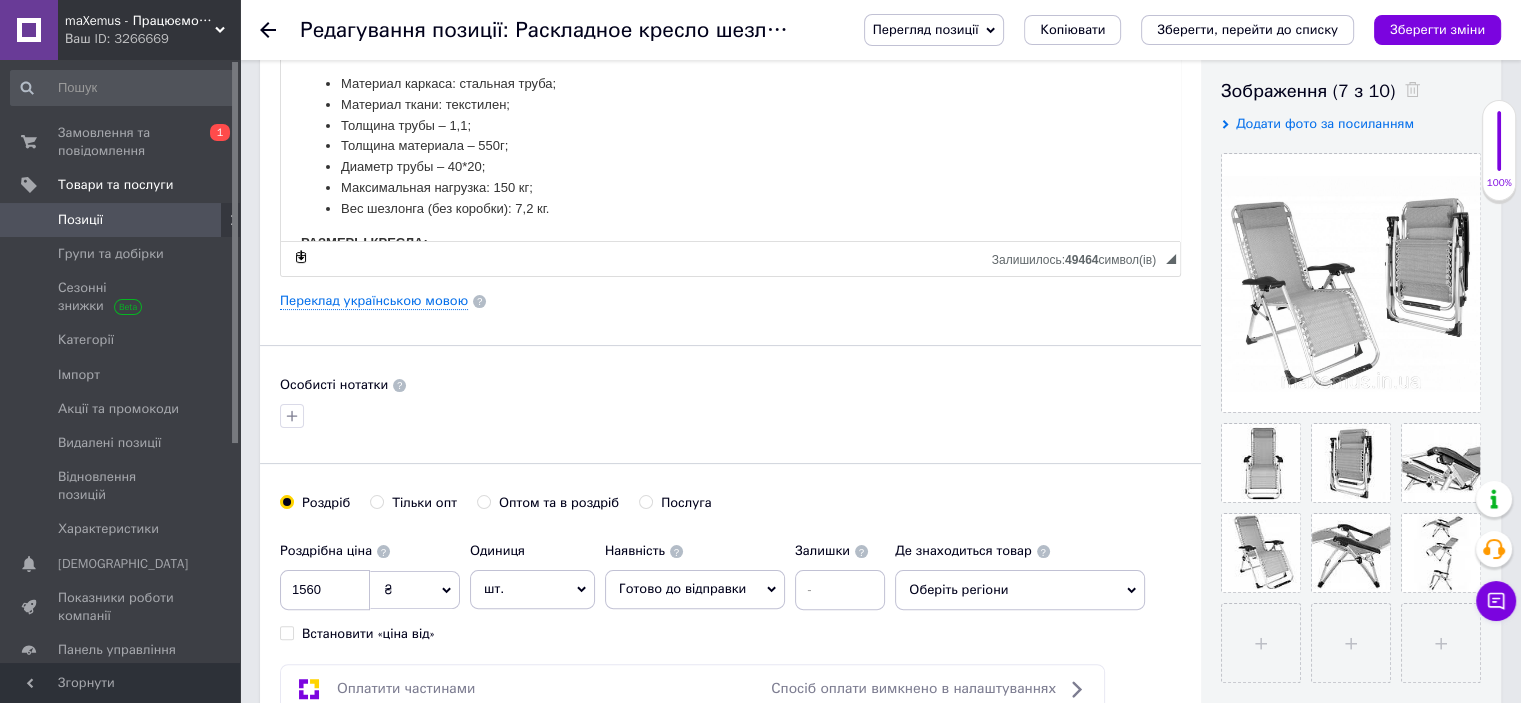 scroll, scrollTop: 347, scrollLeft: 0, axis: vertical 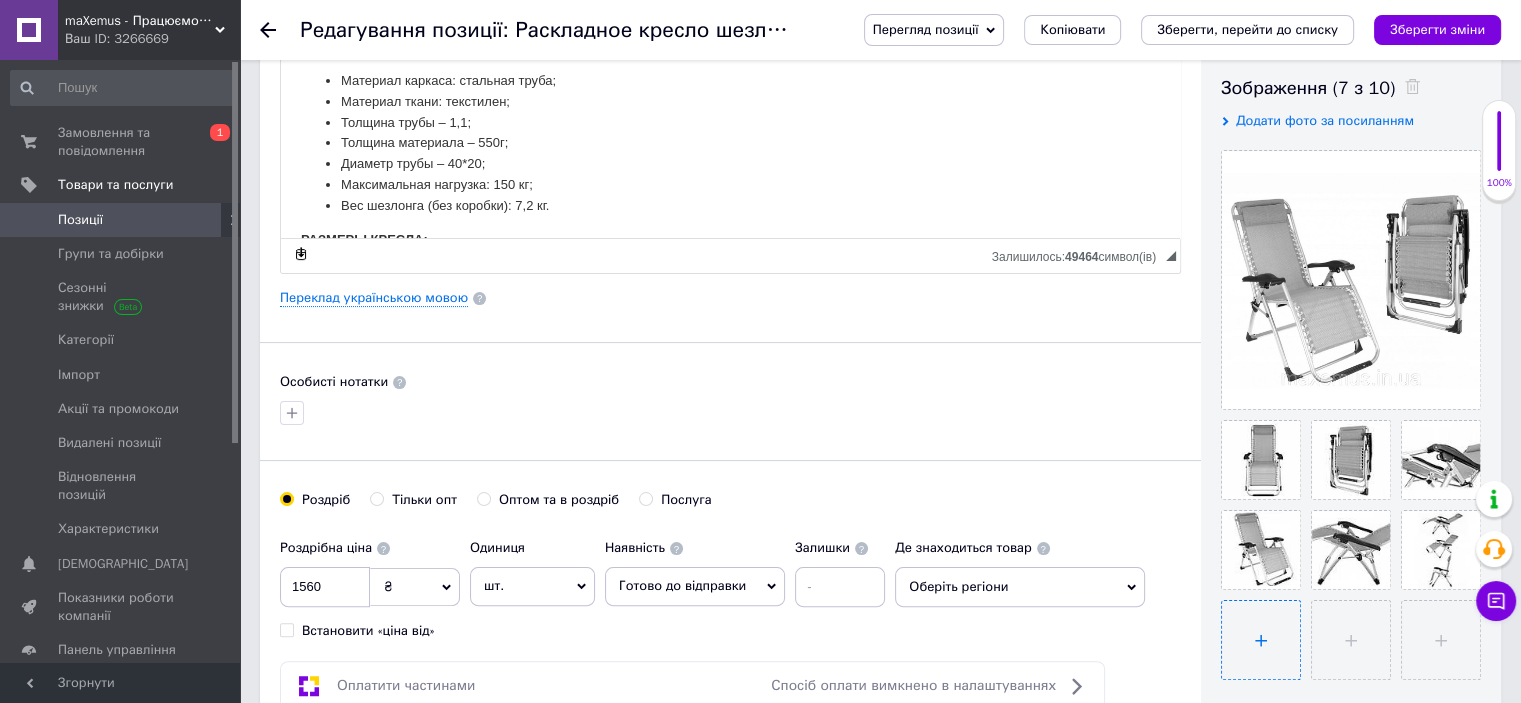 click at bounding box center (1261, 640) 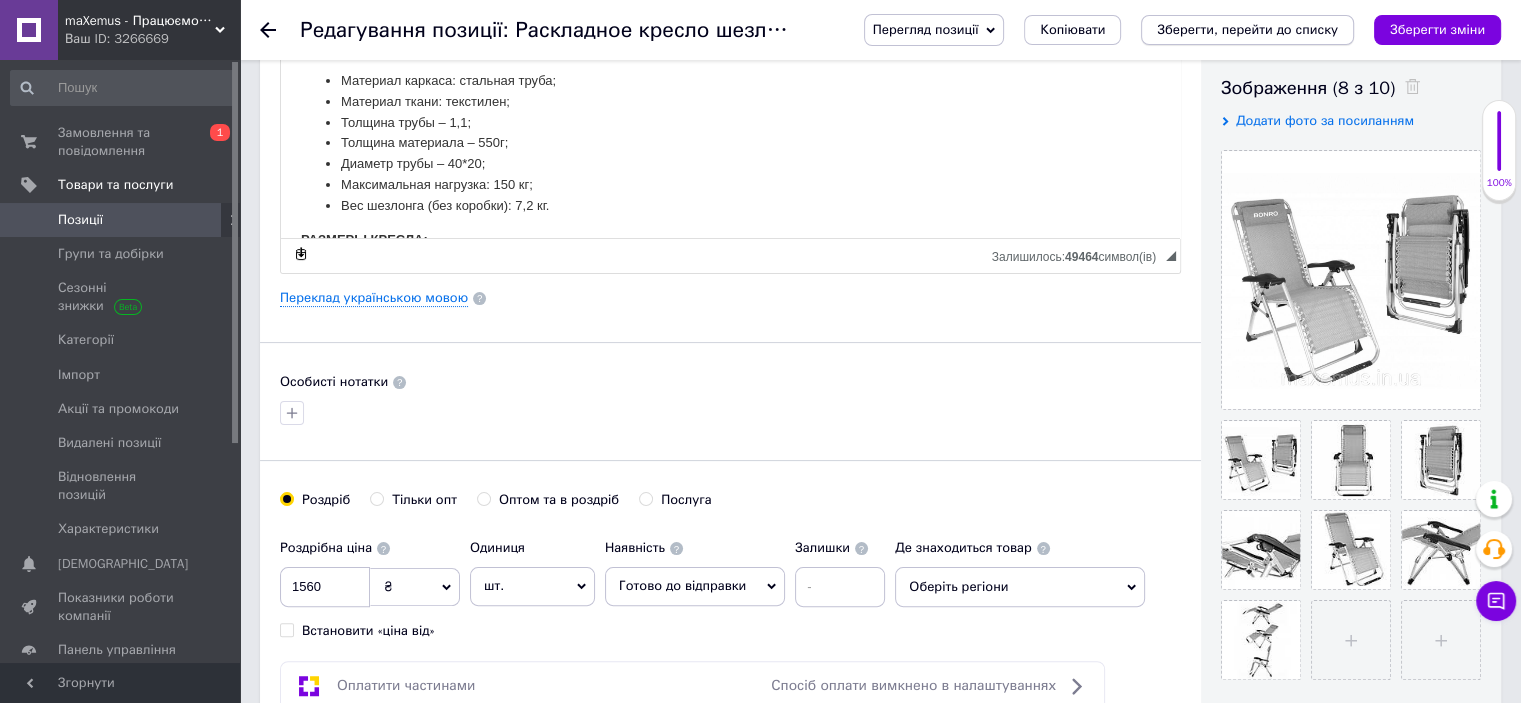 click on "Зберегти, перейти до списку" at bounding box center (1247, 29) 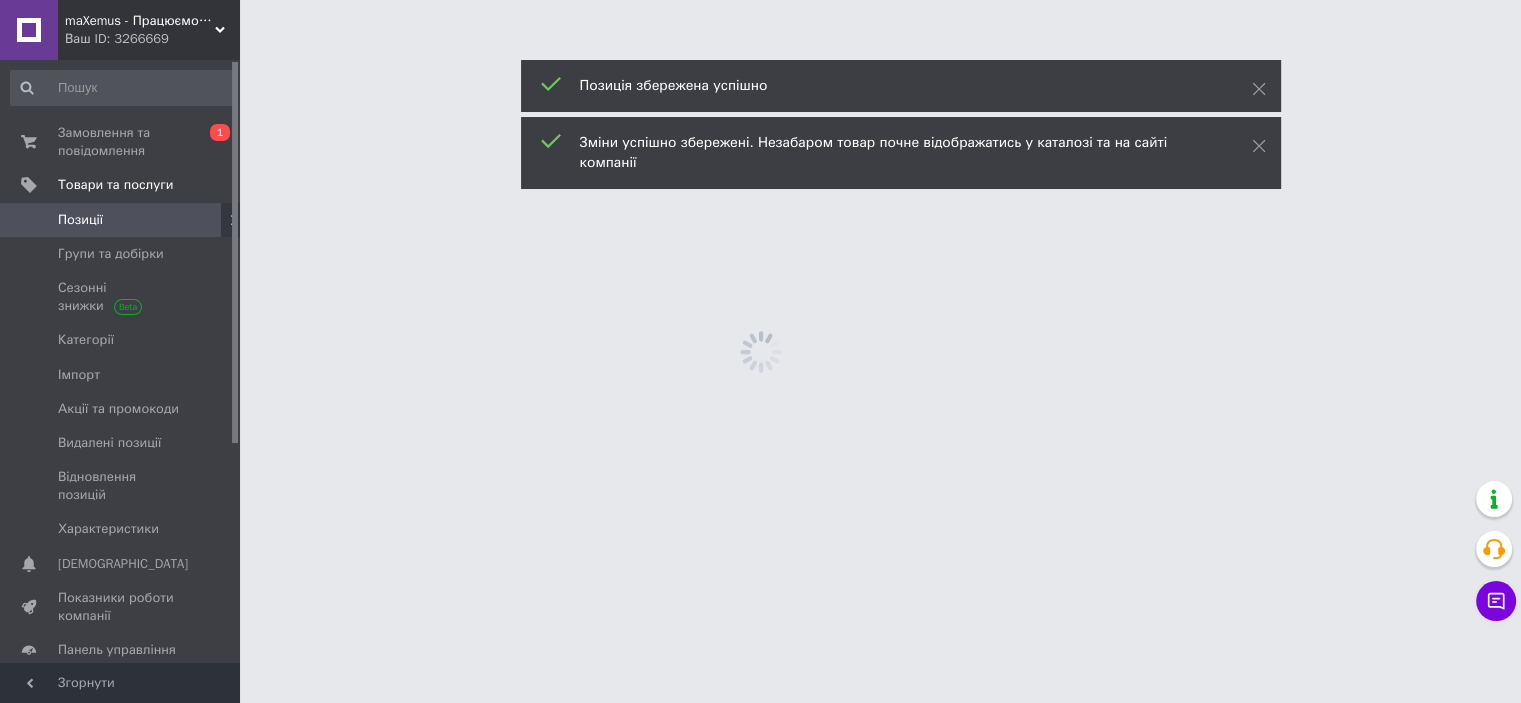 scroll, scrollTop: 0, scrollLeft: 0, axis: both 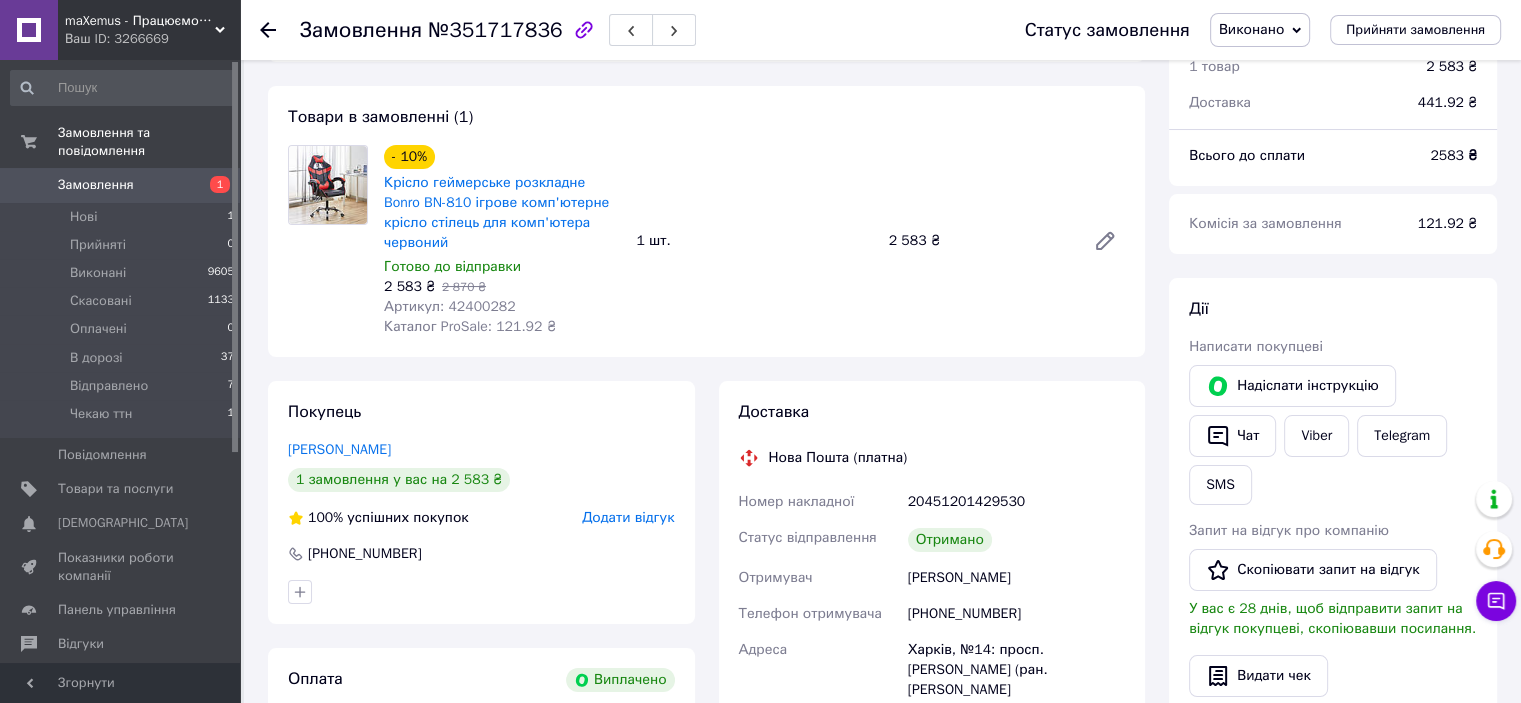 click on "Артикул: 42400282" at bounding box center (450, 306) 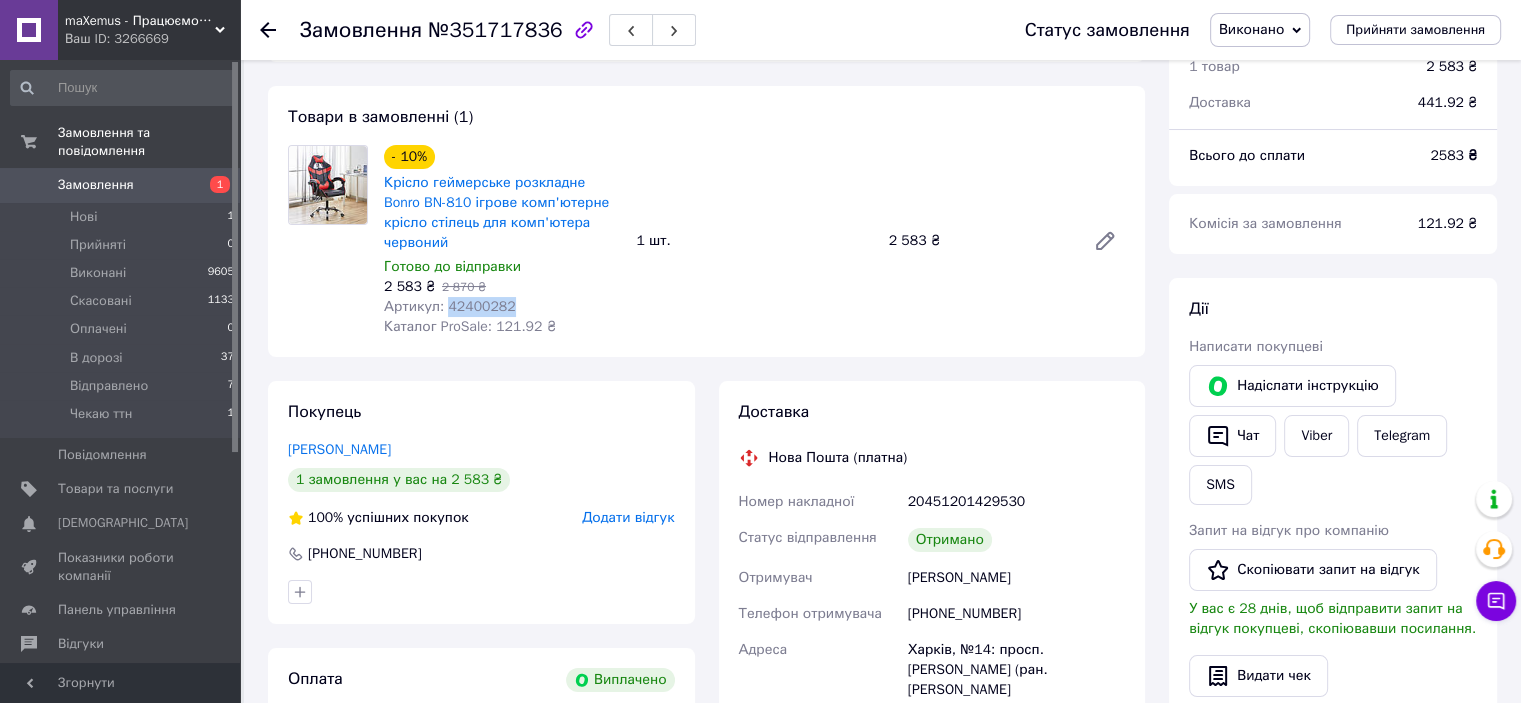 click on "Артикул: 42400282" at bounding box center [450, 306] 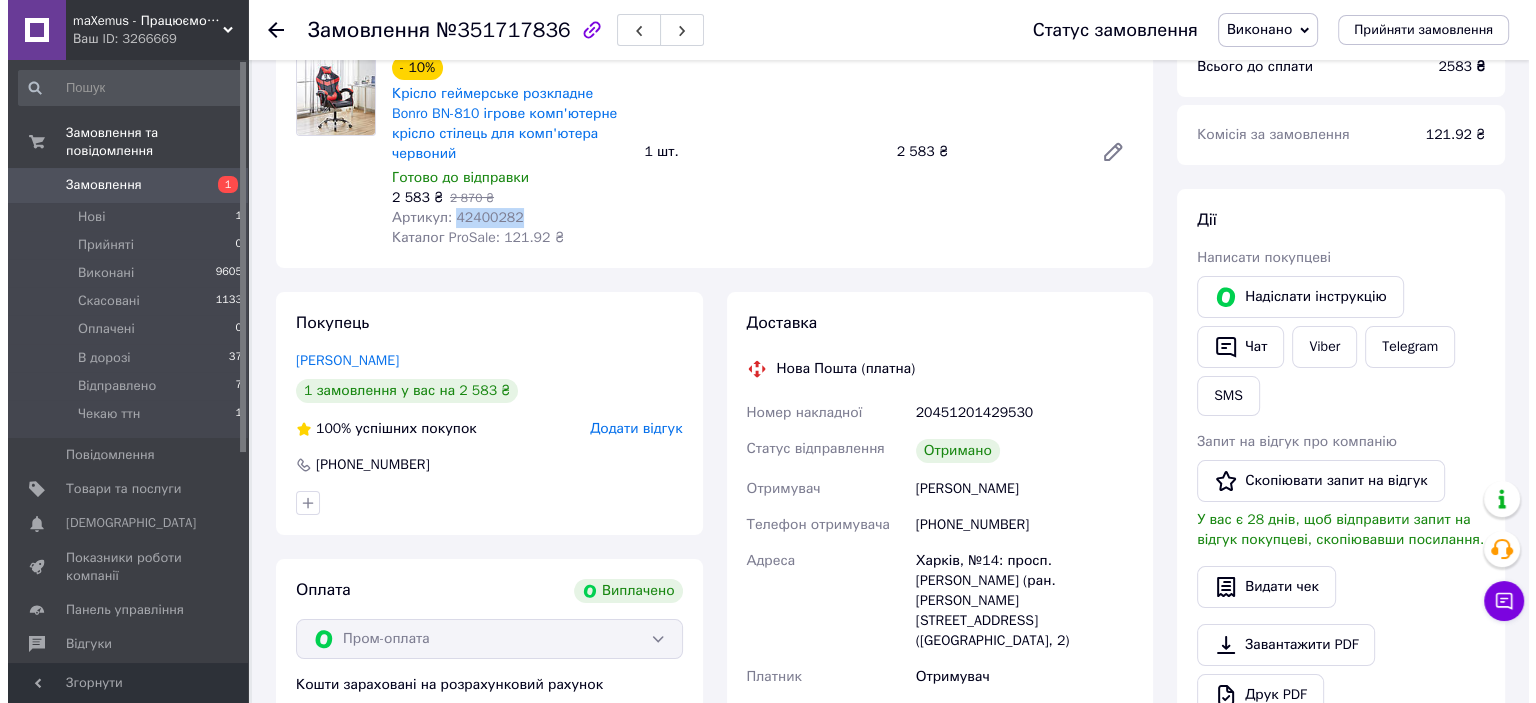 scroll, scrollTop: 183, scrollLeft: 0, axis: vertical 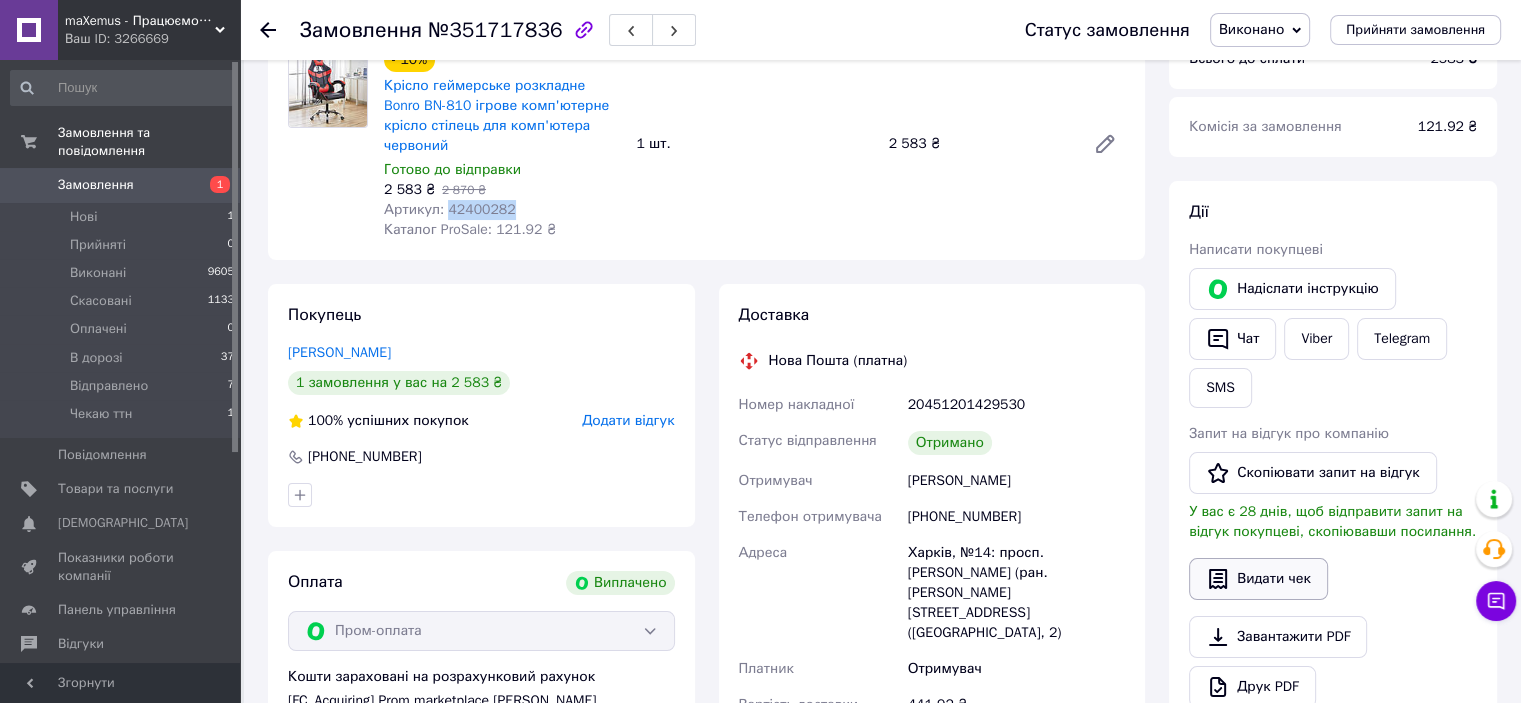 click on "Видати чек" at bounding box center [1258, 579] 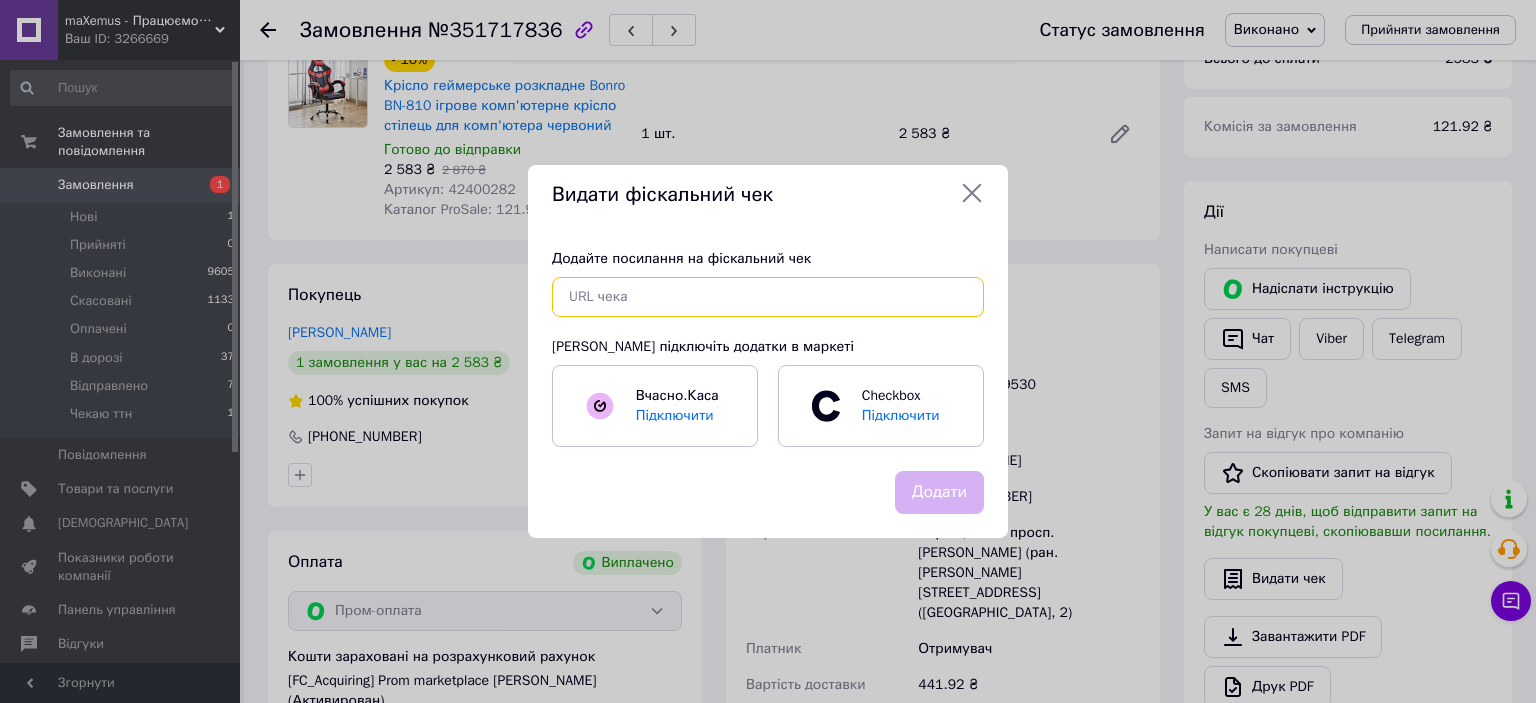 click at bounding box center (768, 297) 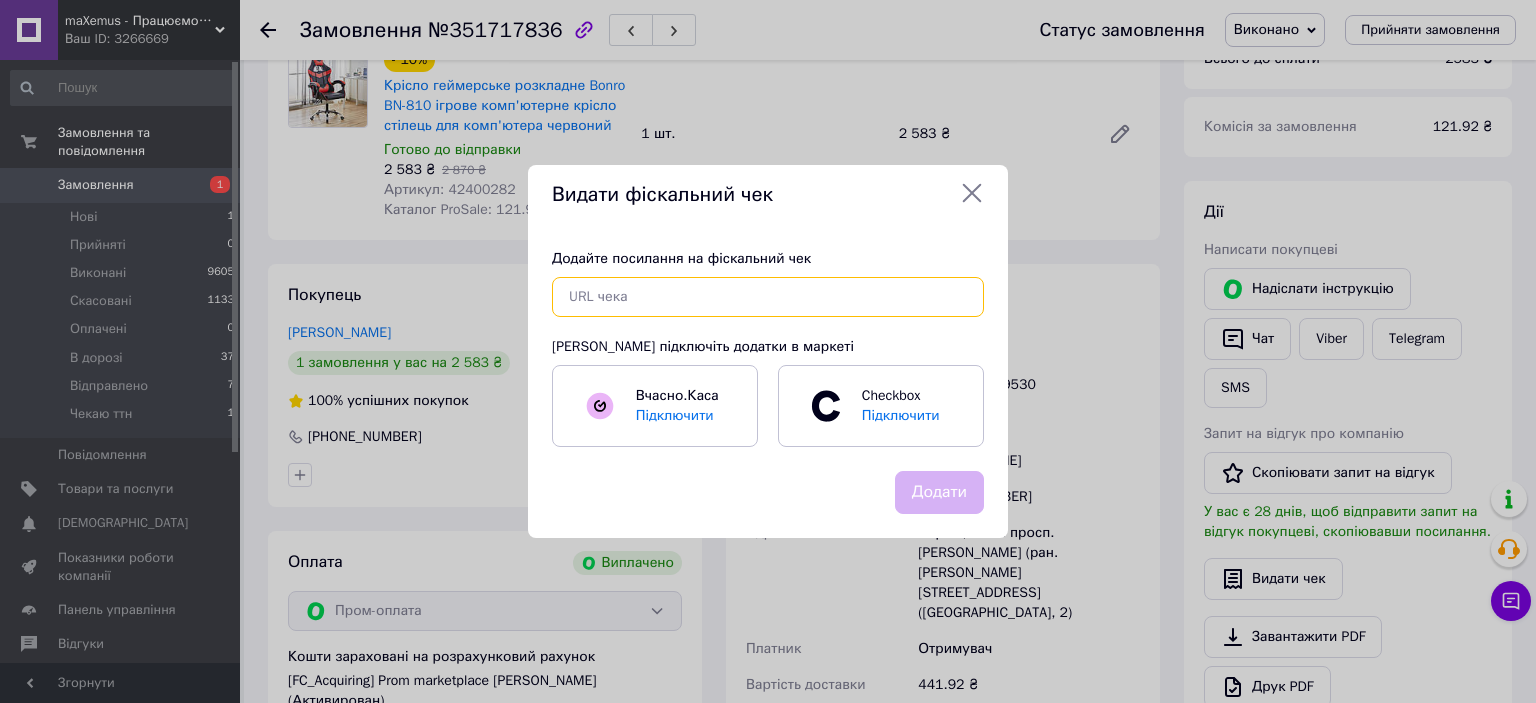 paste on "https://check.checkbox.ua/ebf7ebe6-2277-47d5-8a27-556503122374" 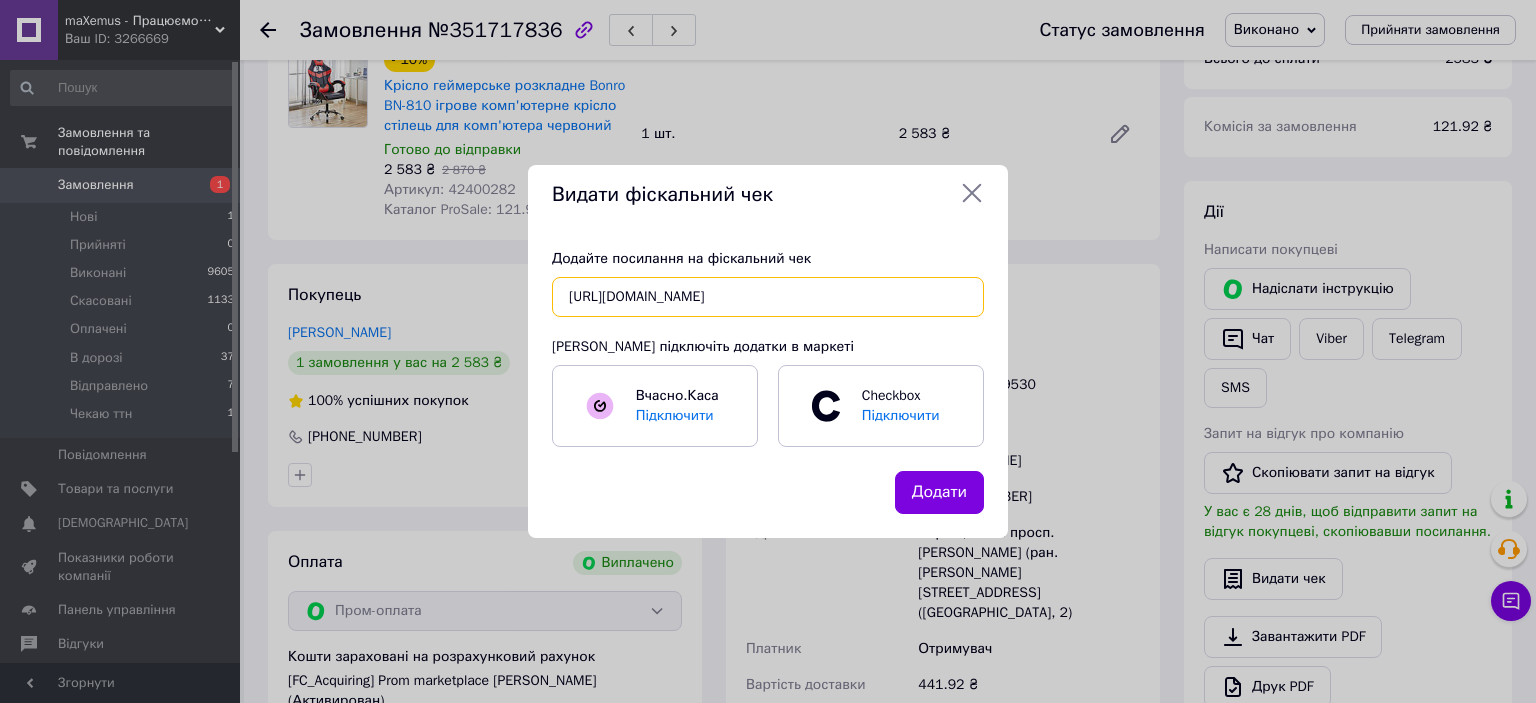 scroll, scrollTop: 0, scrollLeft: 28, axis: horizontal 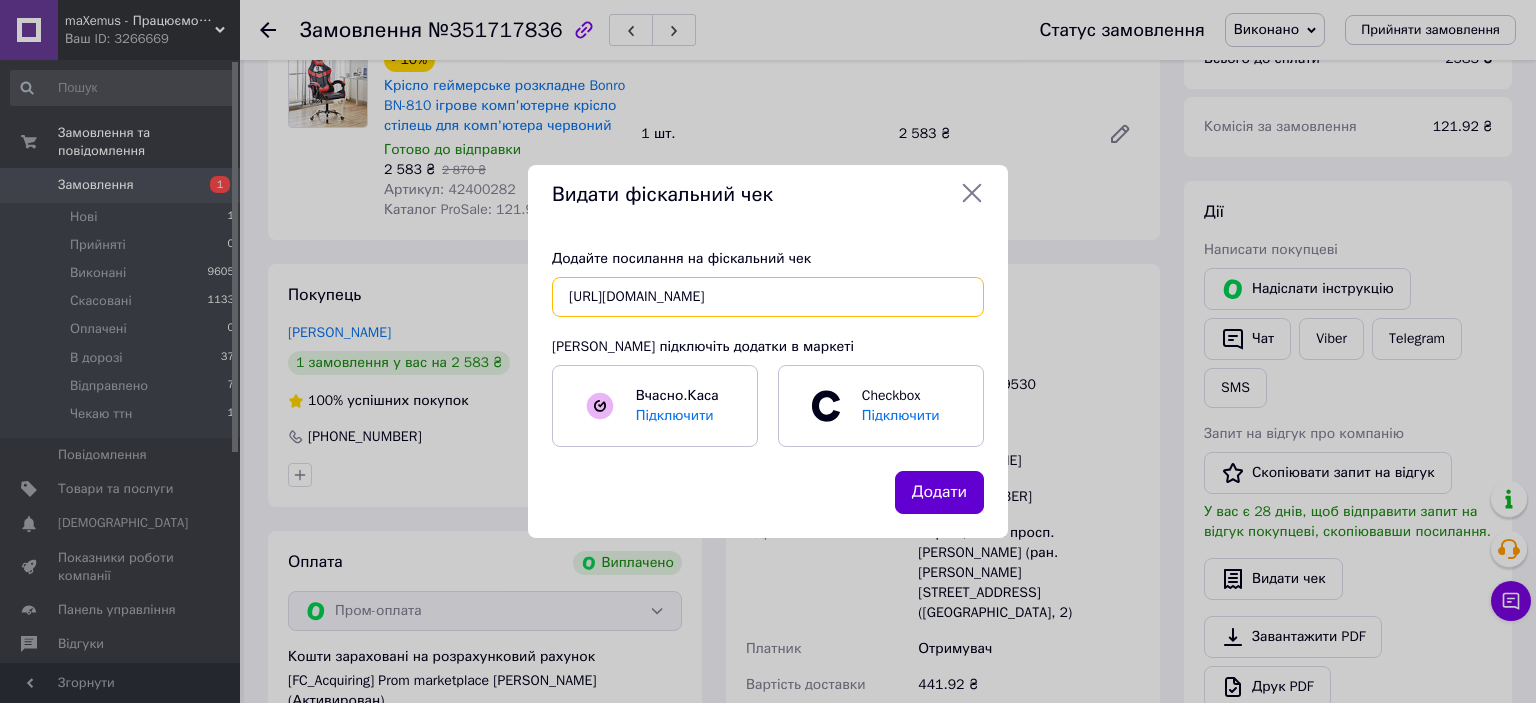 type on "https://check.checkbox.ua/ebf7ebe6-2277-47d5-8a27-556503122374" 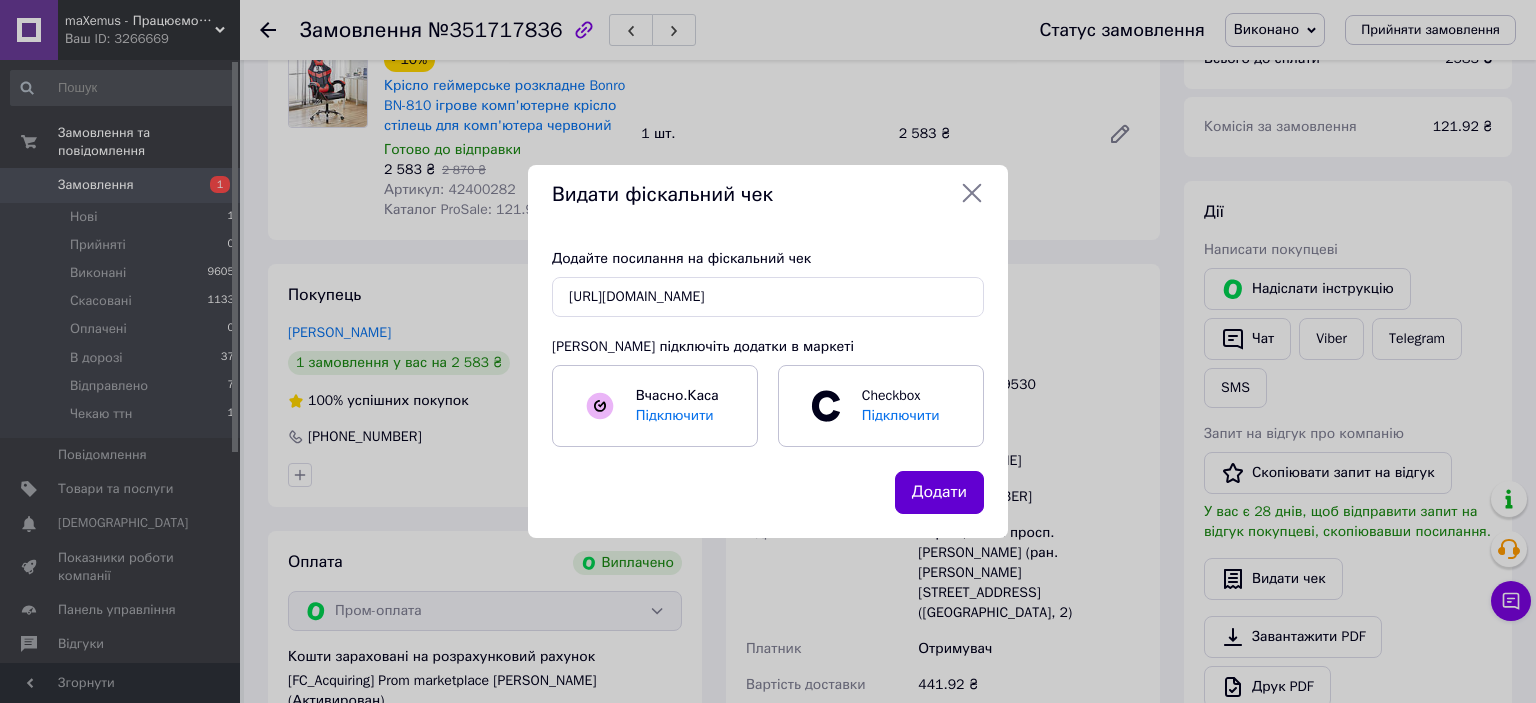 click on "Додати" at bounding box center [939, 492] 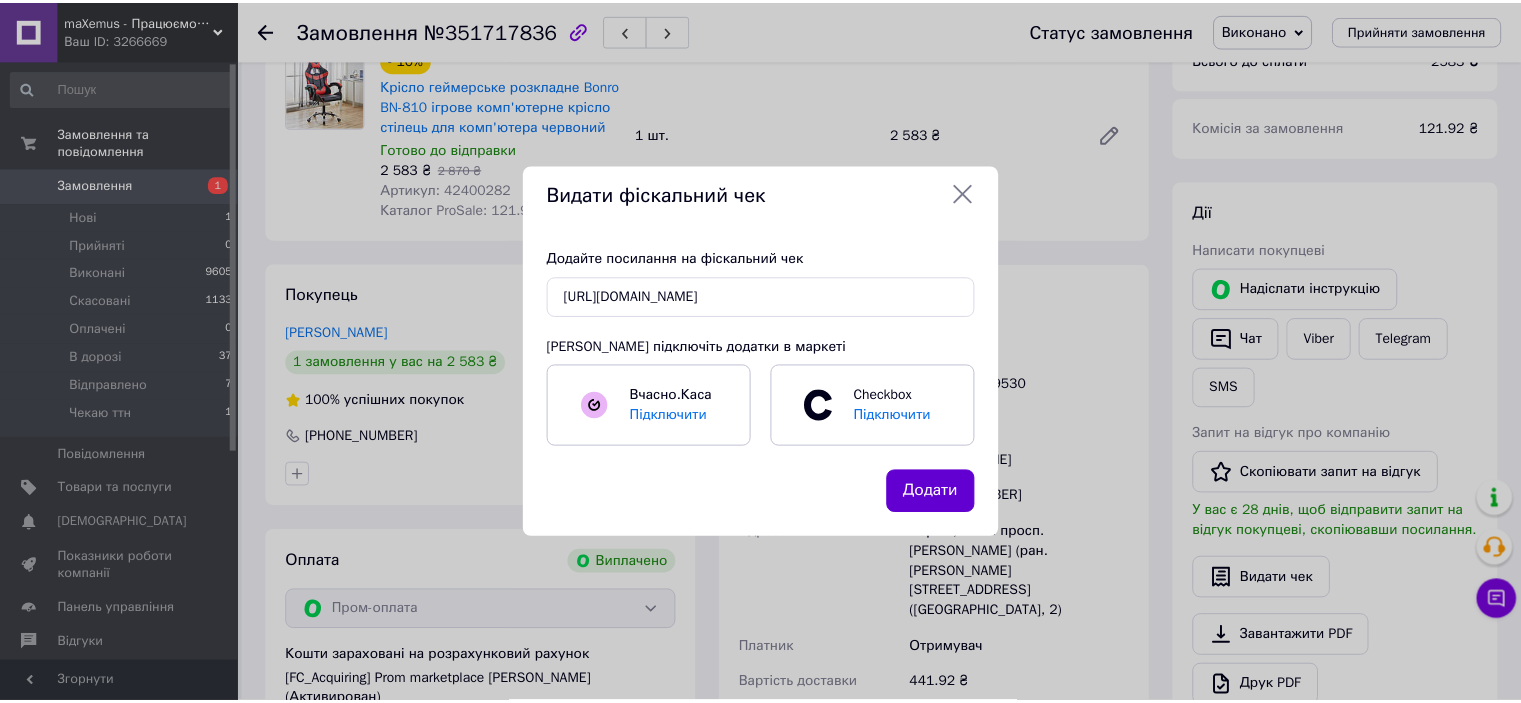 scroll, scrollTop: 0, scrollLeft: 0, axis: both 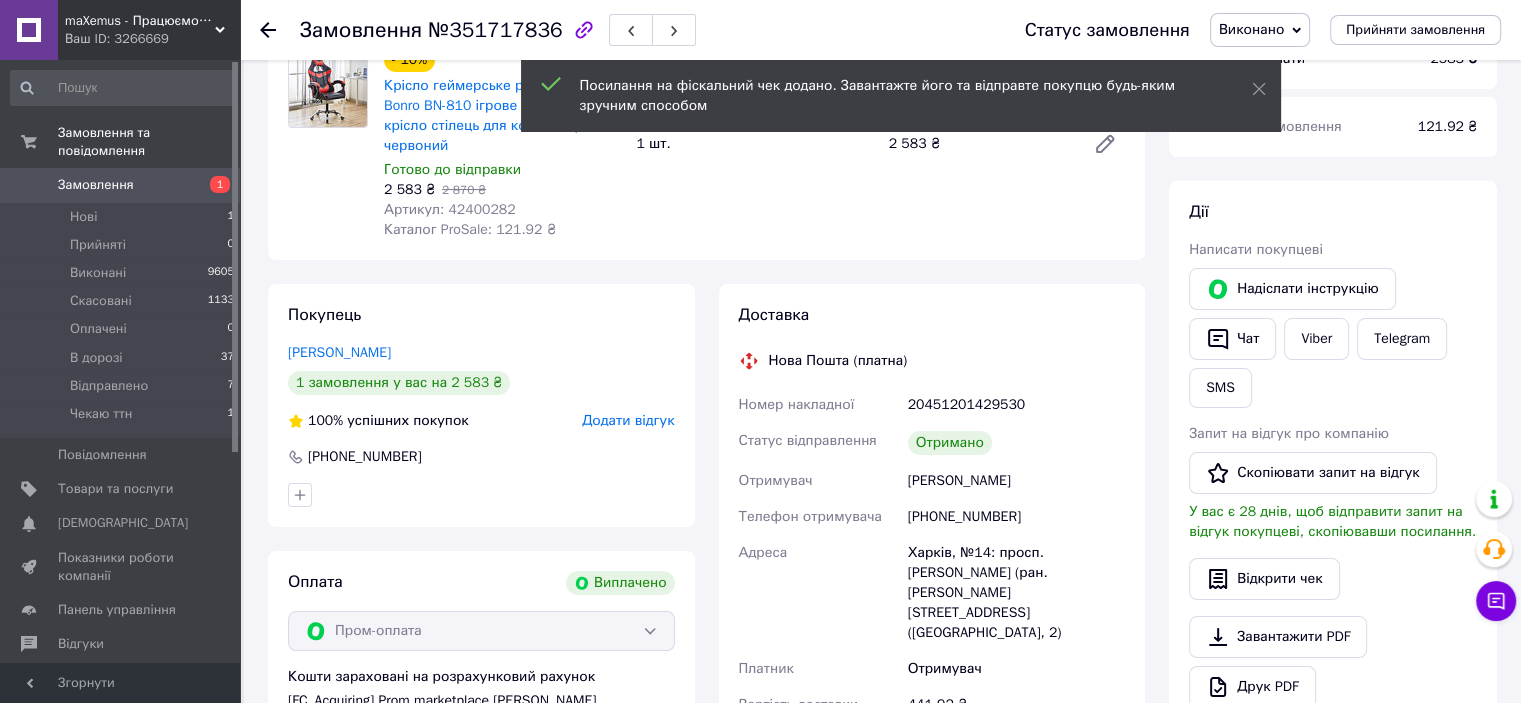 click on "[PHONE_NUMBER]" at bounding box center [1016, 517] 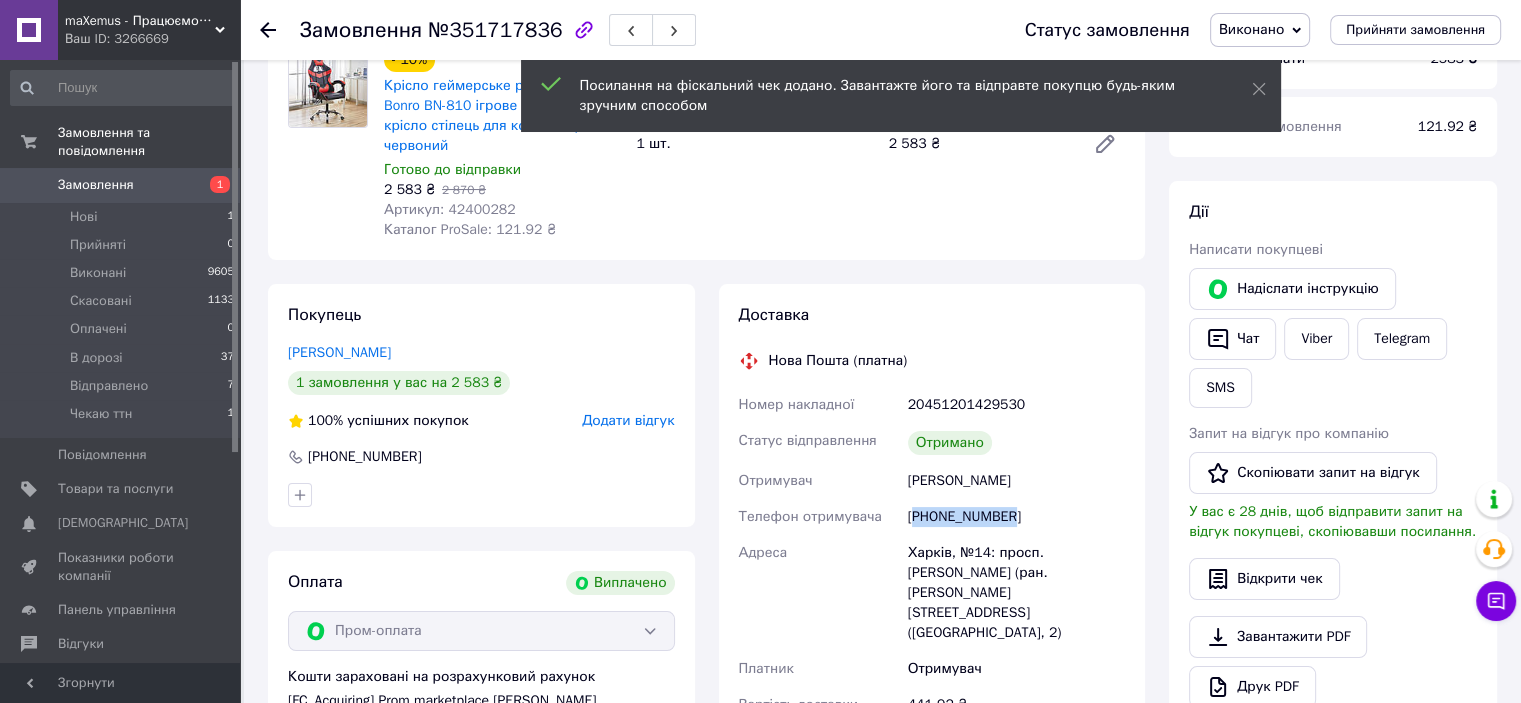 click on "[PHONE_NUMBER]" at bounding box center [1016, 517] 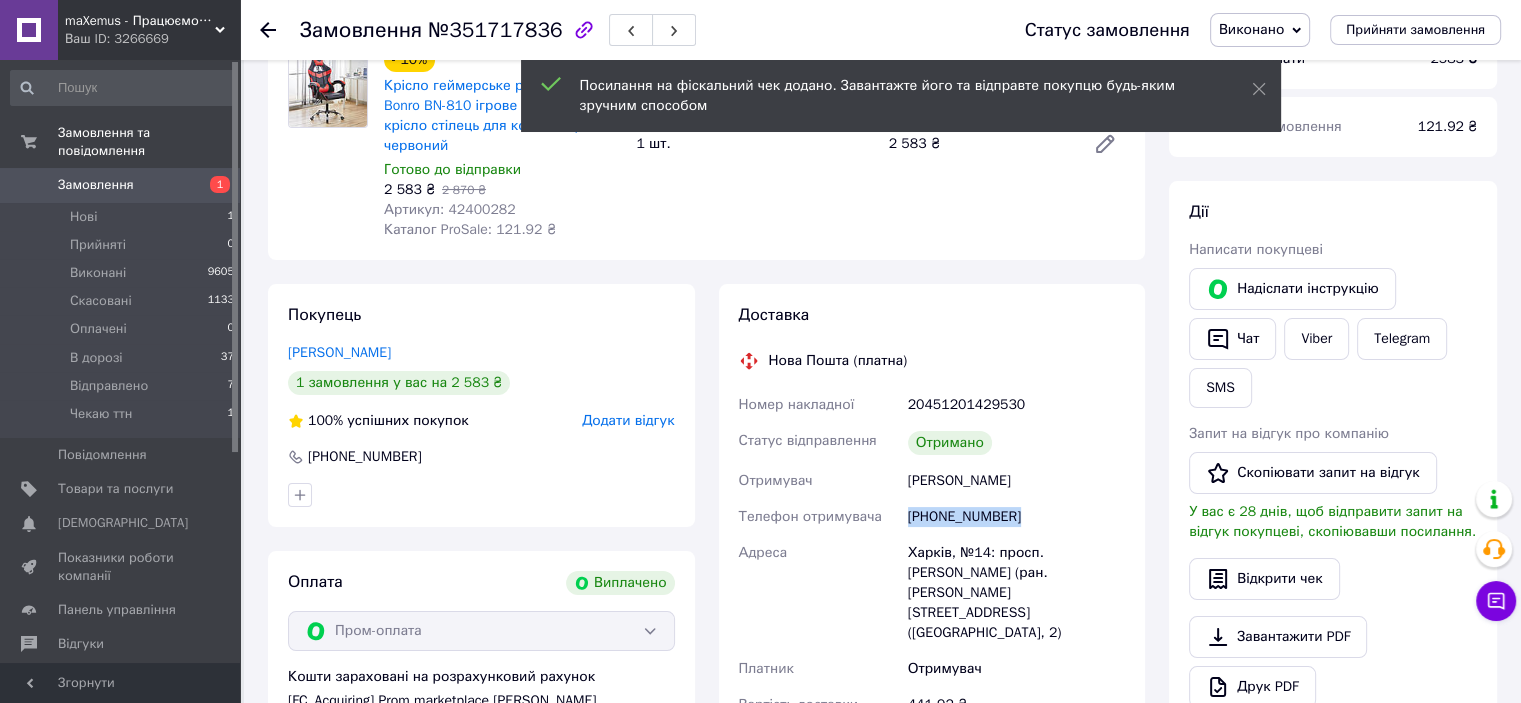 click on "[PHONE_NUMBER]" at bounding box center [1016, 517] 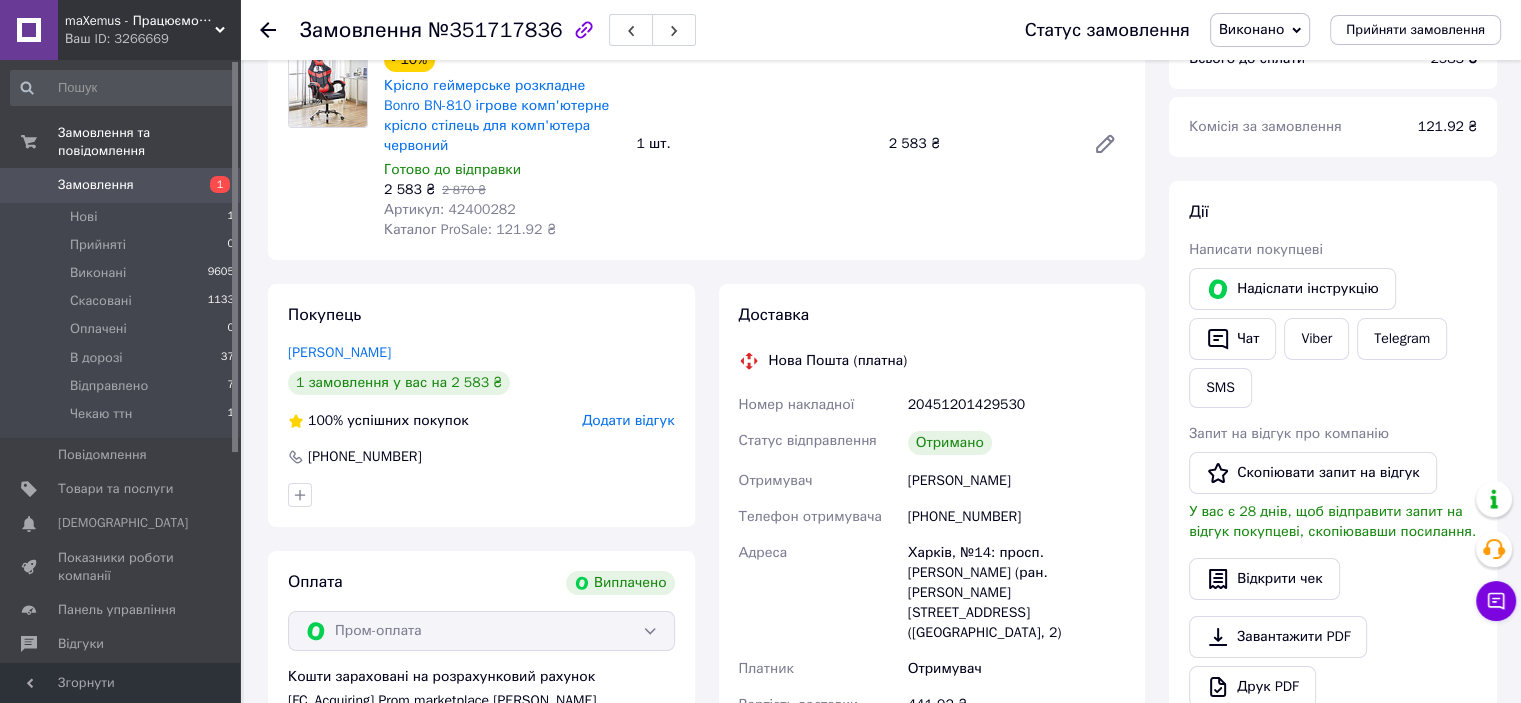 click on "Белая Виктория" at bounding box center (1016, 481) 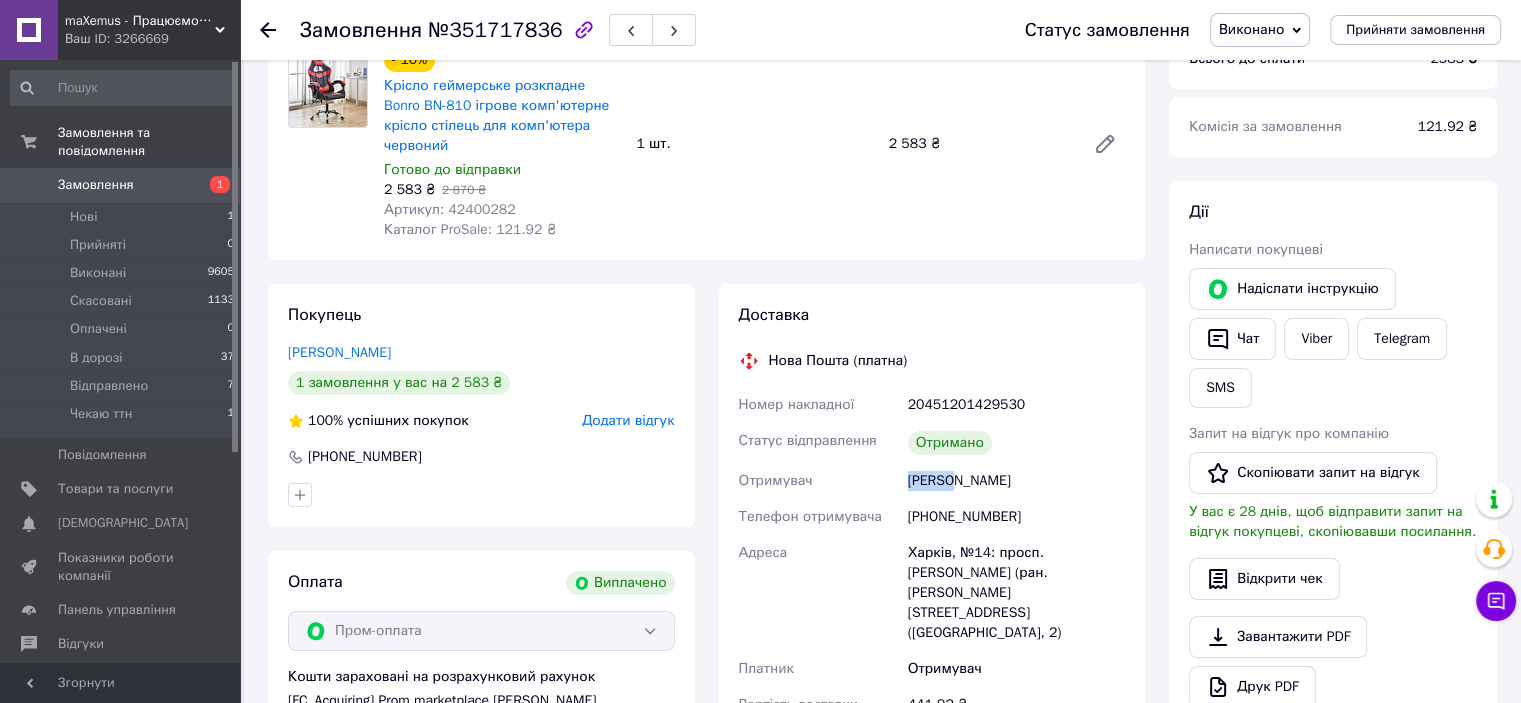 click on "Белая Виктория" at bounding box center (1016, 481) 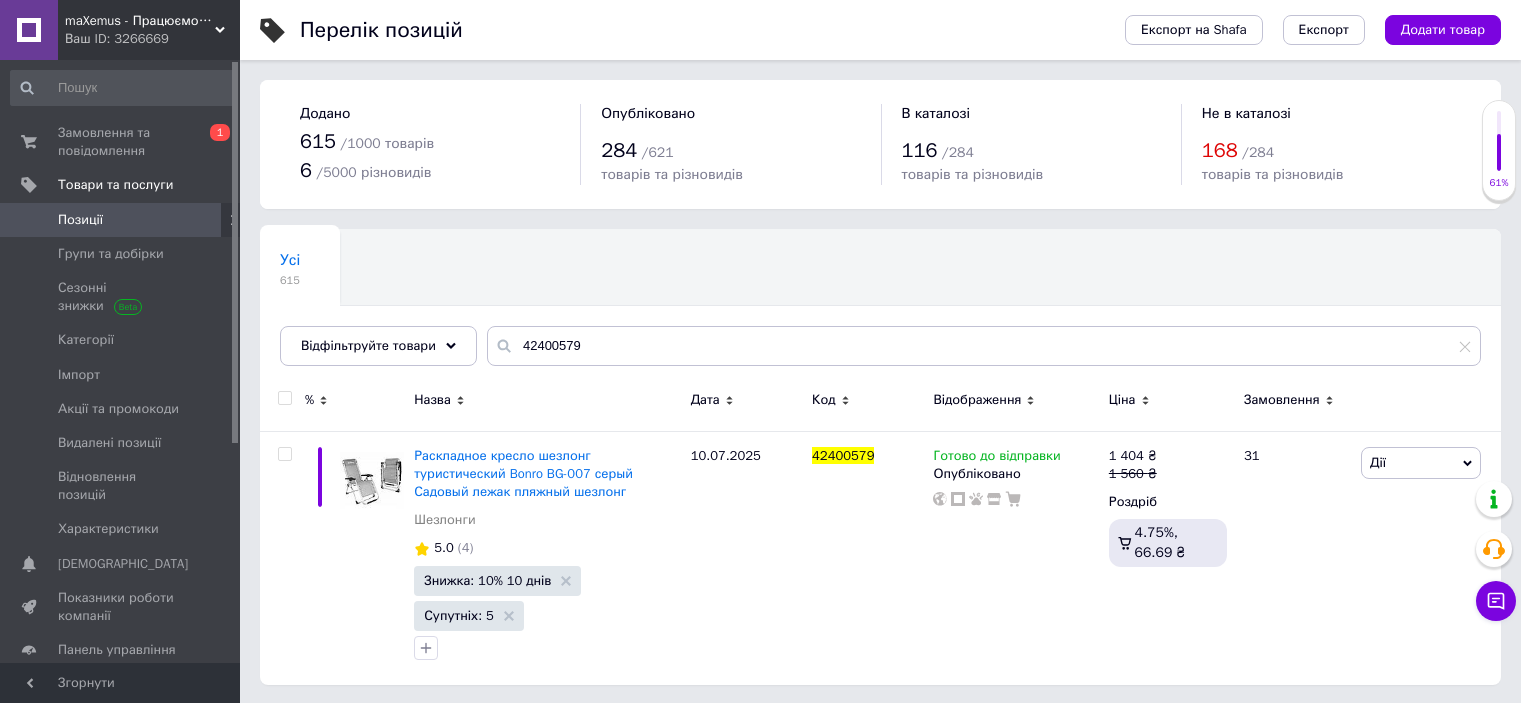 scroll, scrollTop: 0, scrollLeft: 0, axis: both 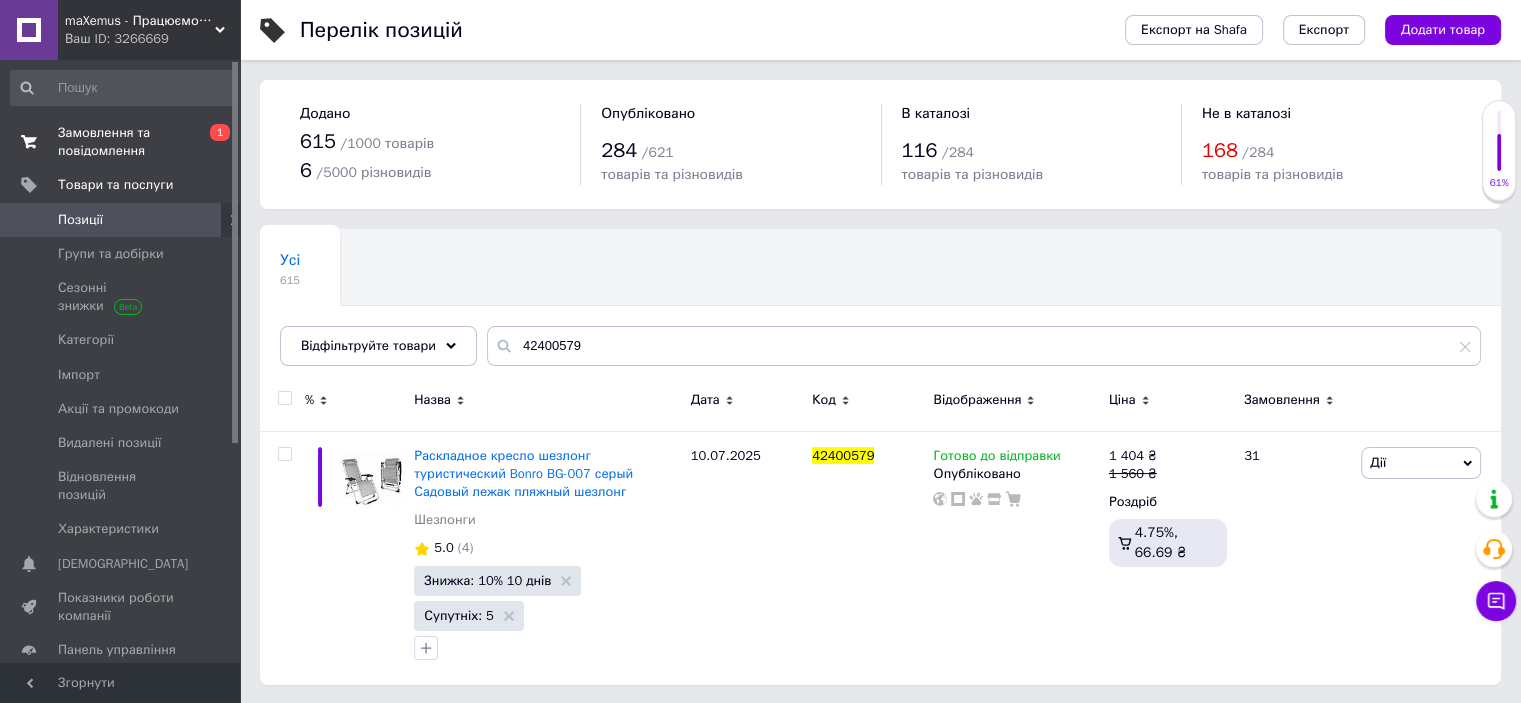 click on "Замовлення та повідомлення" at bounding box center [121, 142] 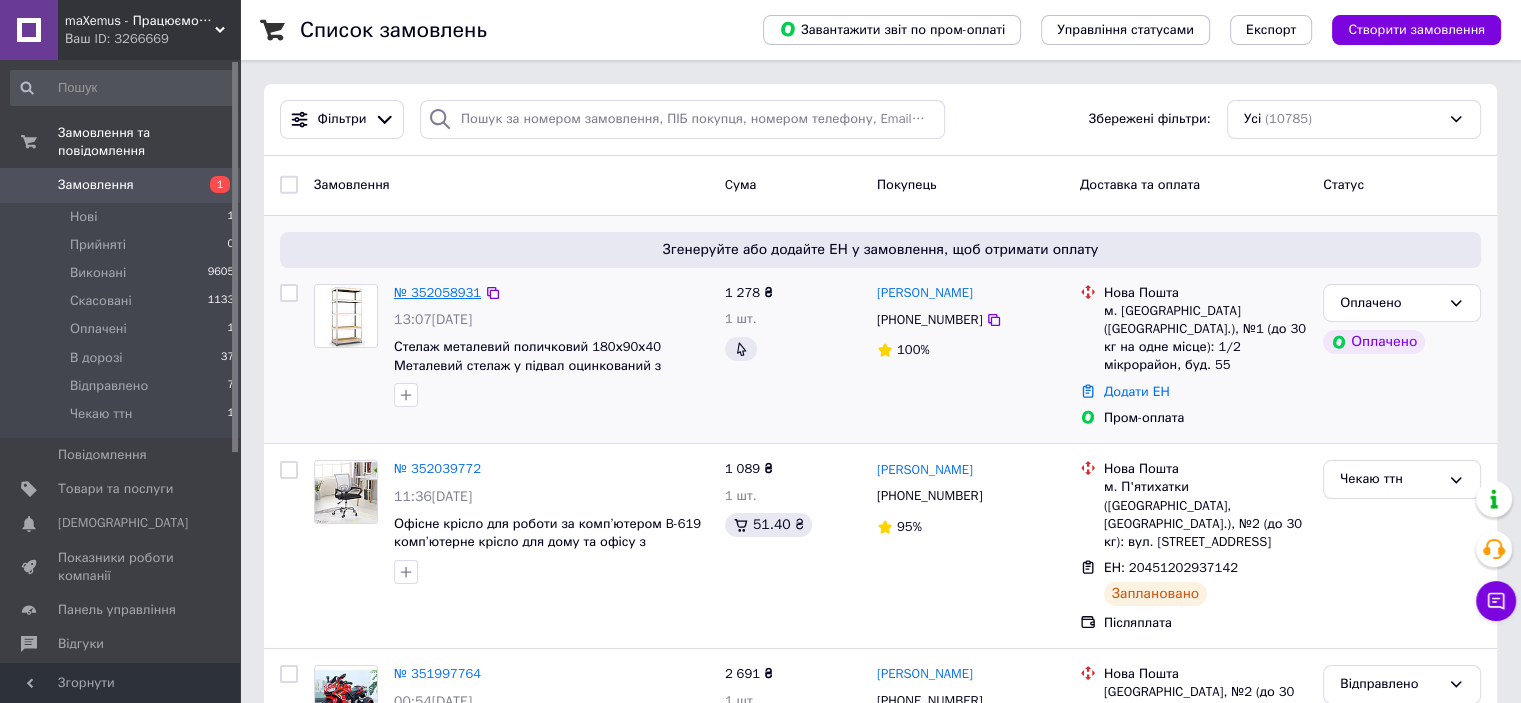 click on "№ 352058931" at bounding box center (437, 292) 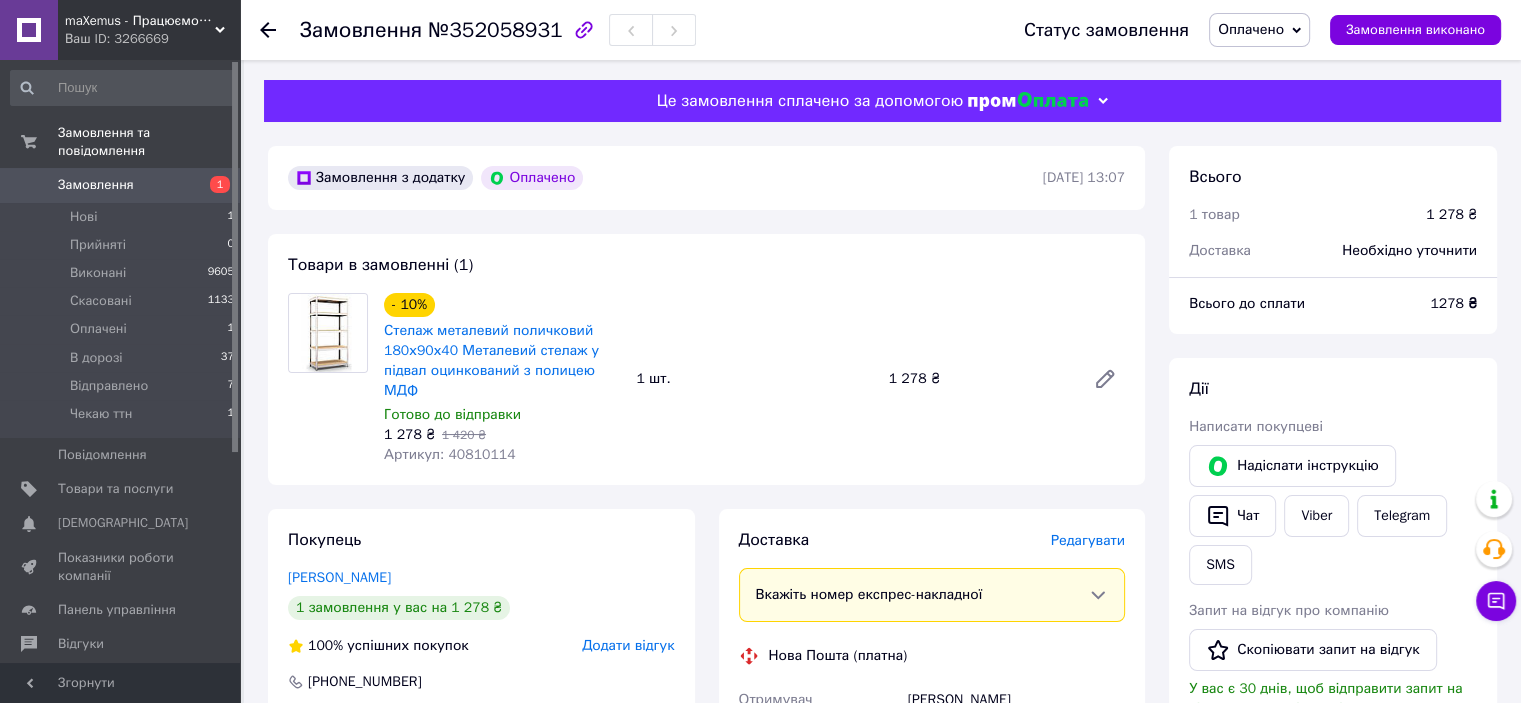 click on "Артикул: 40810114" at bounding box center [450, 454] 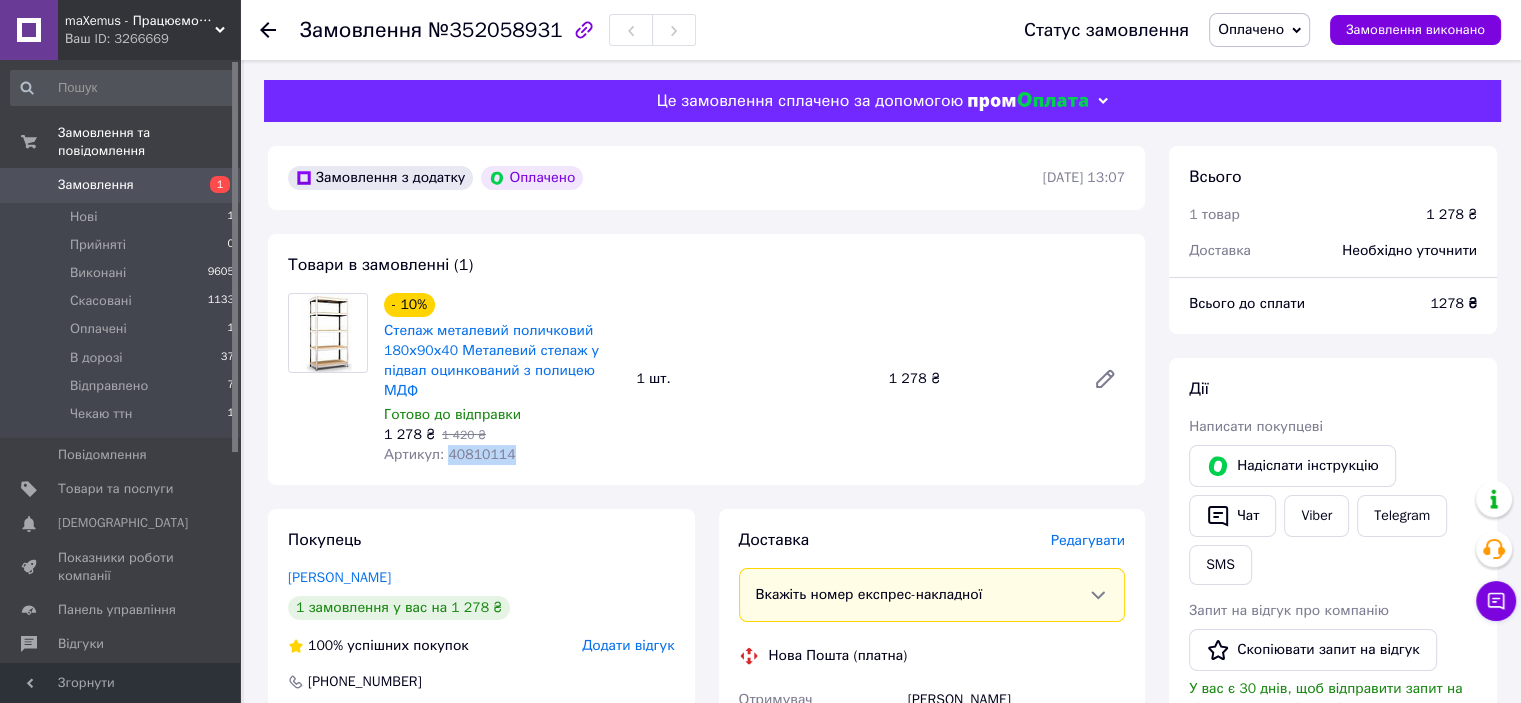 click on "Артикул: 40810114" at bounding box center (450, 454) 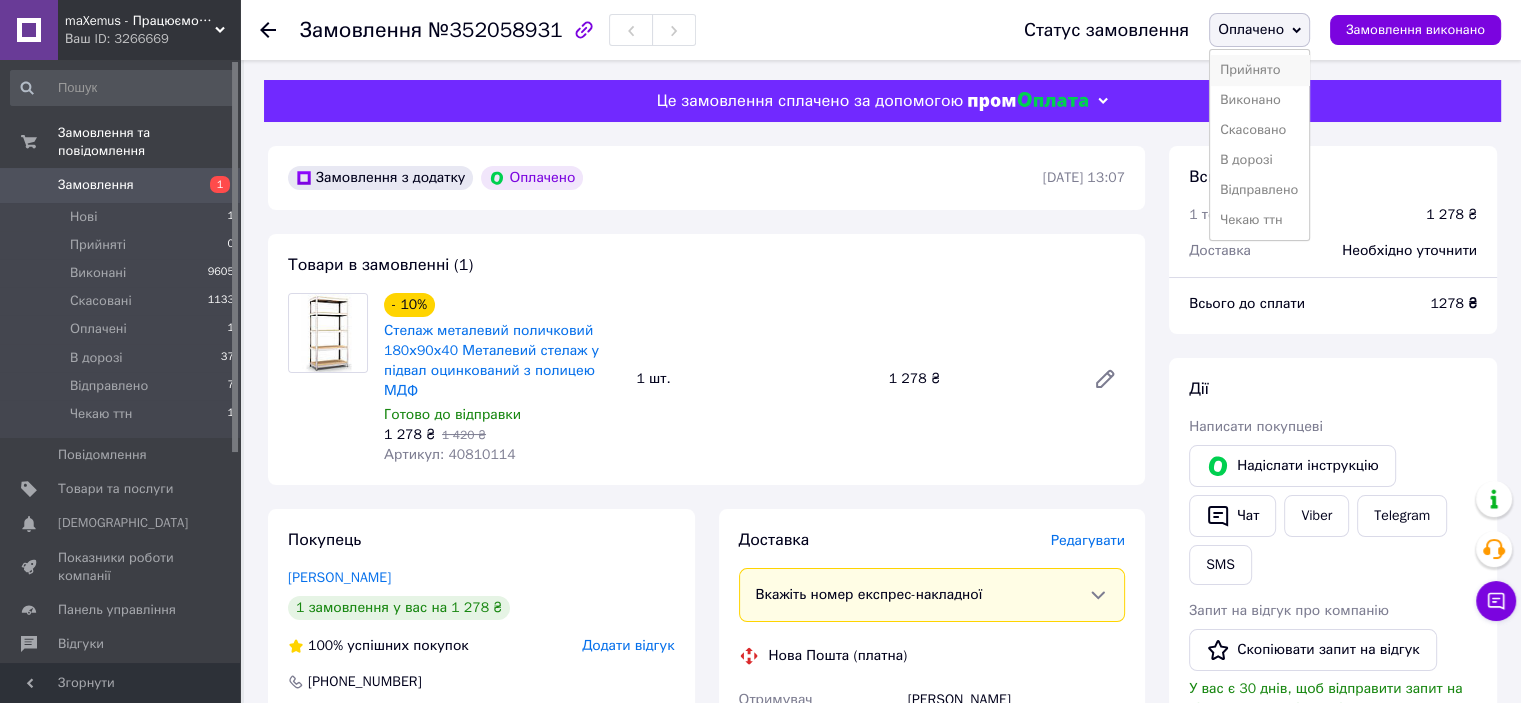 click on "Прийнято" at bounding box center [1259, 70] 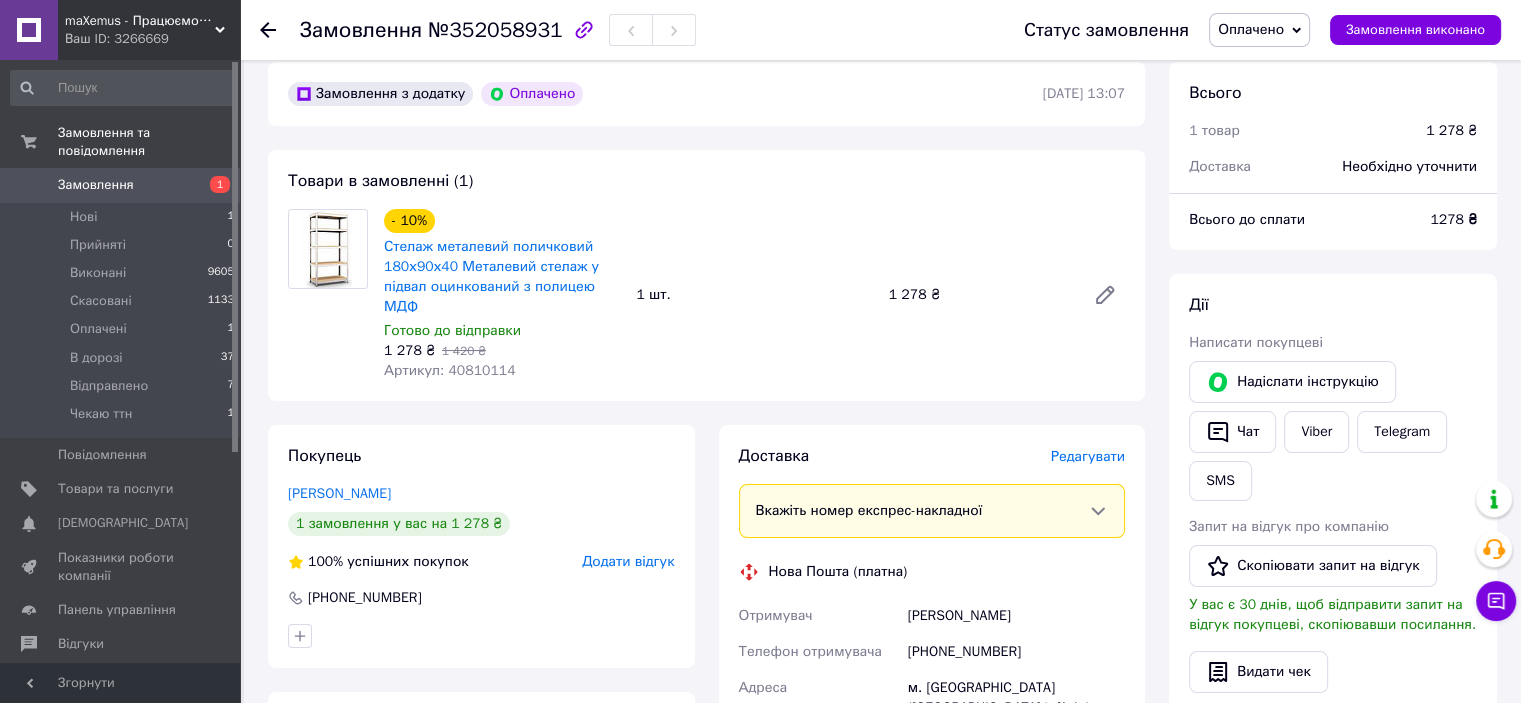 scroll, scrollTop: 88, scrollLeft: 0, axis: vertical 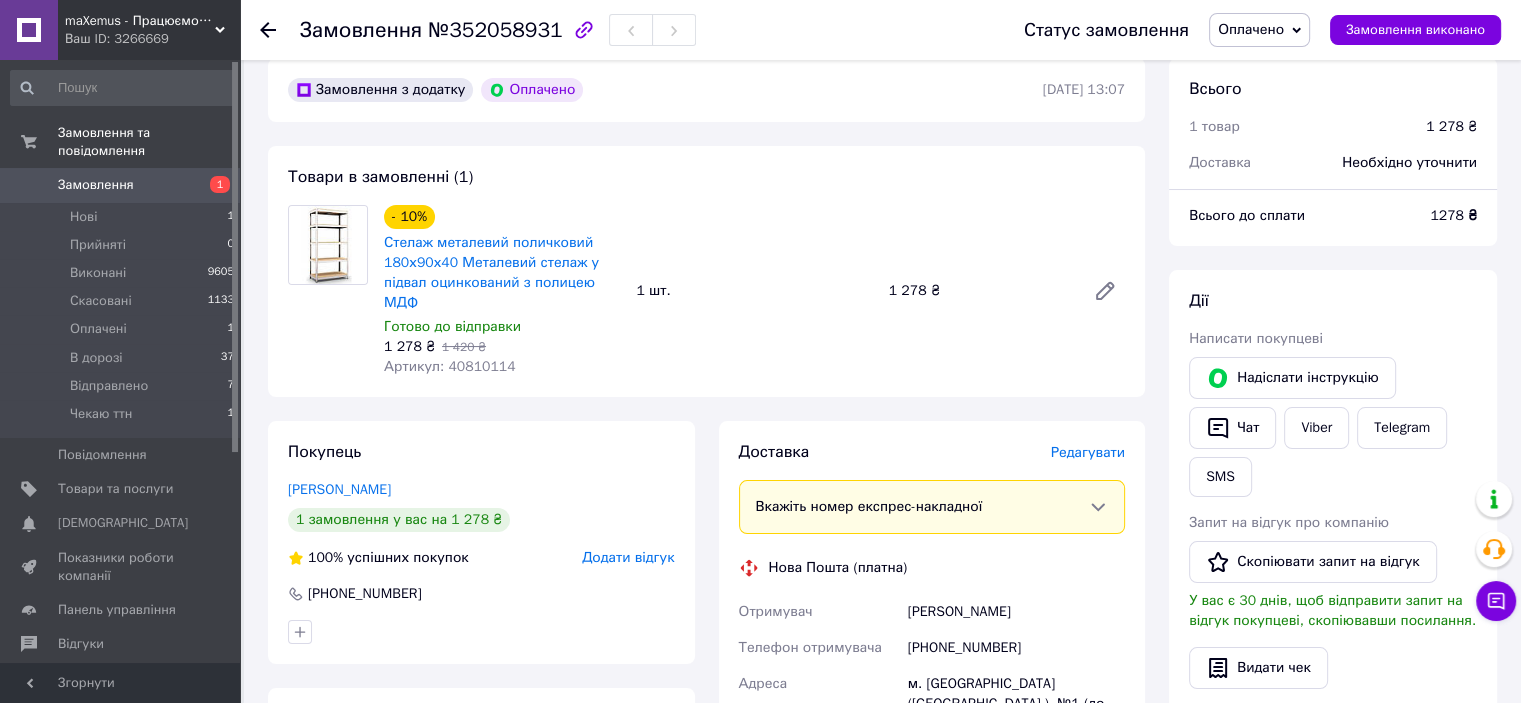 click on "Оплачено" at bounding box center (1251, 29) 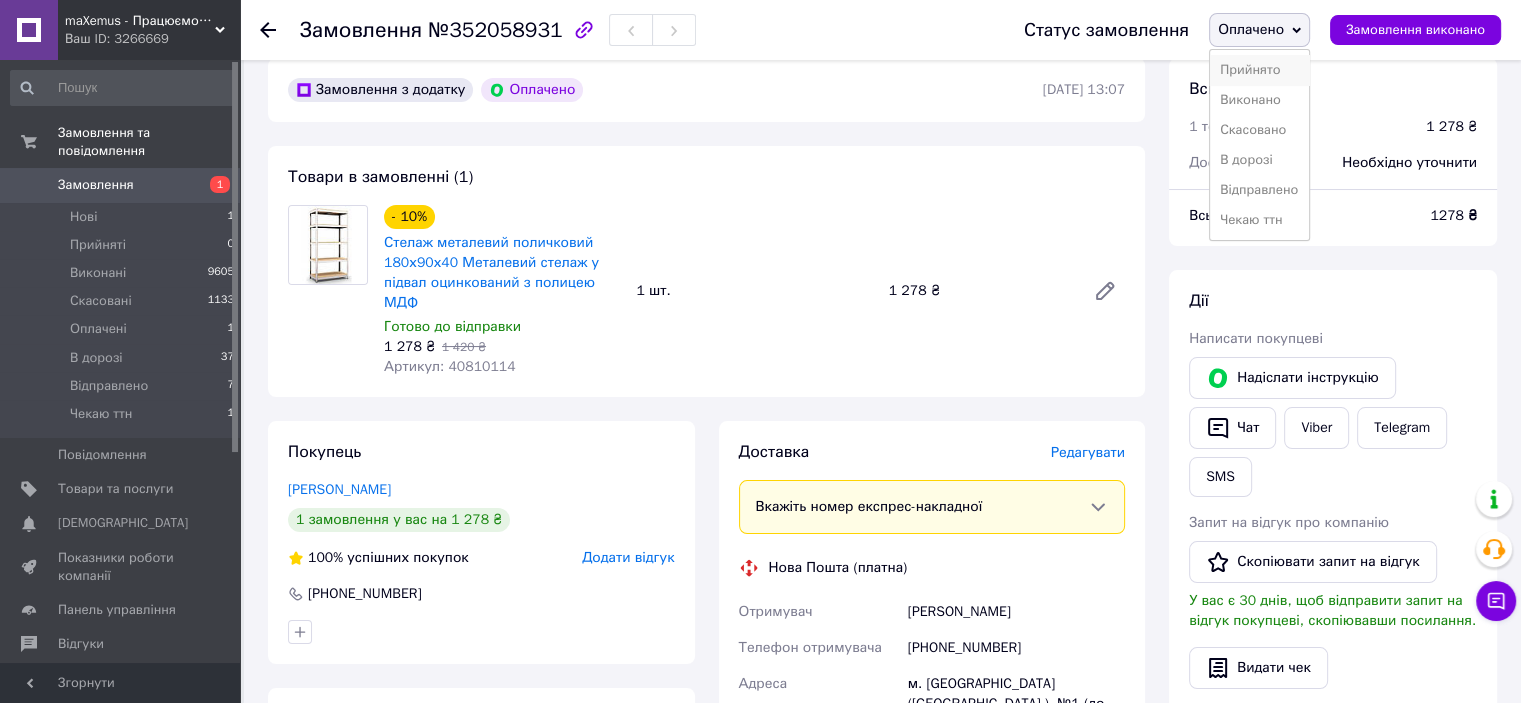 click on "Прийнято" at bounding box center [1259, 70] 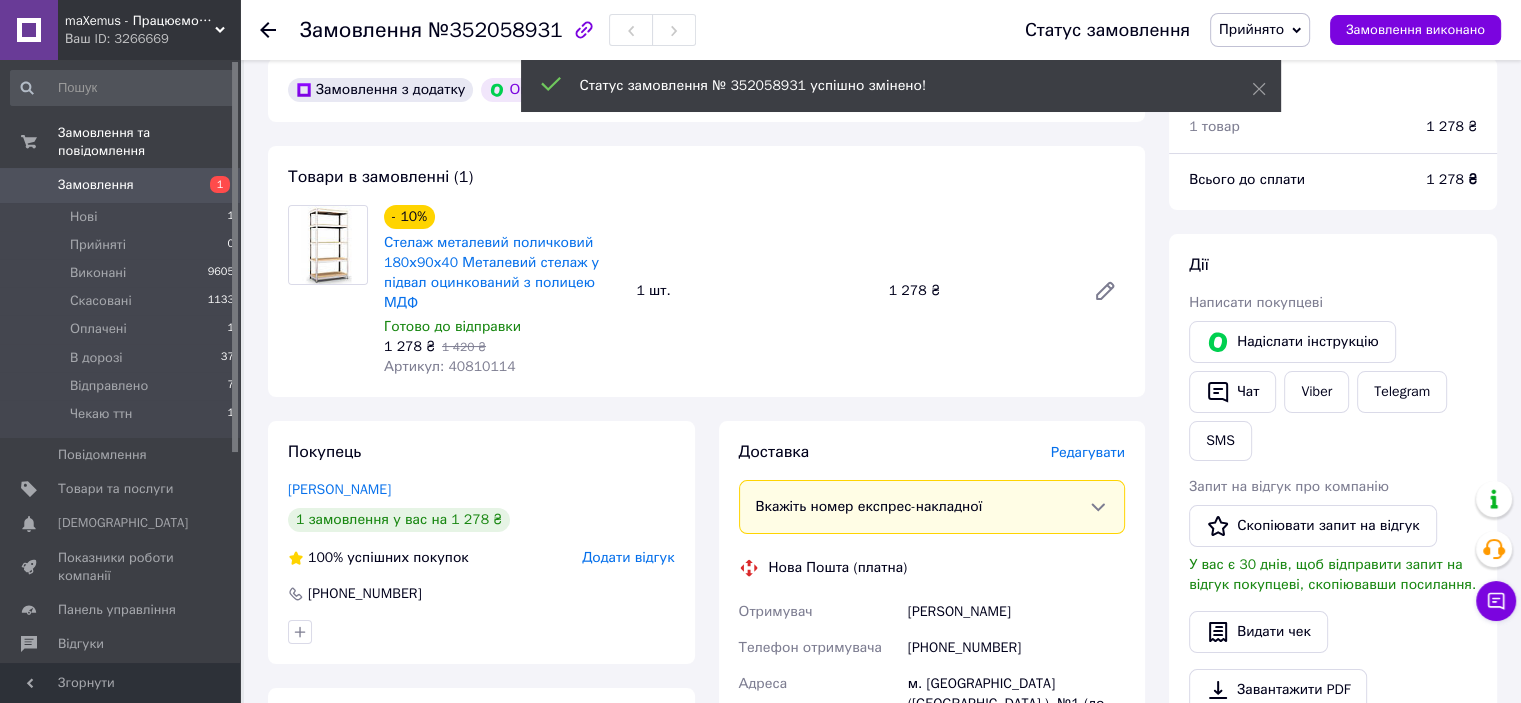 click on "Прийнято" at bounding box center [1251, 29] 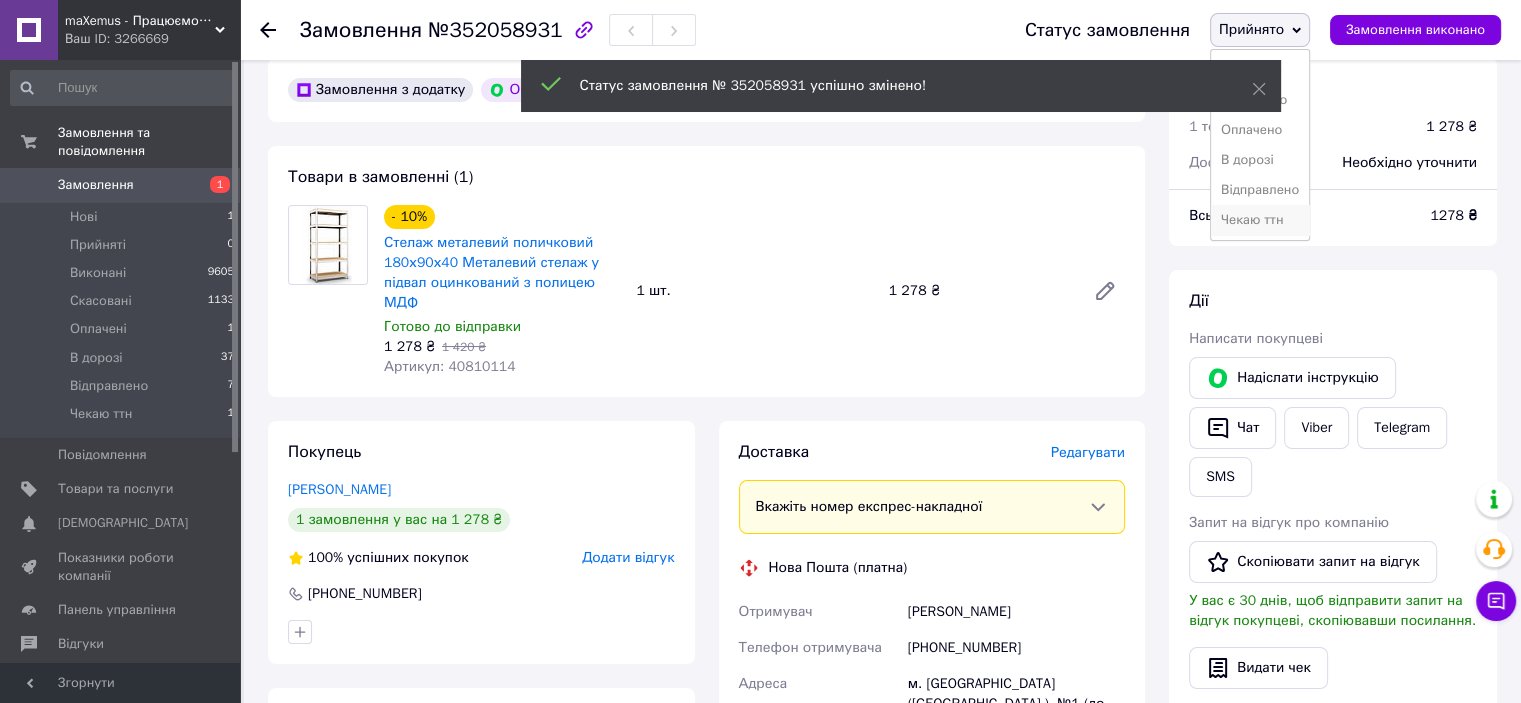 click on "Чекаю ттн" at bounding box center [1260, 220] 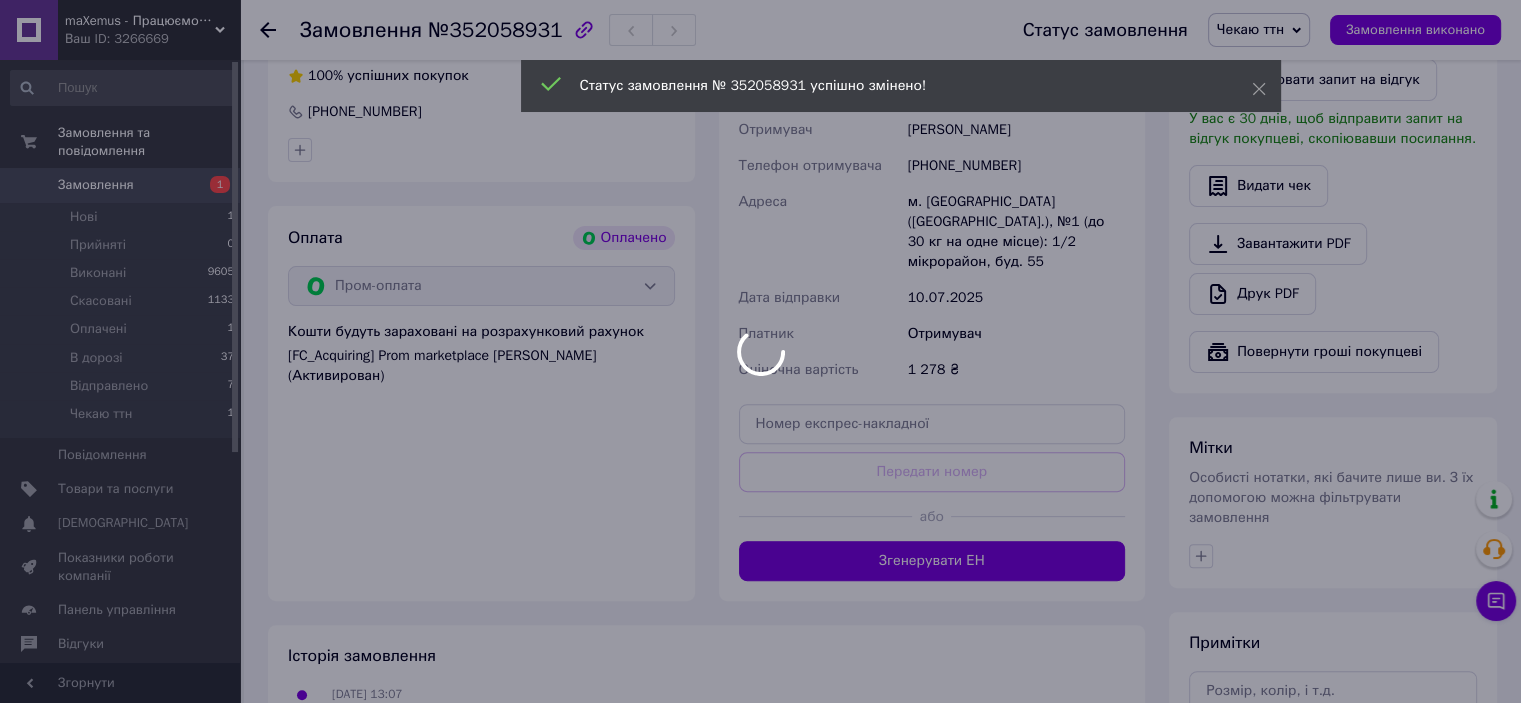 scroll, scrollTop: 572, scrollLeft: 0, axis: vertical 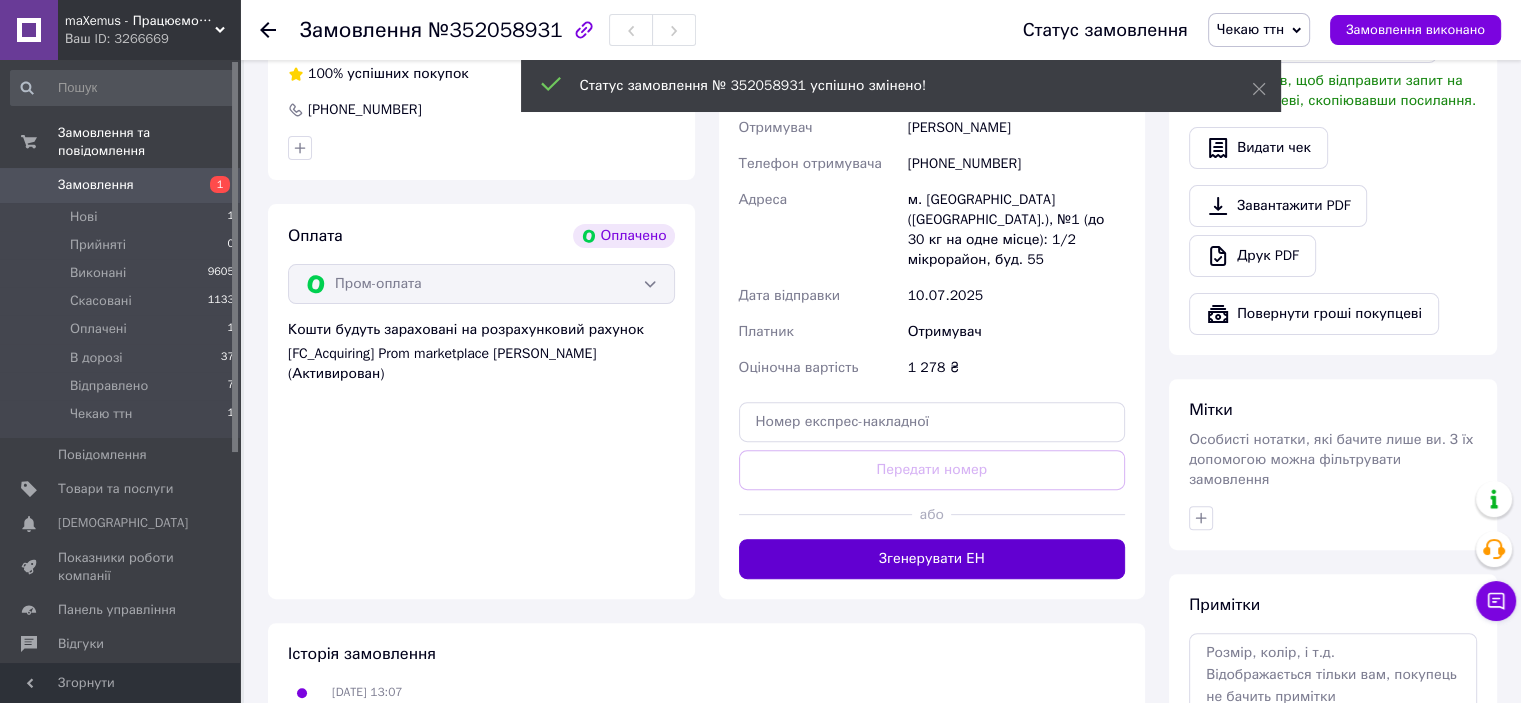 click on "Згенерувати ЕН" at bounding box center (932, 559) 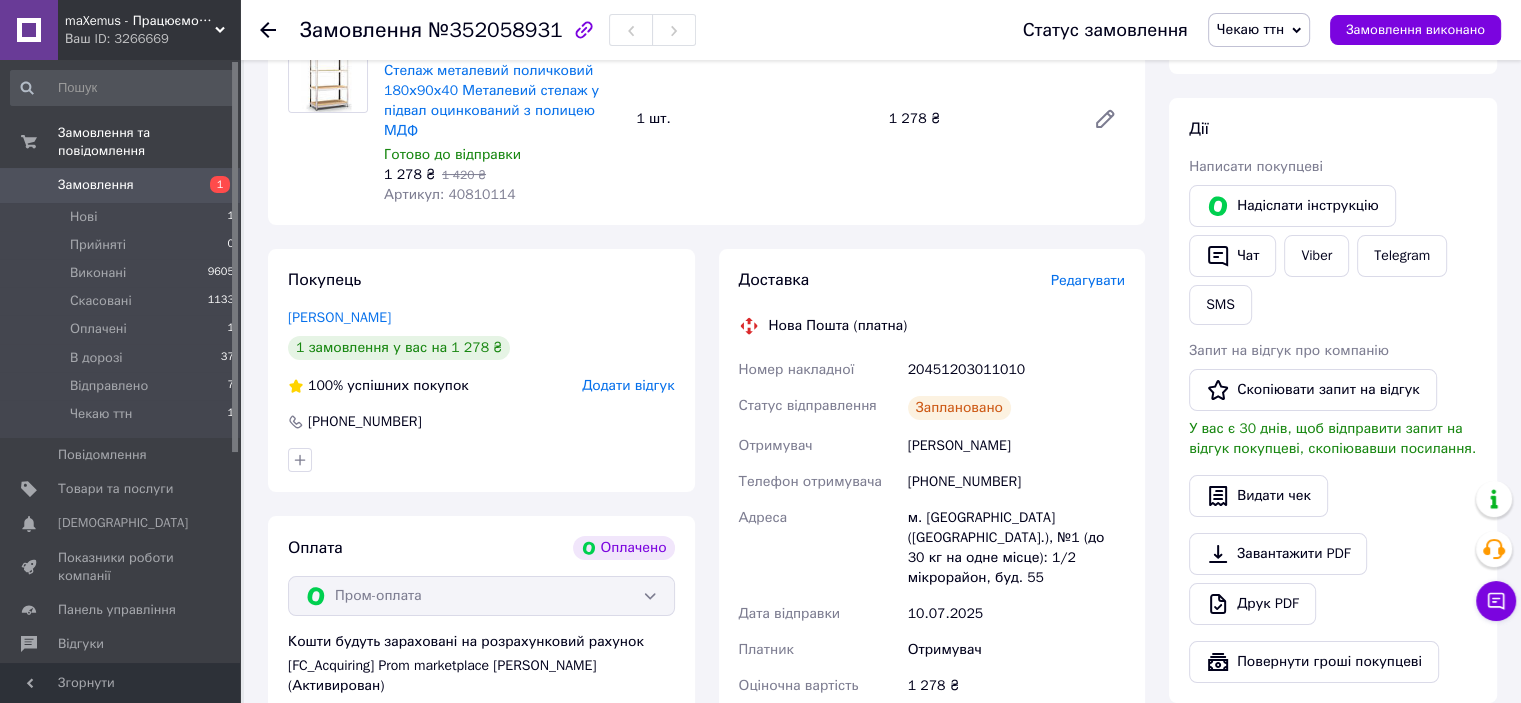 scroll, scrollTop: 262, scrollLeft: 0, axis: vertical 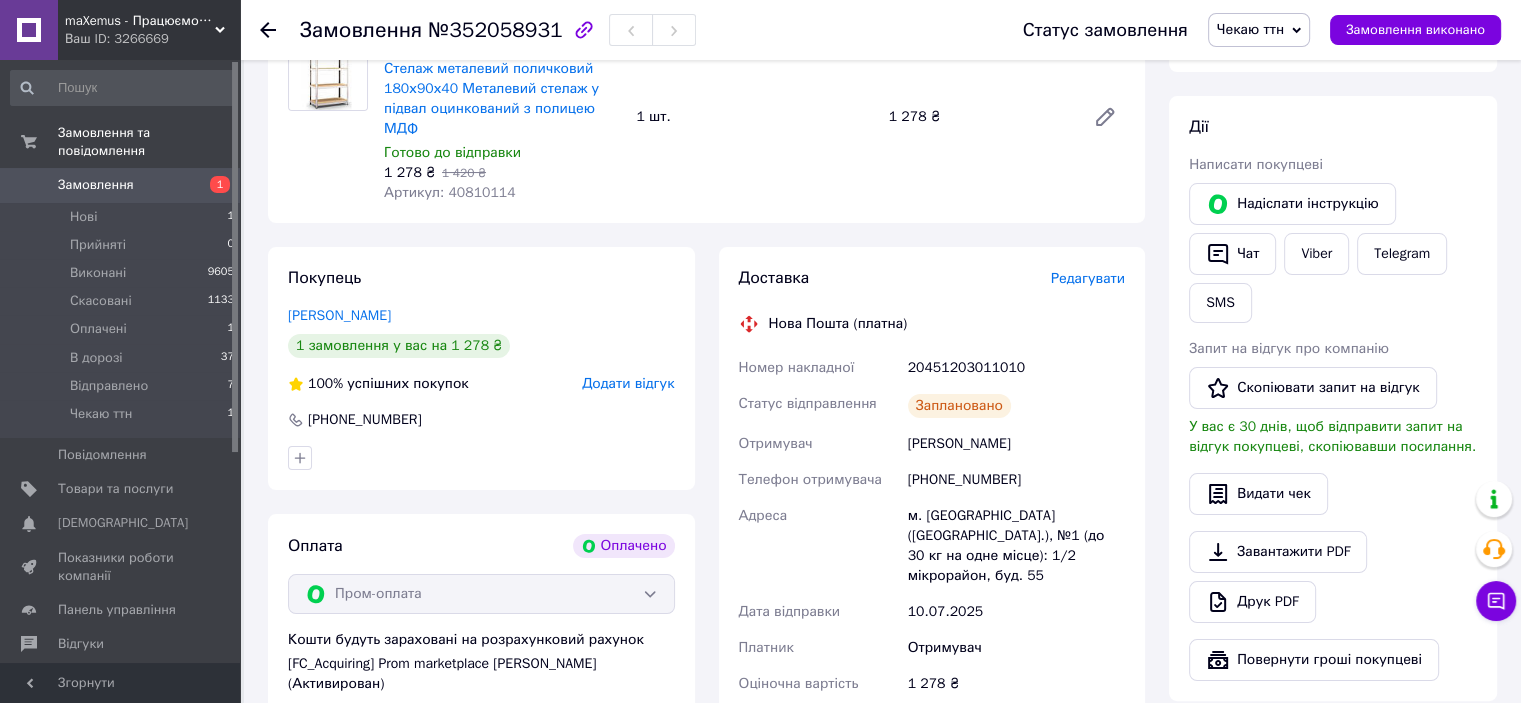 click on "[PERSON_NAME]" at bounding box center (1016, 444) 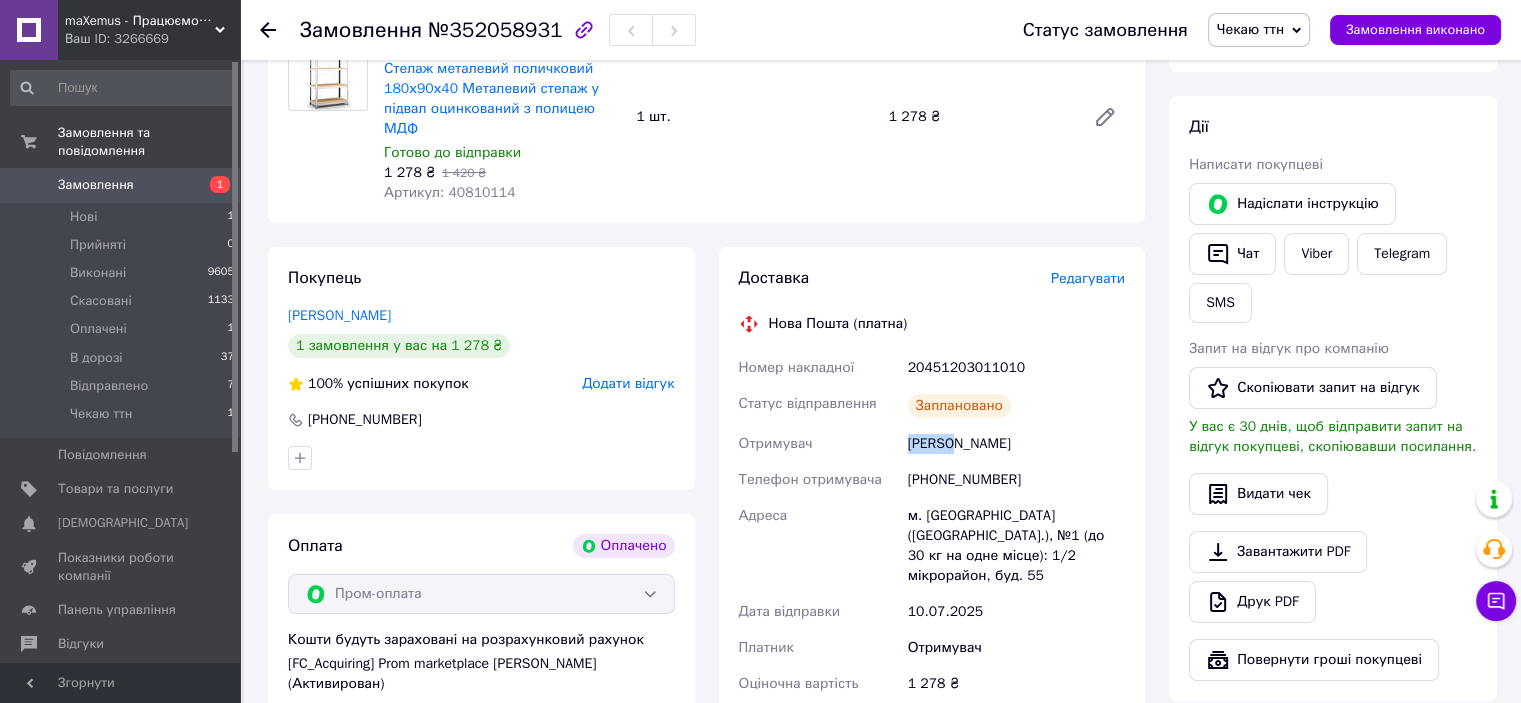 click on "[PERSON_NAME]" at bounding box center (1016, 444) 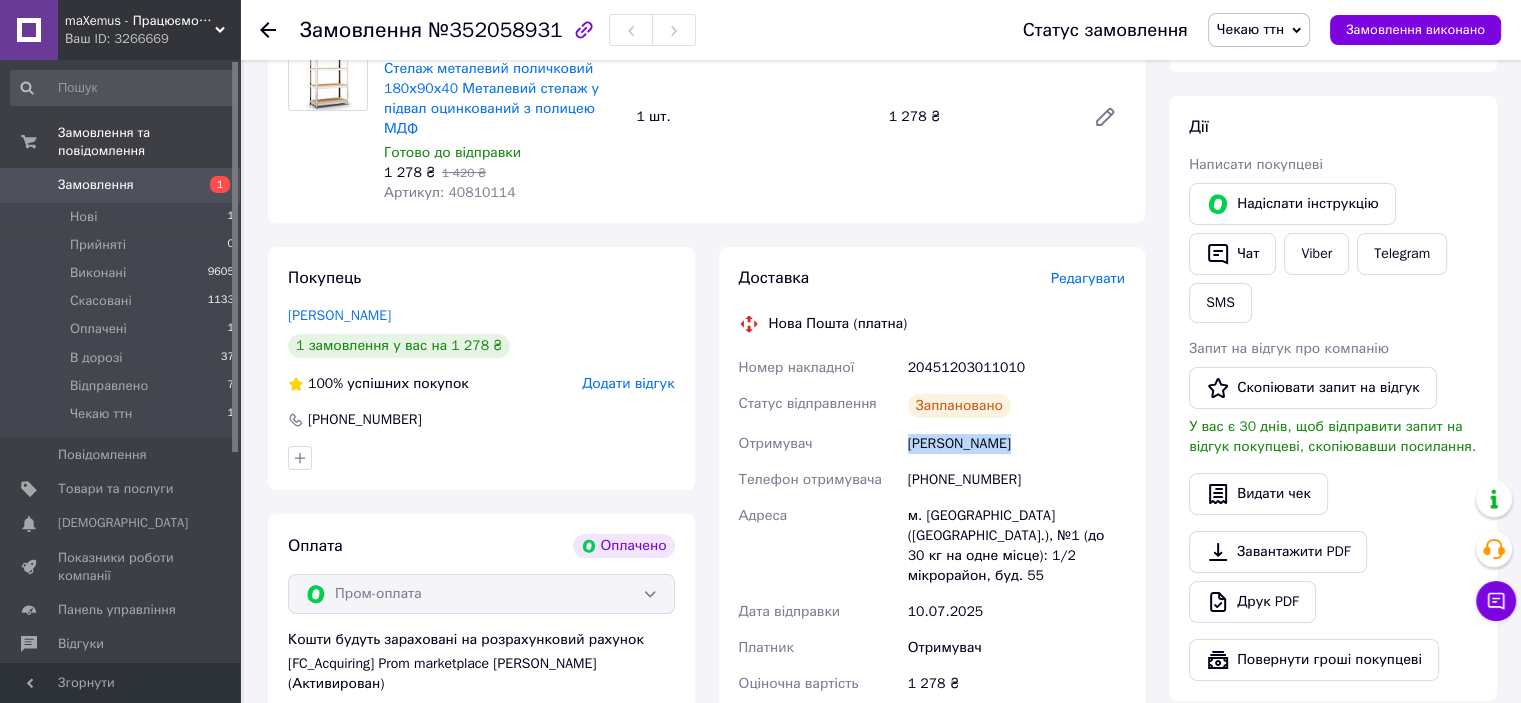 click on "[PERSON_NAME]" at bounding box center (1016, 444) 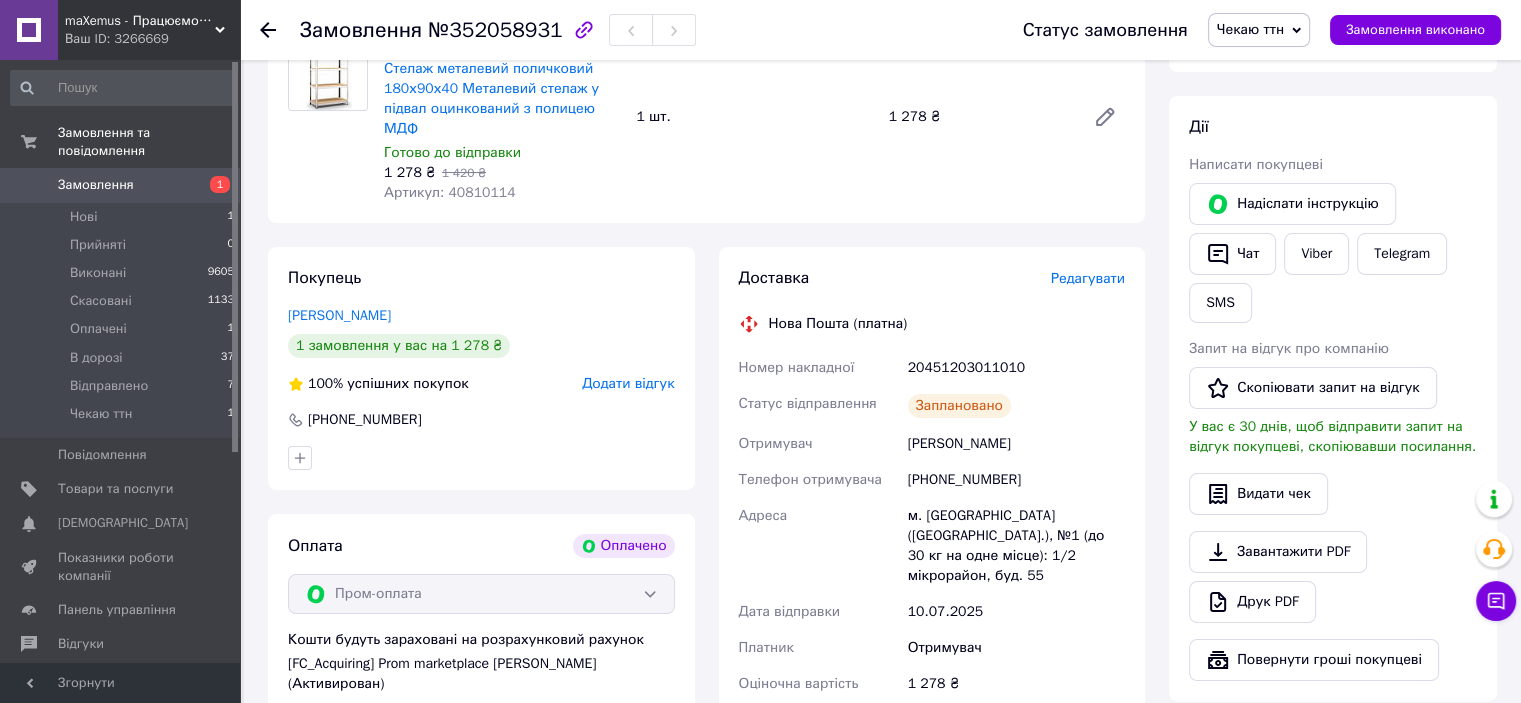 click on "[PHONE_NUMBER]" at bounding box center [1016, 480] 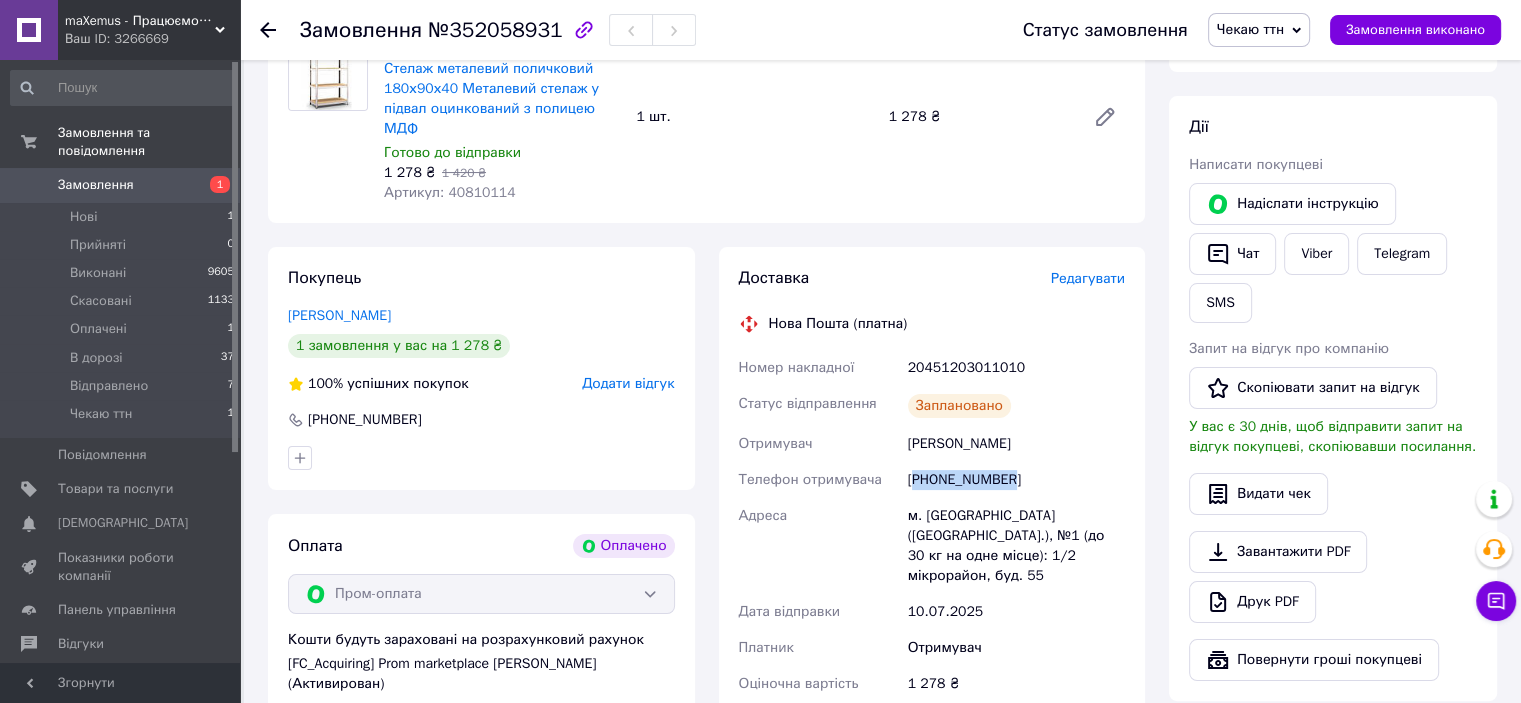 click on "[PHONE_NUMBER]" at bounding box center [1016, 480] 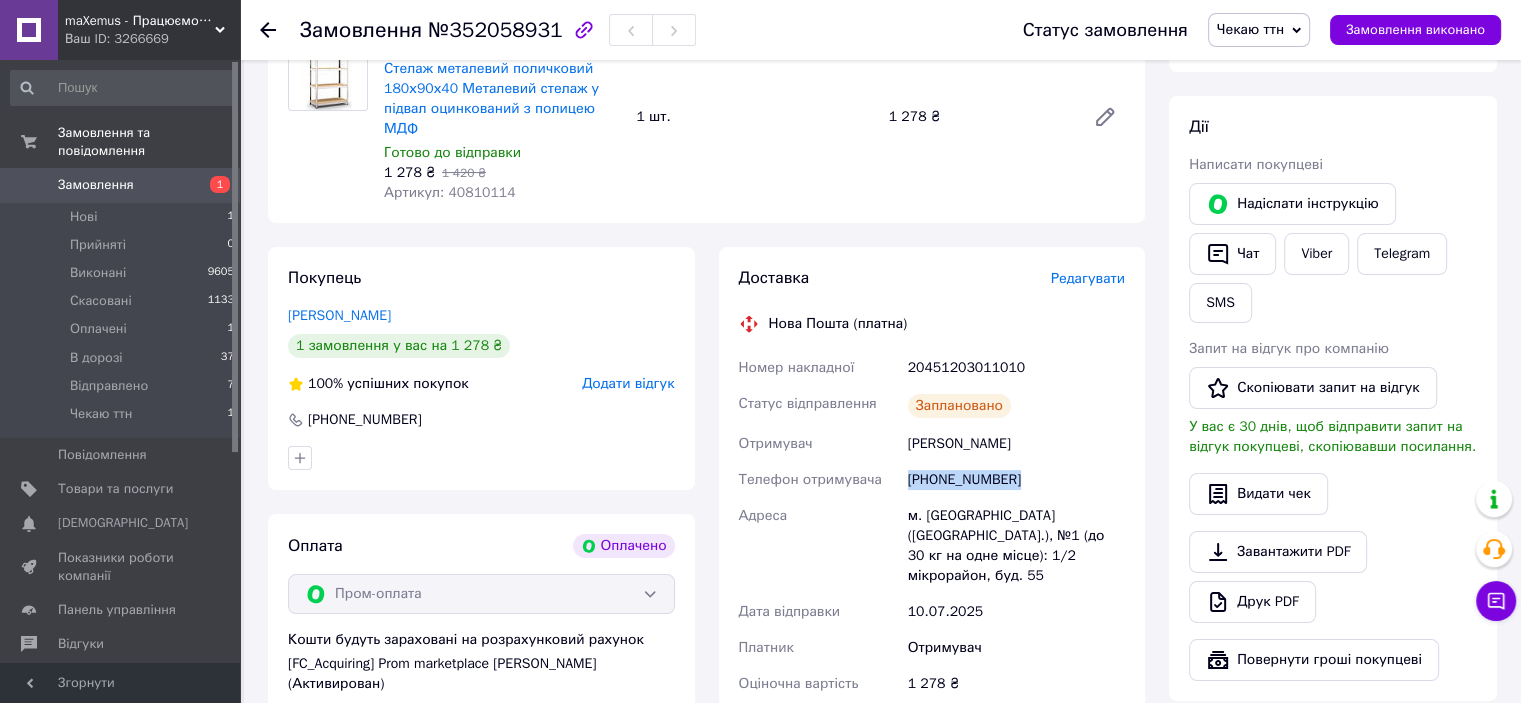 click on "[PHONE_NUMBER]" at bounding box center [1016, 480] 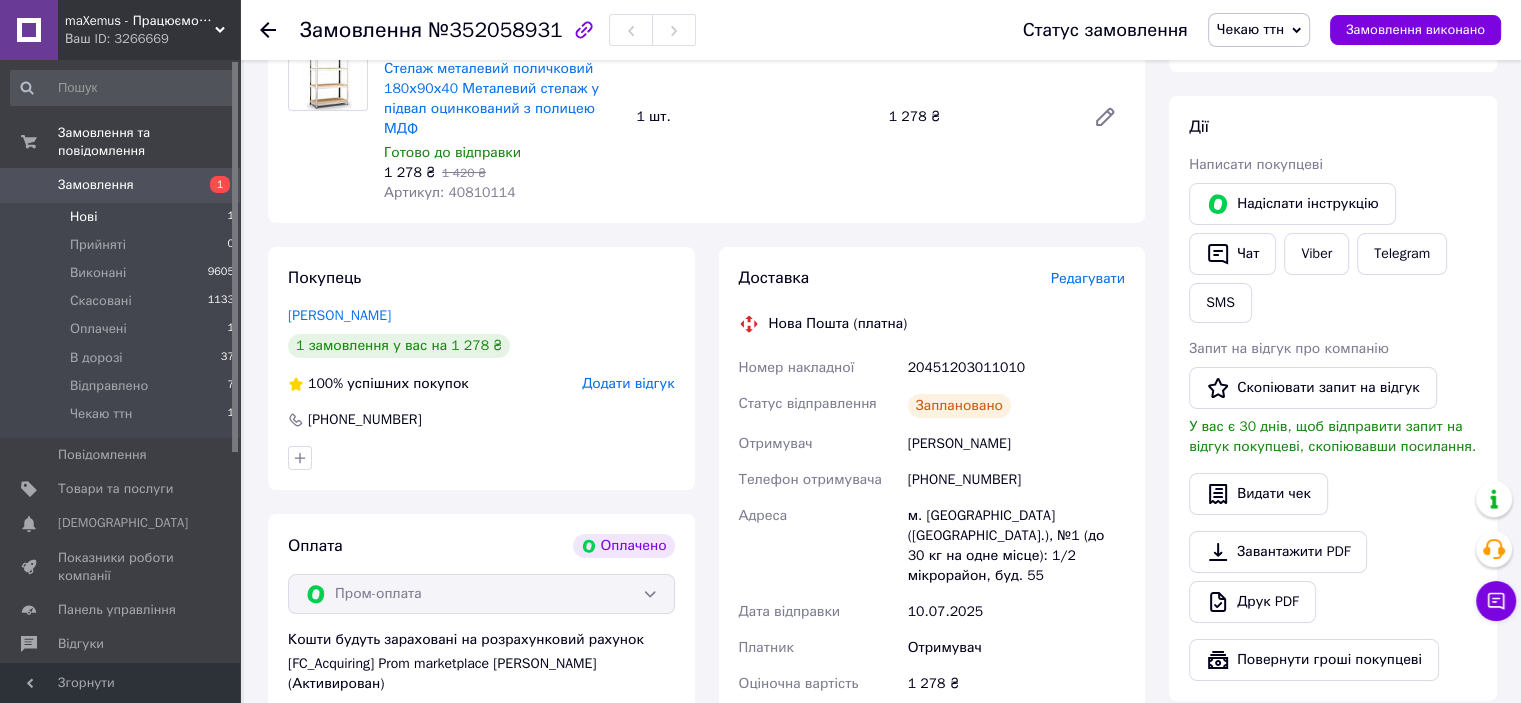 click on "Нові 1" at bounding box center (123, 217) 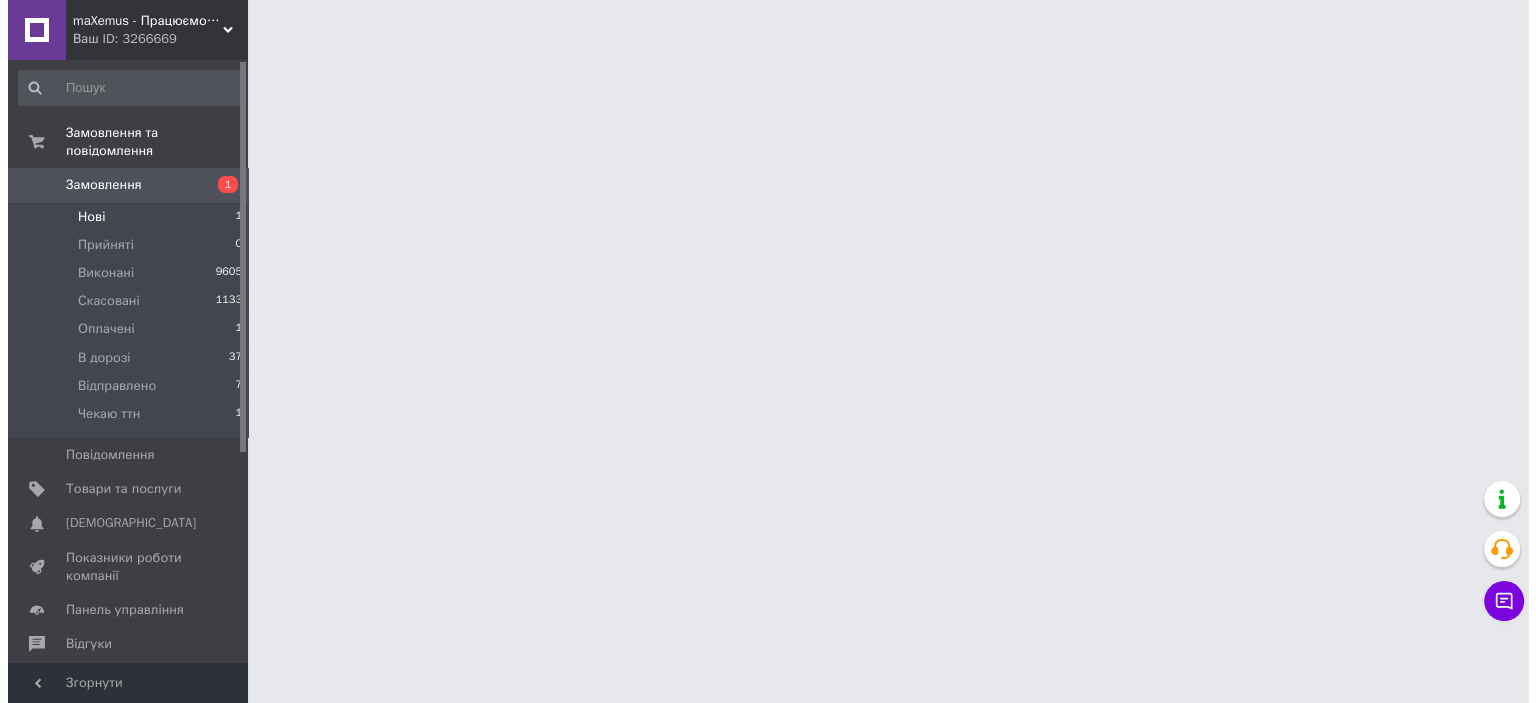scroll, scrollTop: 0, scrollLeft: 0, axis: both 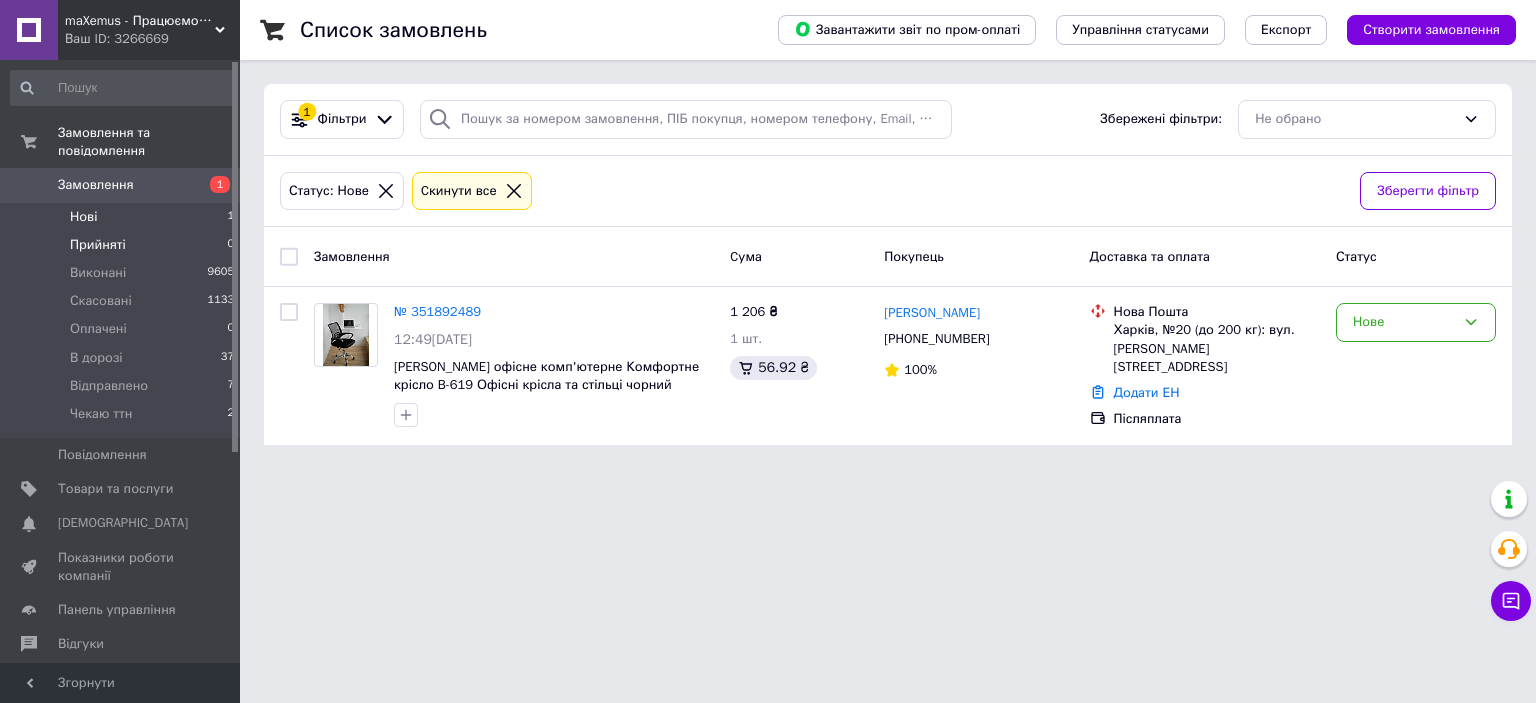 click on "Прийняті 0" at bounding box center (123, 245) 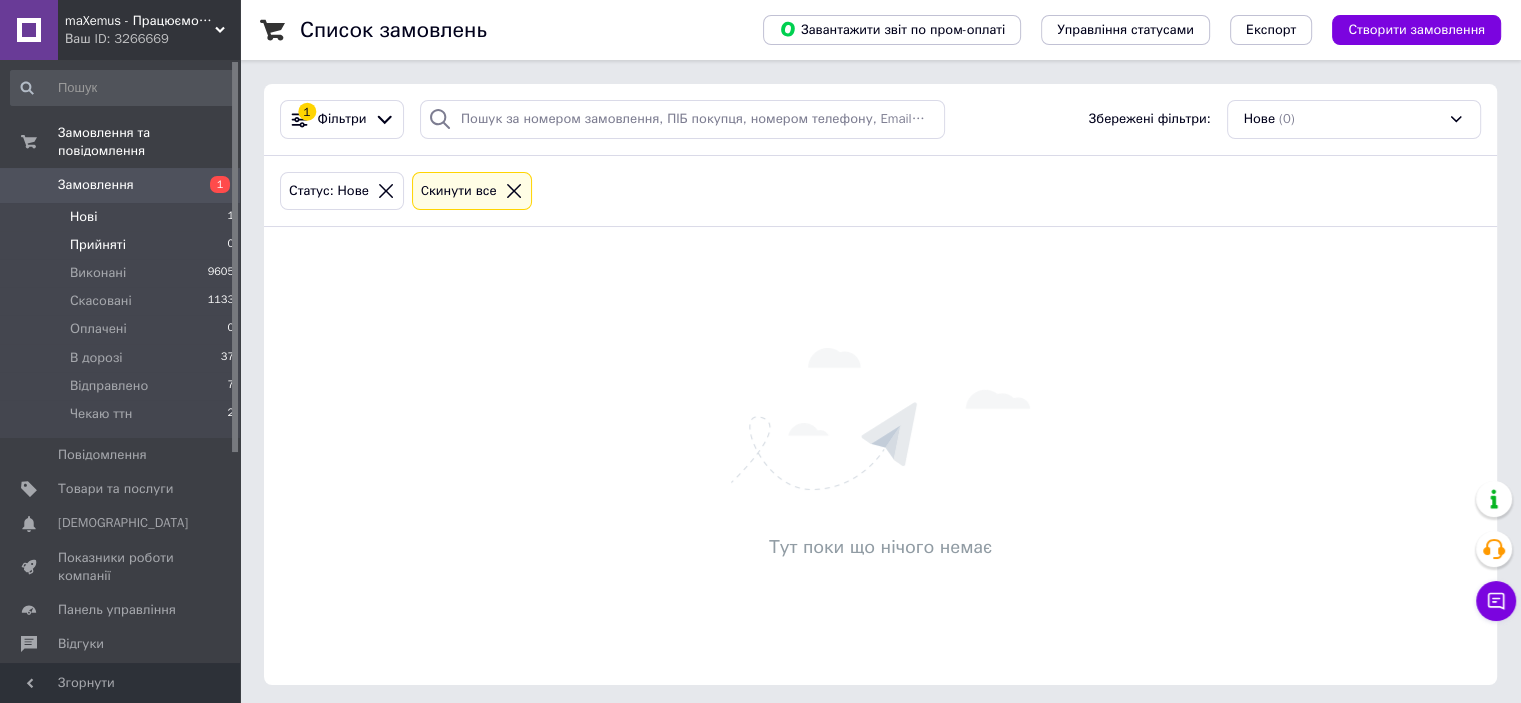click on "Нові 1" at bounding box center [123, 217] 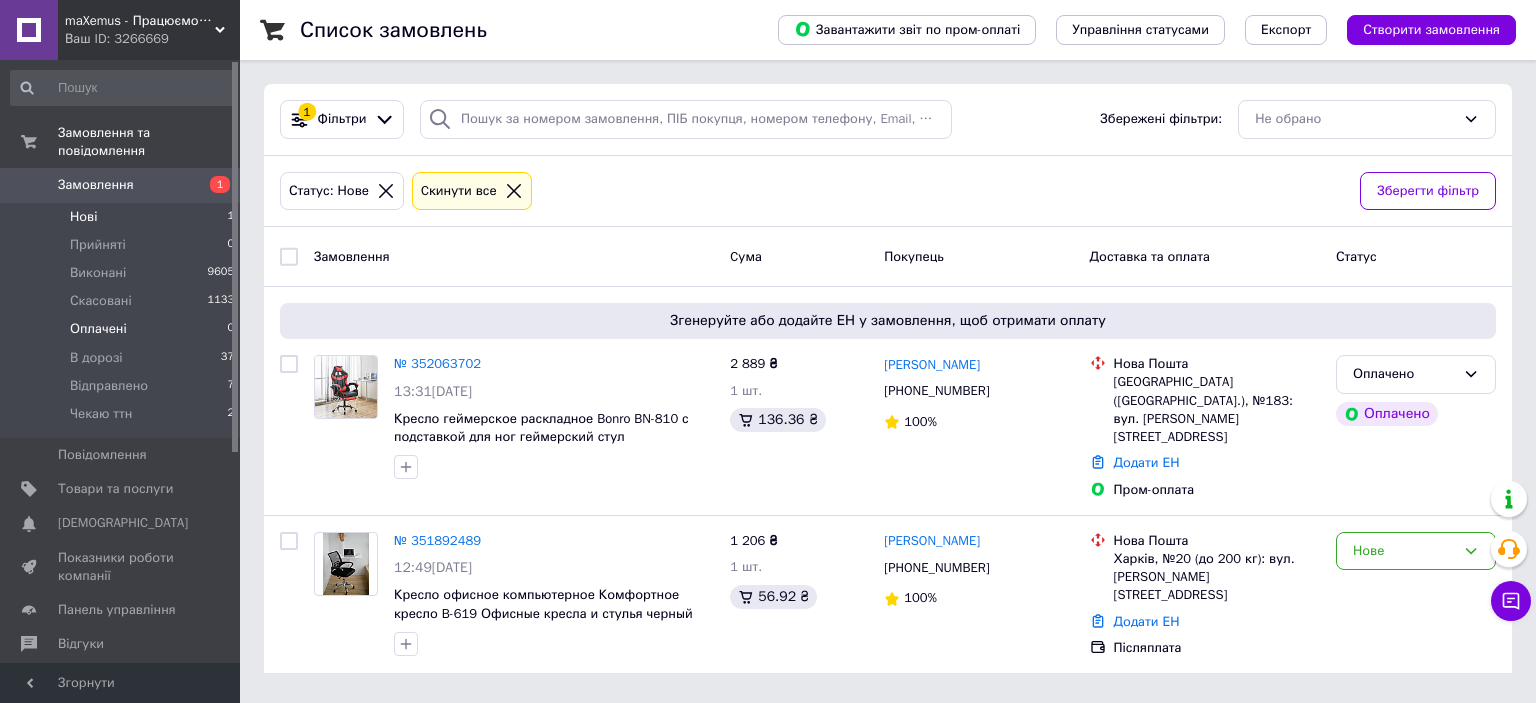 click on "Оплачені 0" at bounding box center (123, 329) 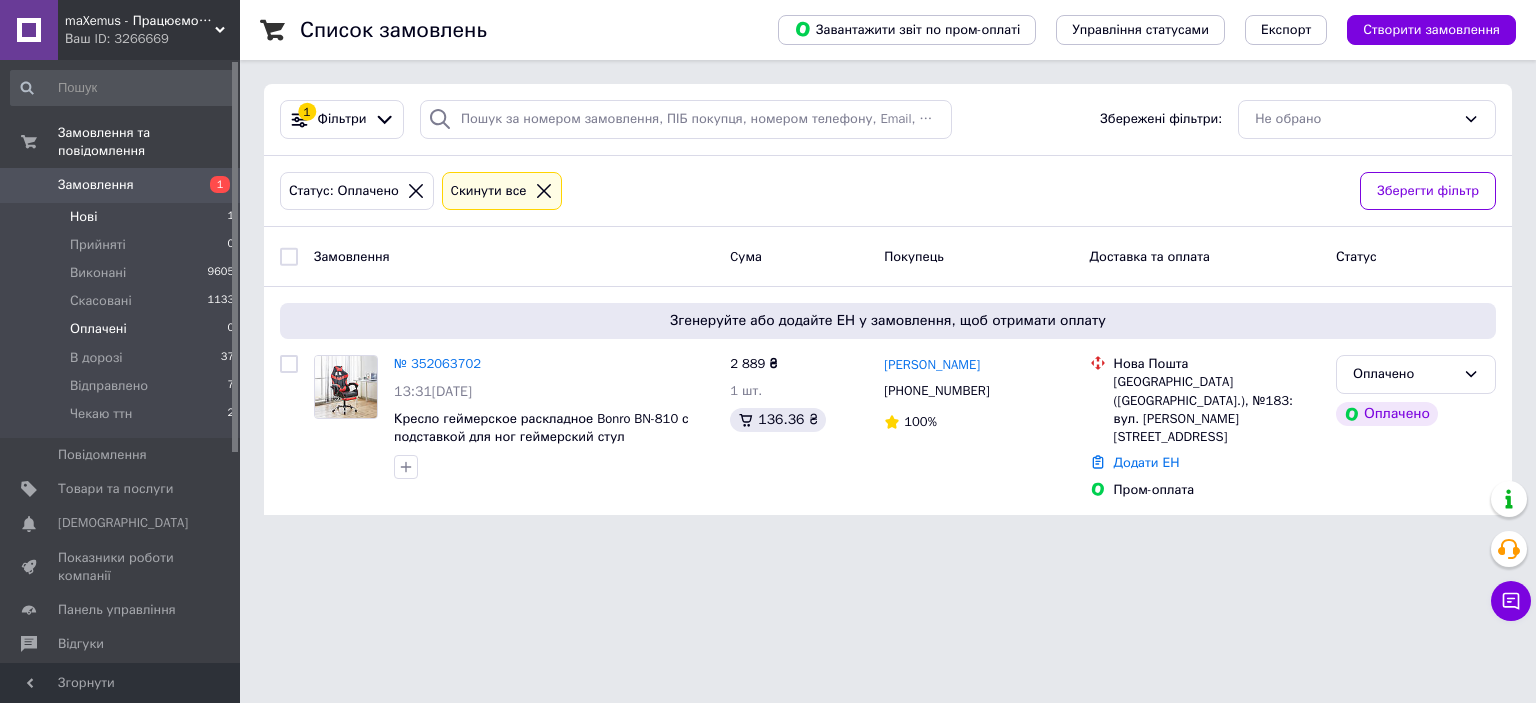 click on "Нові 1" at bounding box center [123, 217] 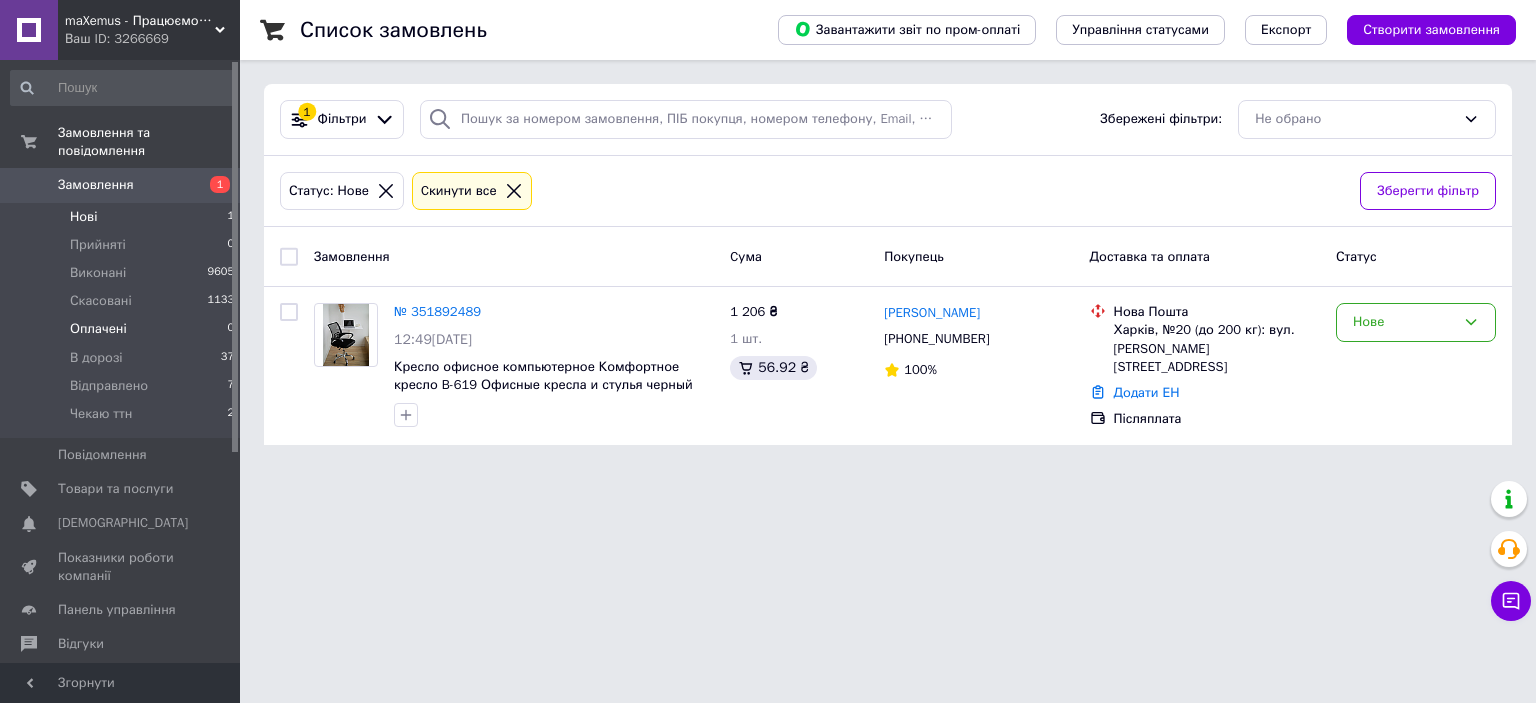 click on "Оплачені" at bounding box center (98, 329) 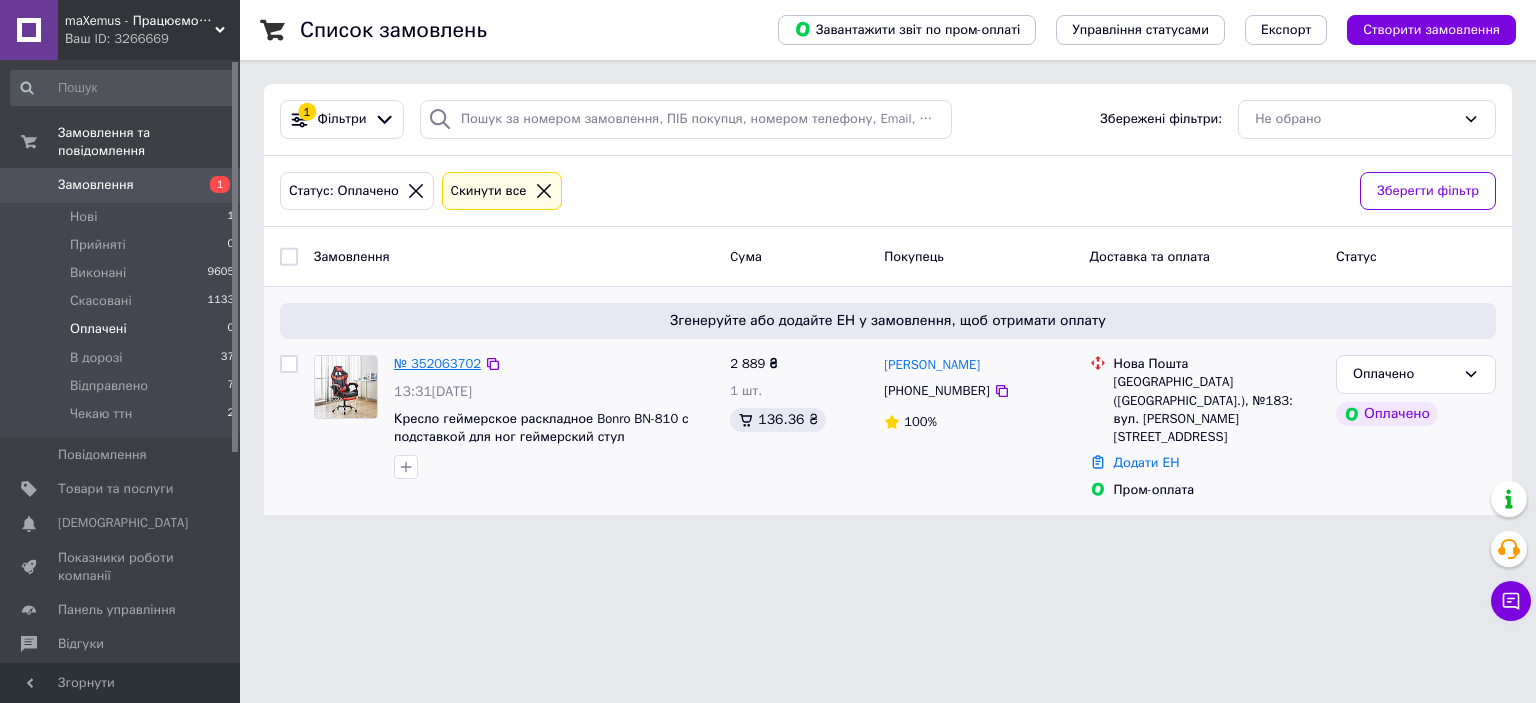 click on "№ 352063702" at bounding box center [437, 363] 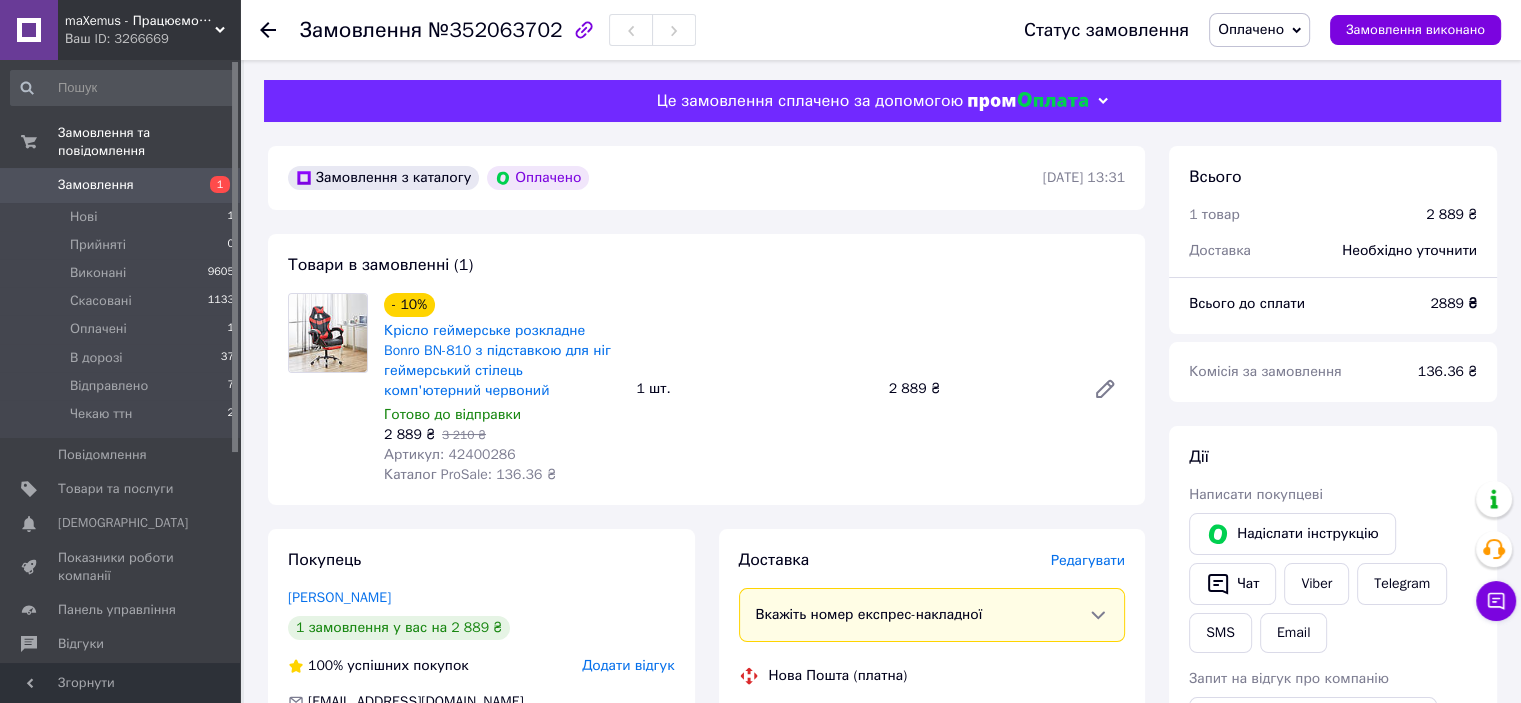 click on "Оплачено" at bounding box center (1251, 29) 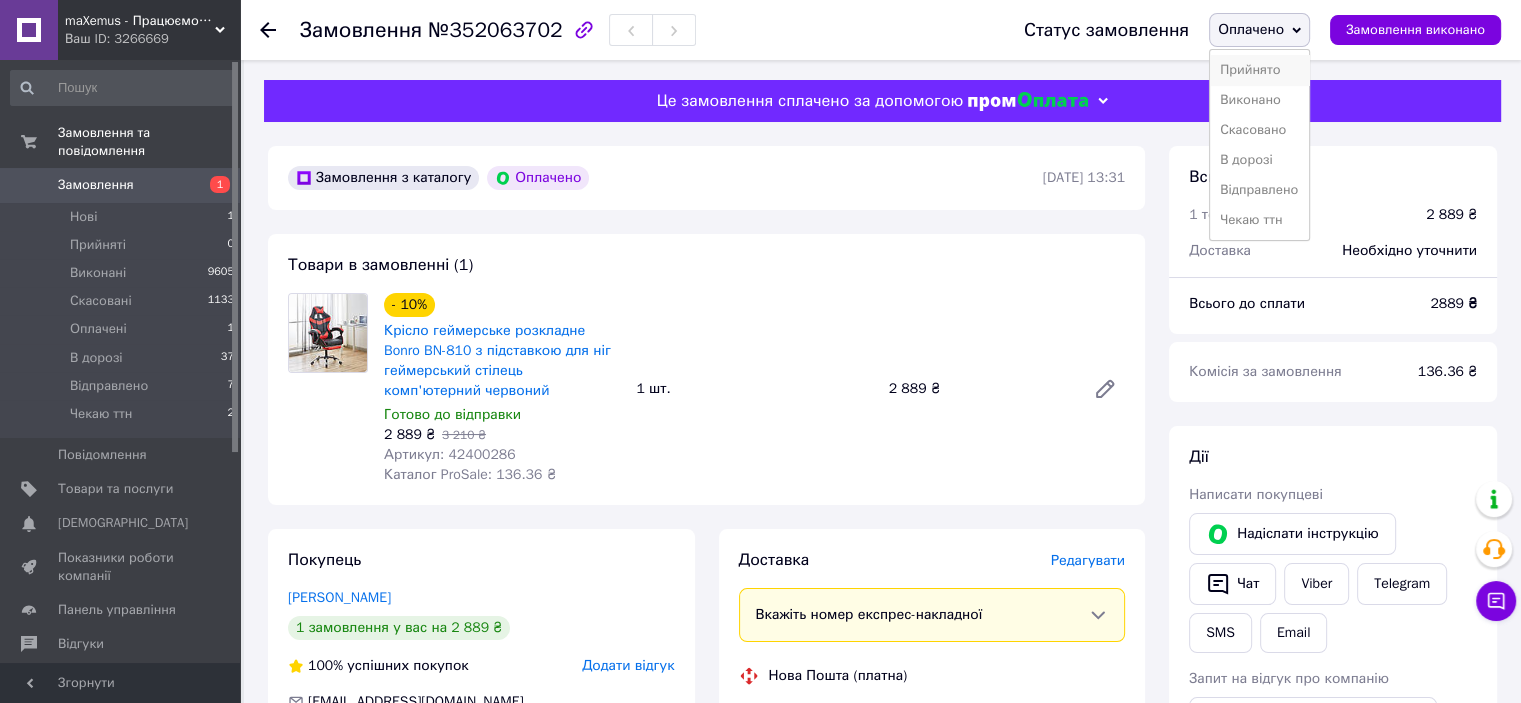 click on "Прийнято" at bounding box center [1259, 70] 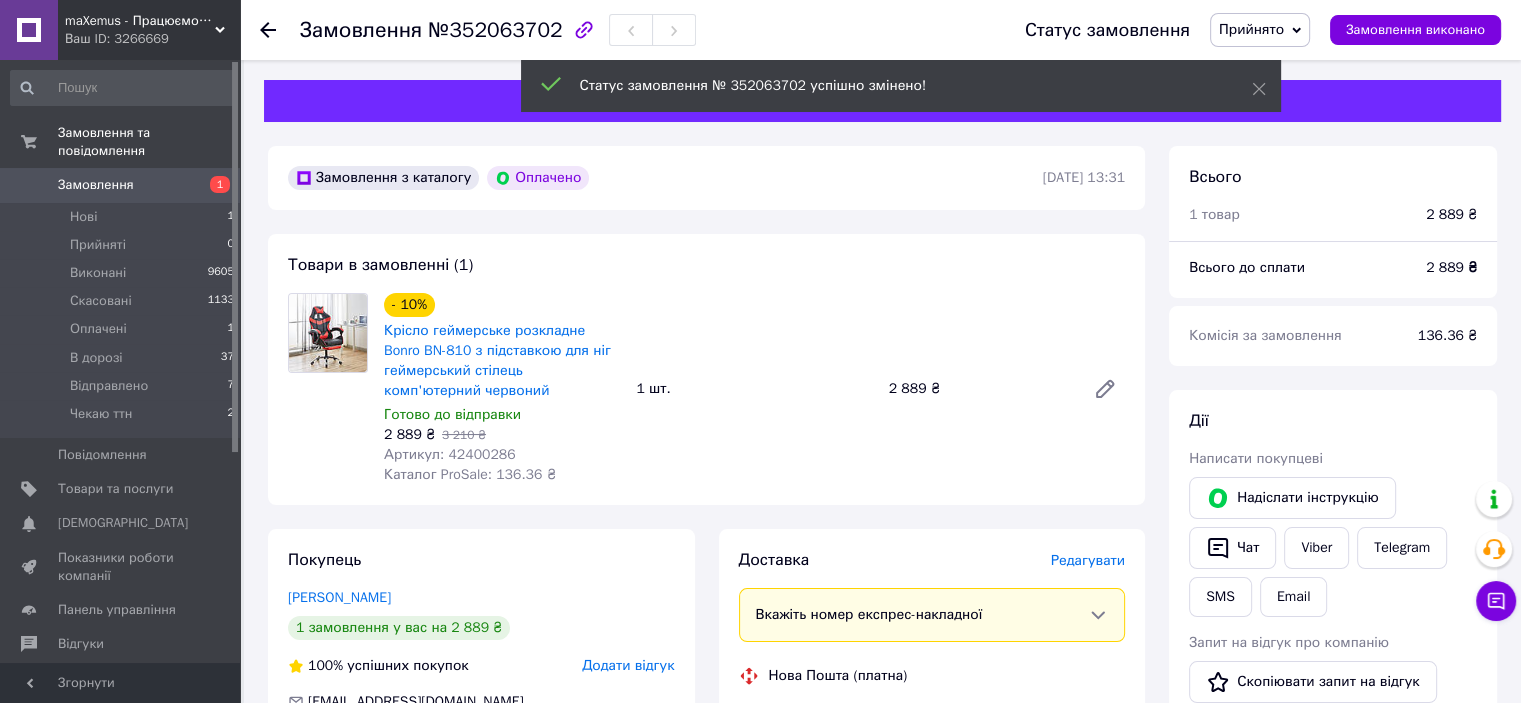 click on "Прийнято" at bounding box center [1251, 29] 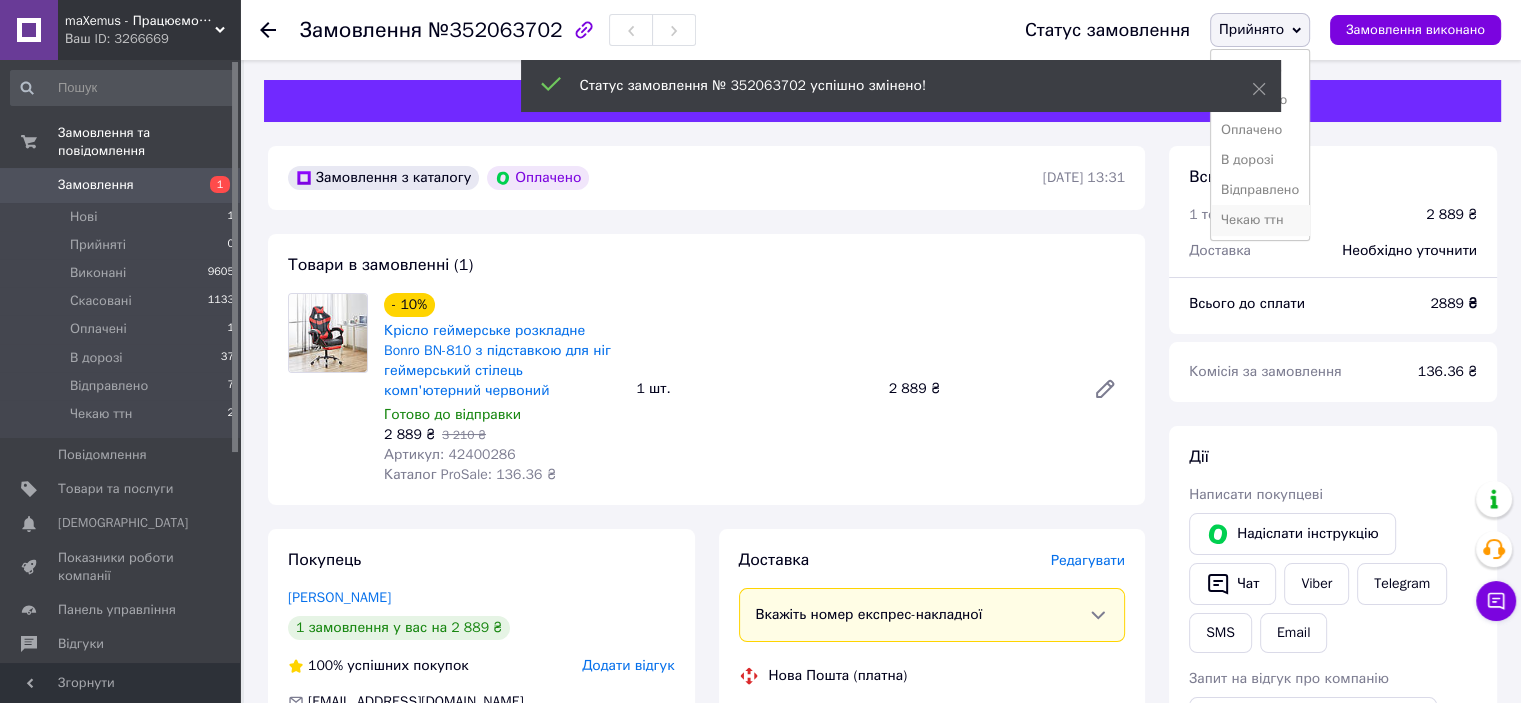 click on "Чекаю ттн" at bounding box center [1260, 220] 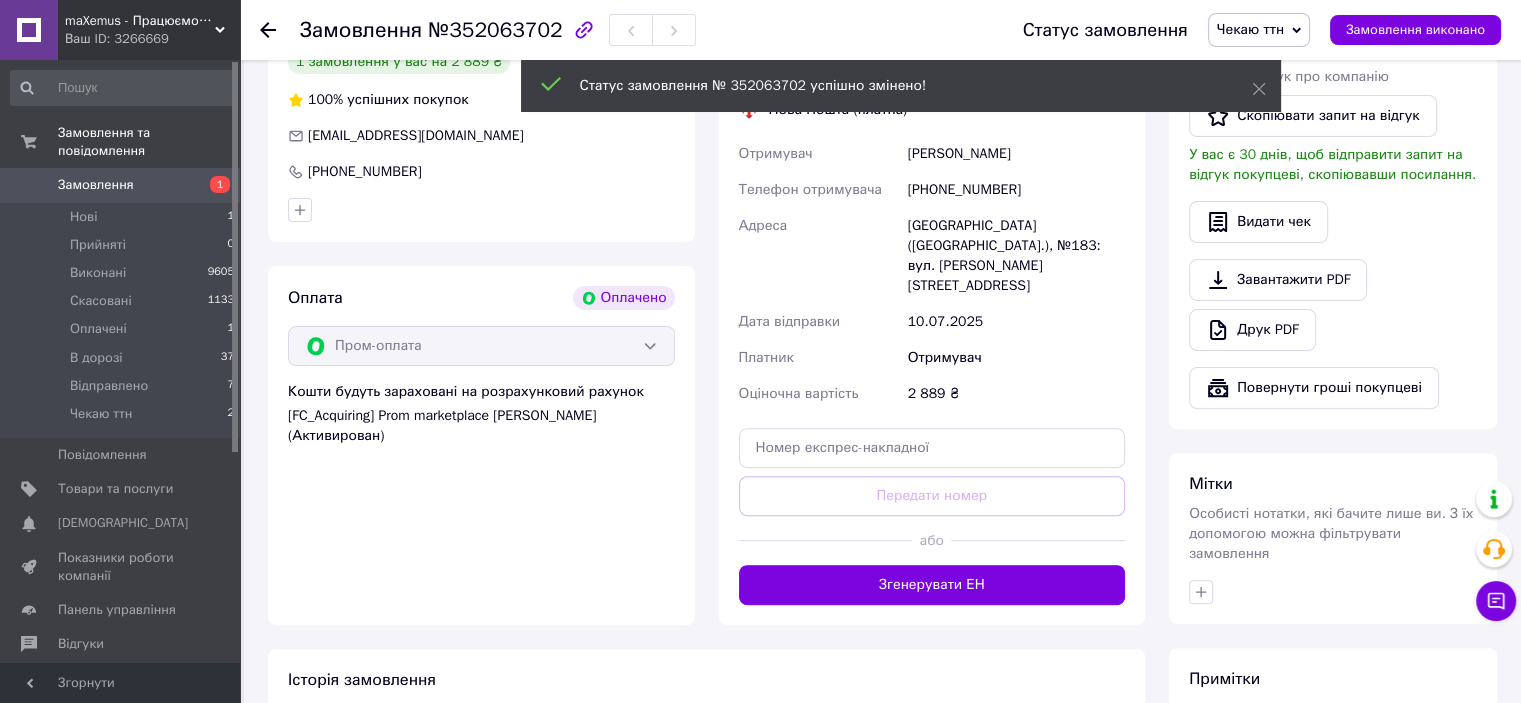 scroll, scrollTop: 568, scrollLeft: 0, axis: vertical 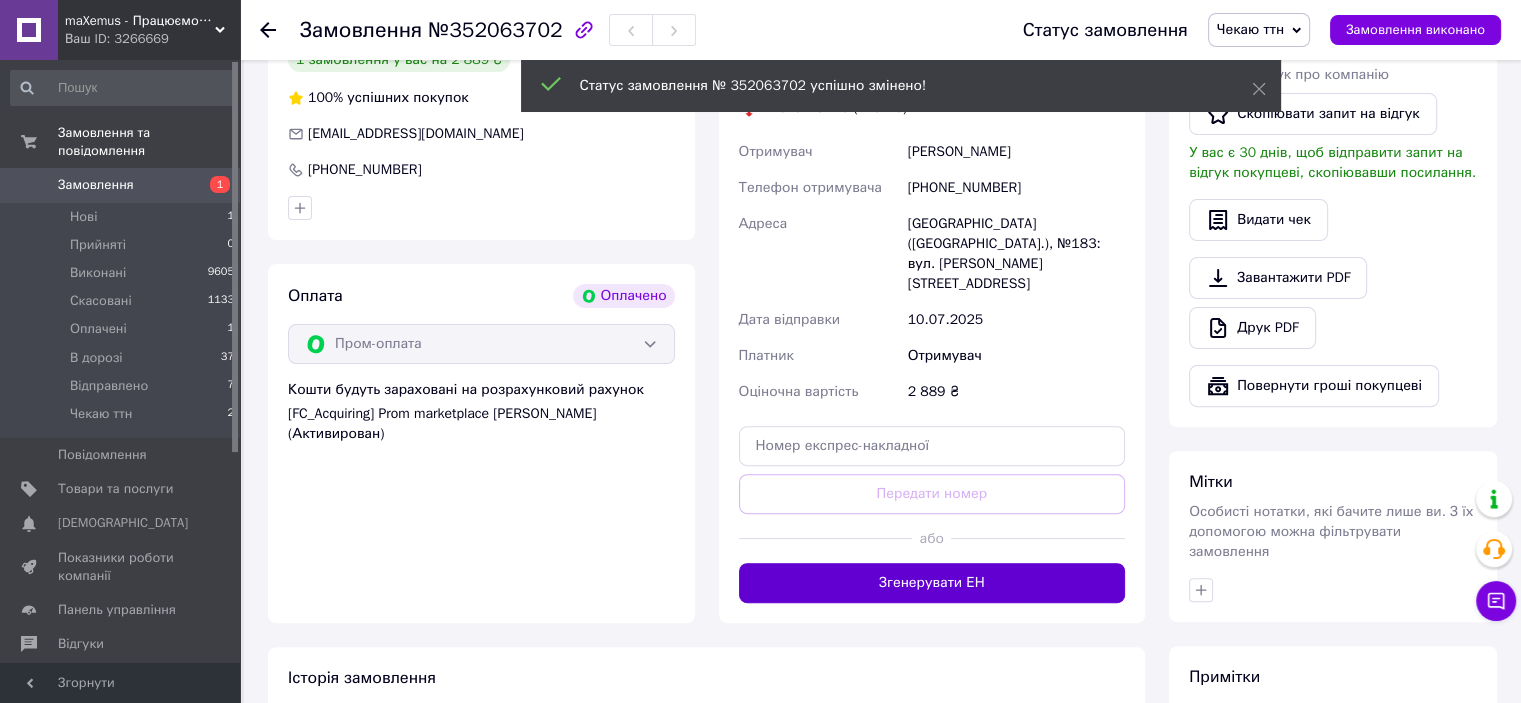 click on "Згенерувати ЕН" at bounding box center (932, 583) 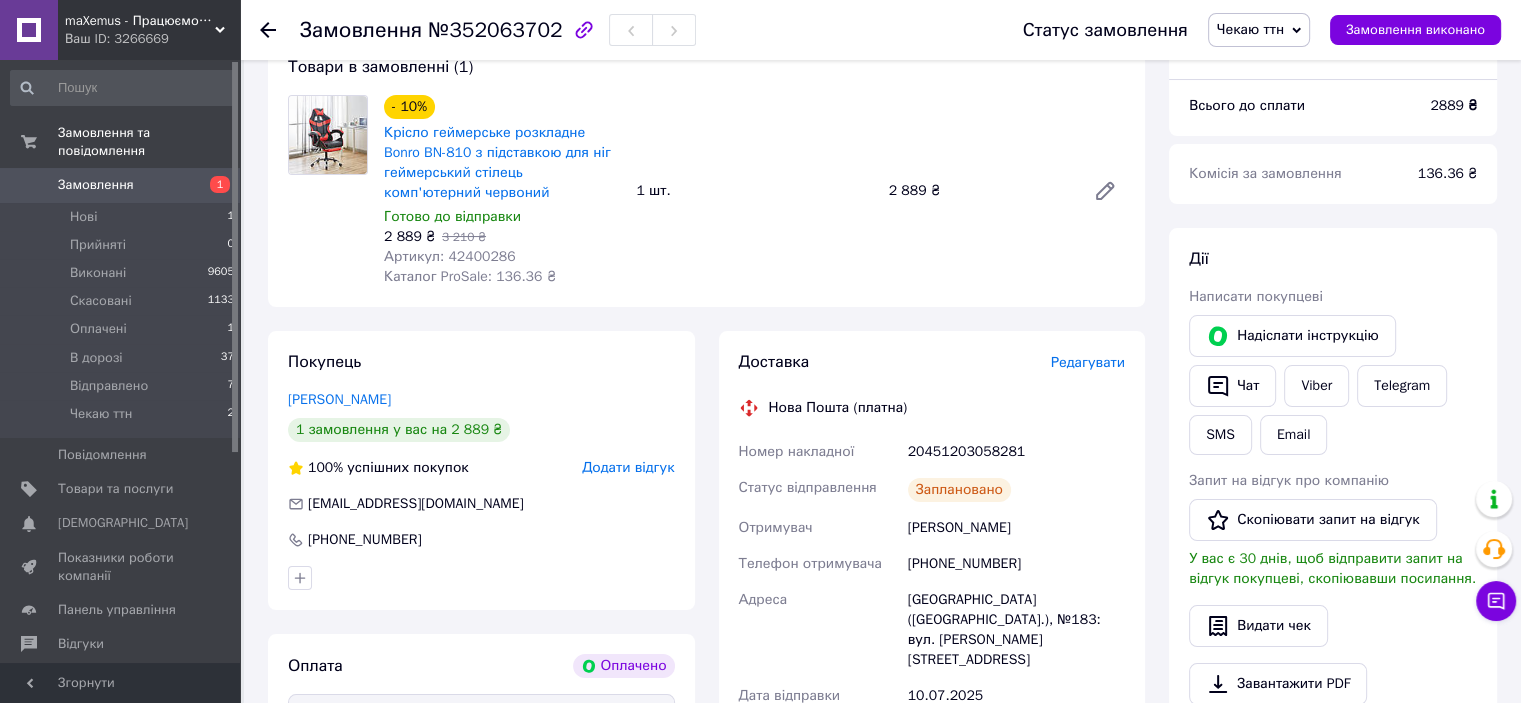 scroll, scrollTop: 196, scrollLeft: 0, axis: vertical 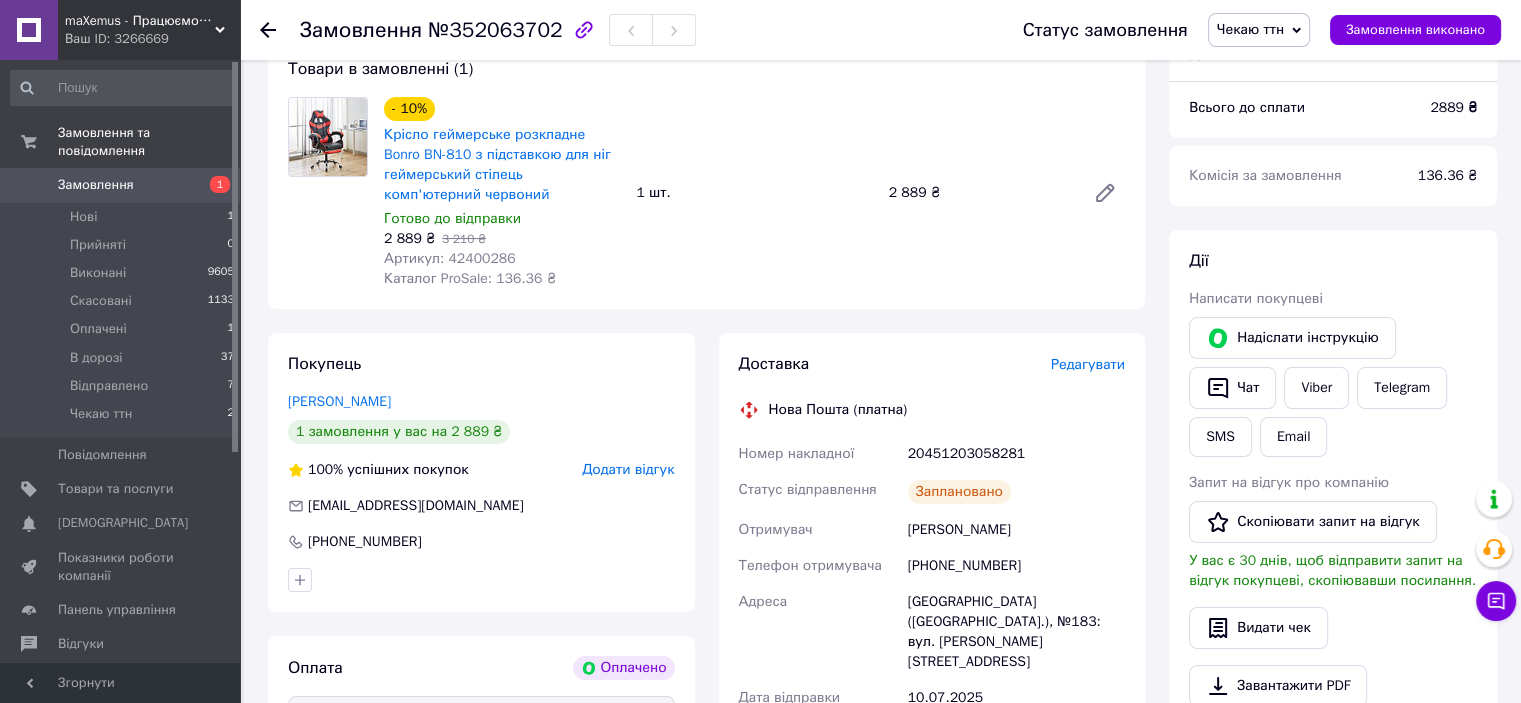 click on "Артикул: 42400286" at bounding box center (450, 258) 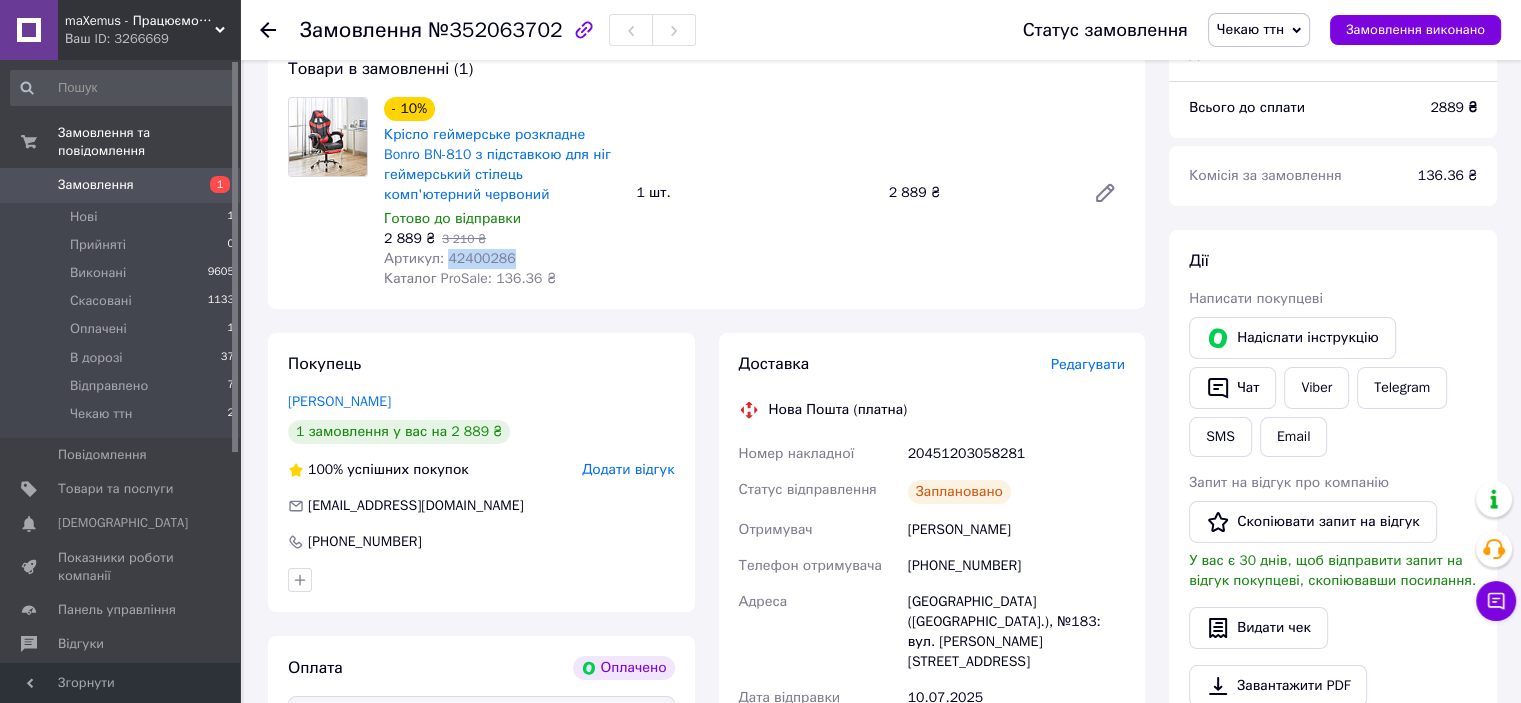 click on "Артикул: 42400286" at bounding box center [450, 258] 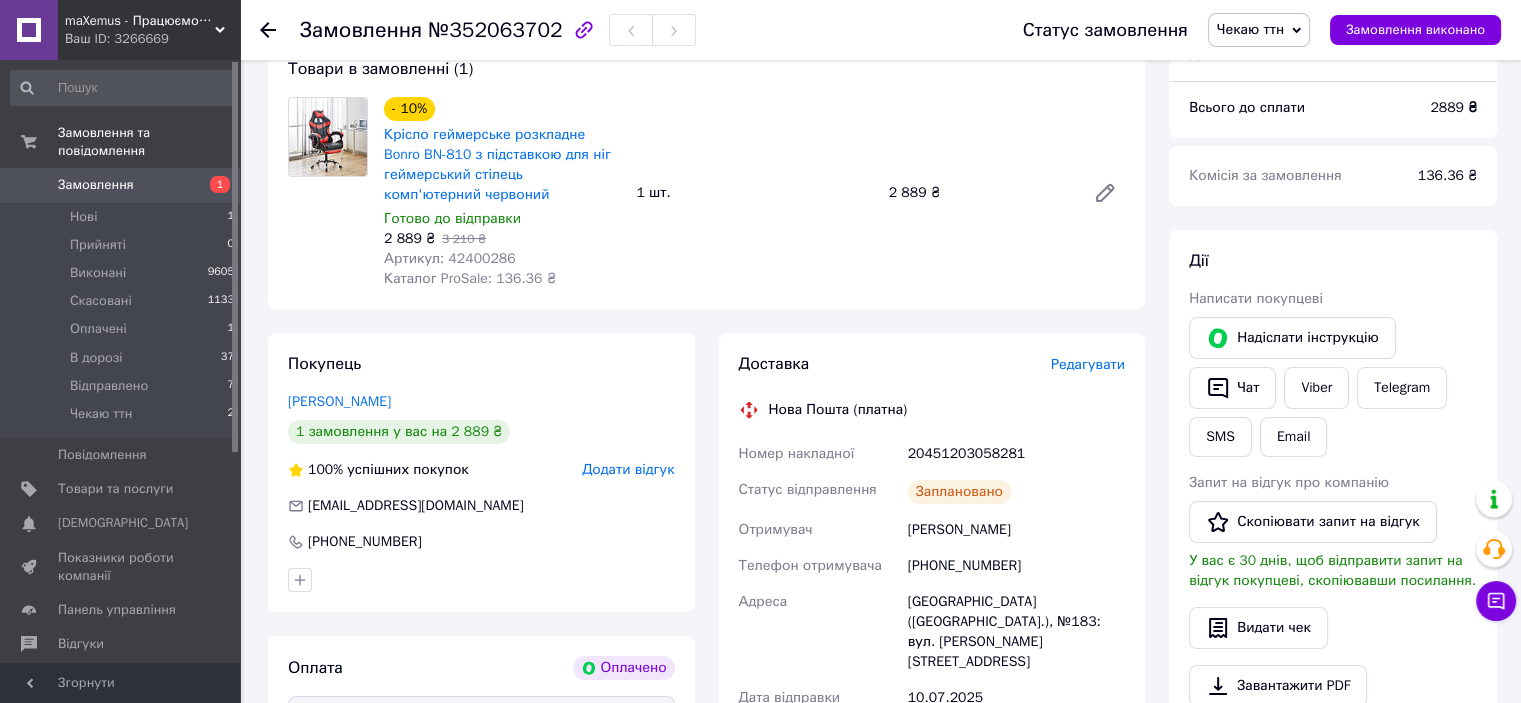 click on "Петренко Артём" at bounding box center [1016, 530] 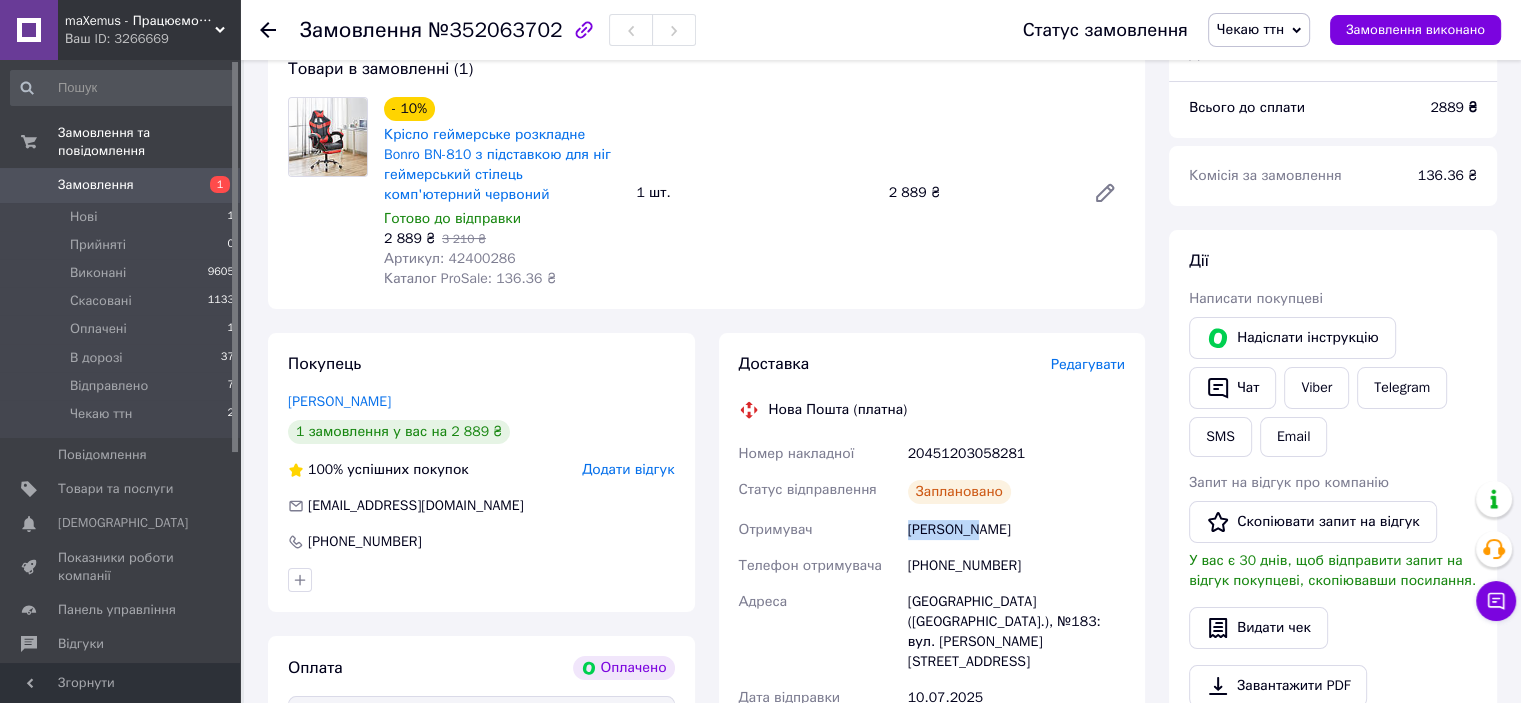 click on "Петренко Артём" at bounding box center [1016, 530] 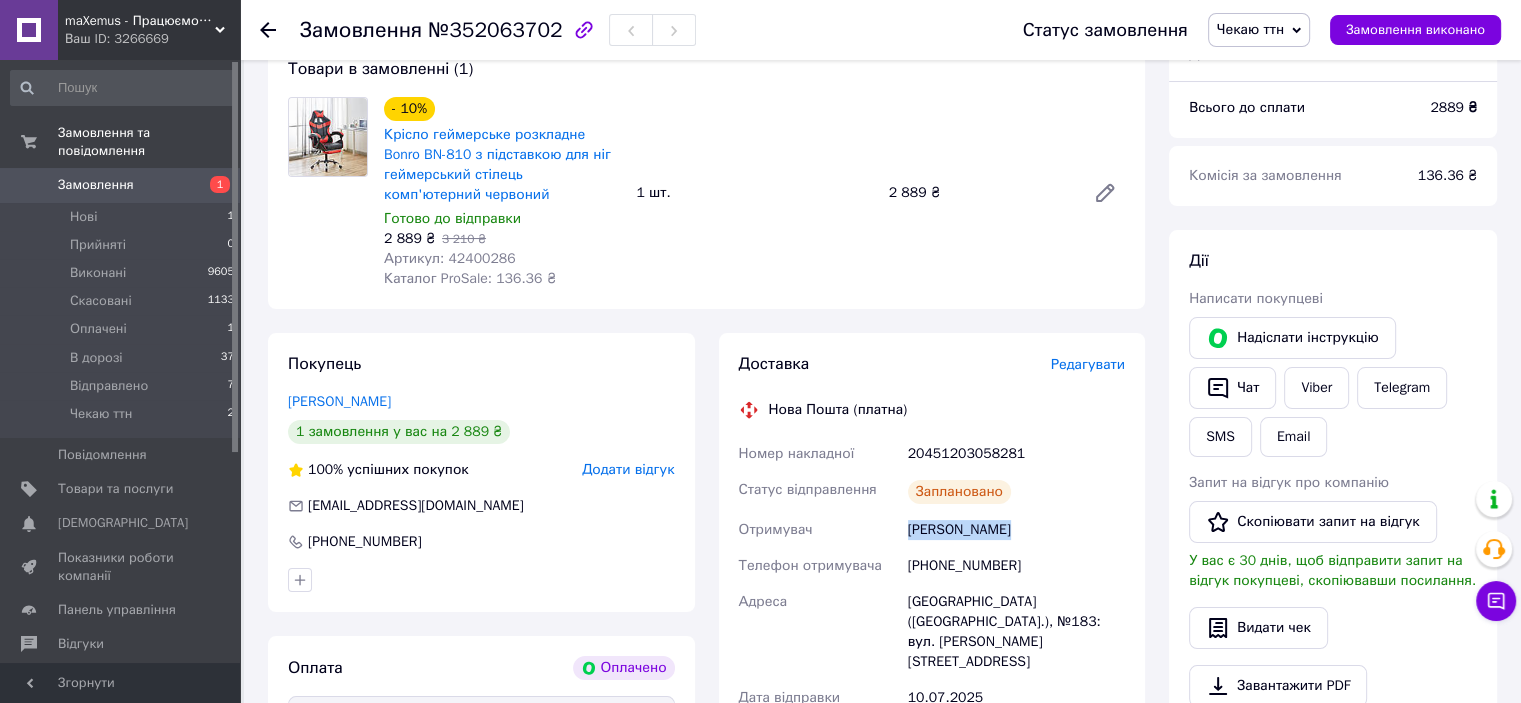 click on "Петренко Артём" at bounding box center [1016, 530] 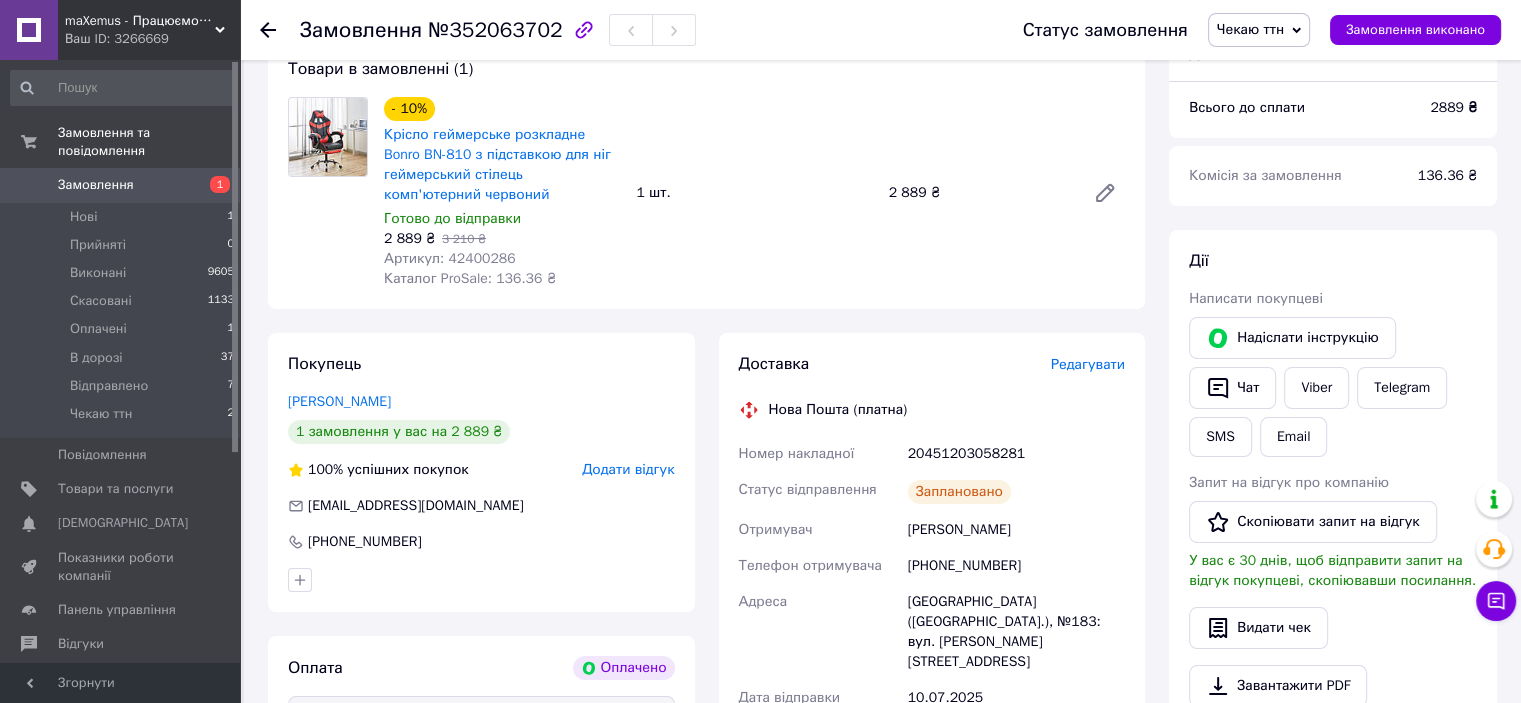click on "[PHONE_NUMBER]" at bounding box center [1016, 566] 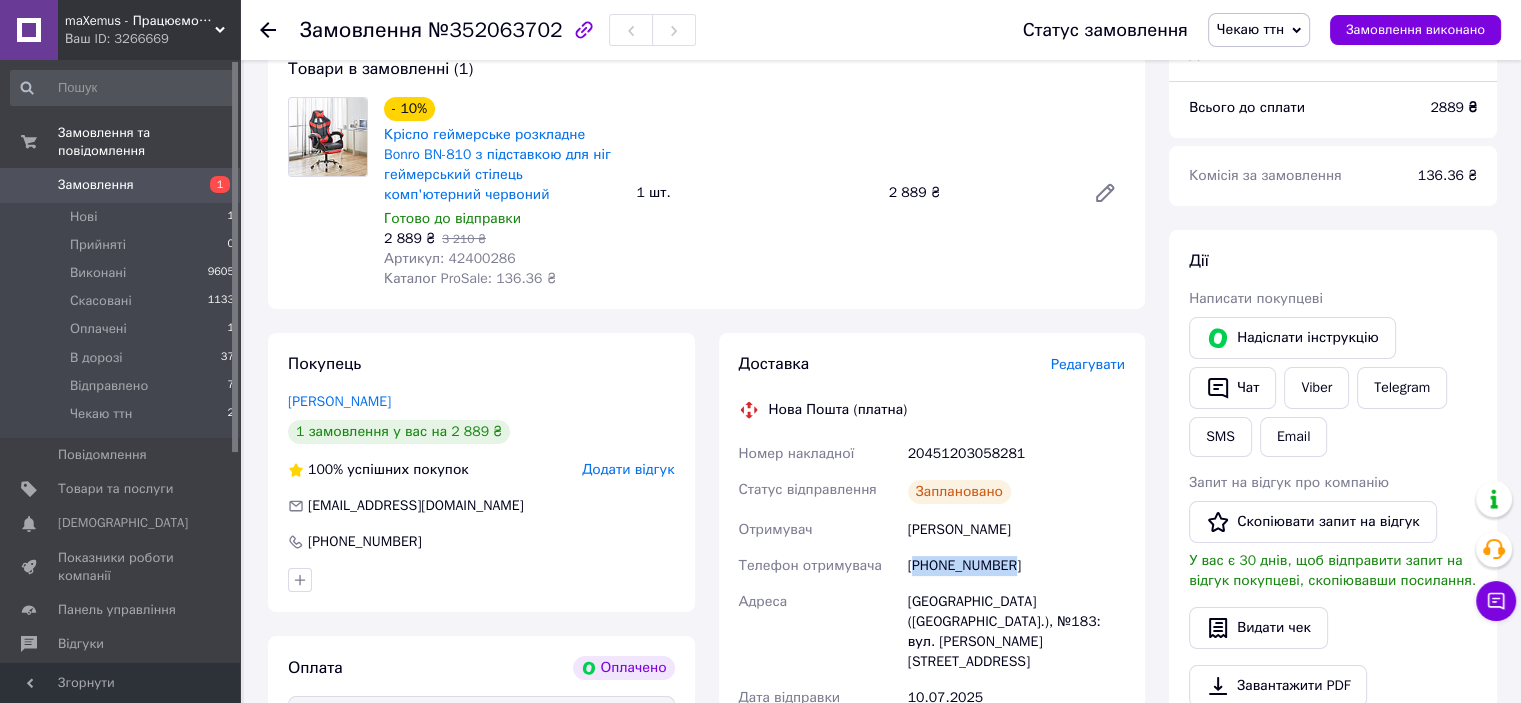 click on "[PHONE_NUMBER]" at bounding box center [1016, 566] 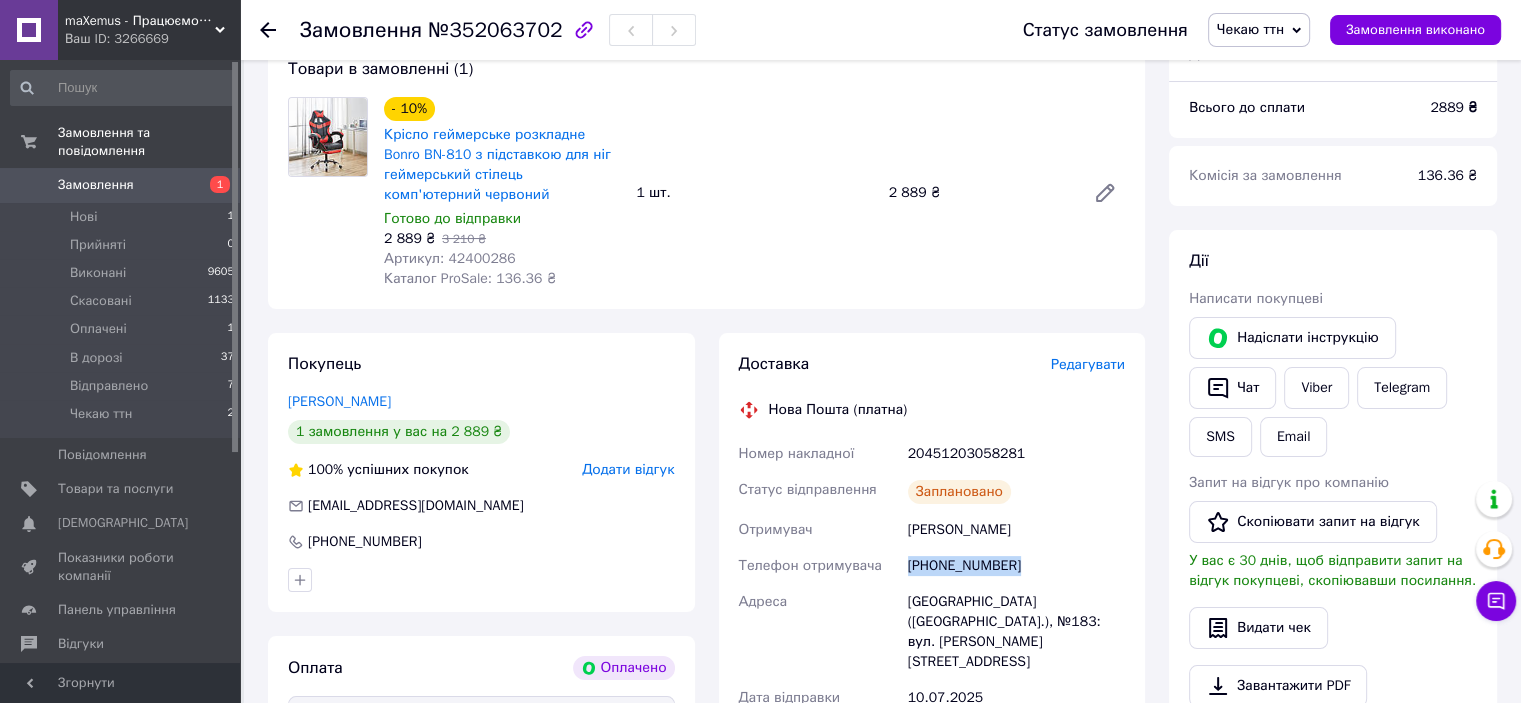 click on "[PHONE_NUMBER]" at bounding box center (1016, 566) 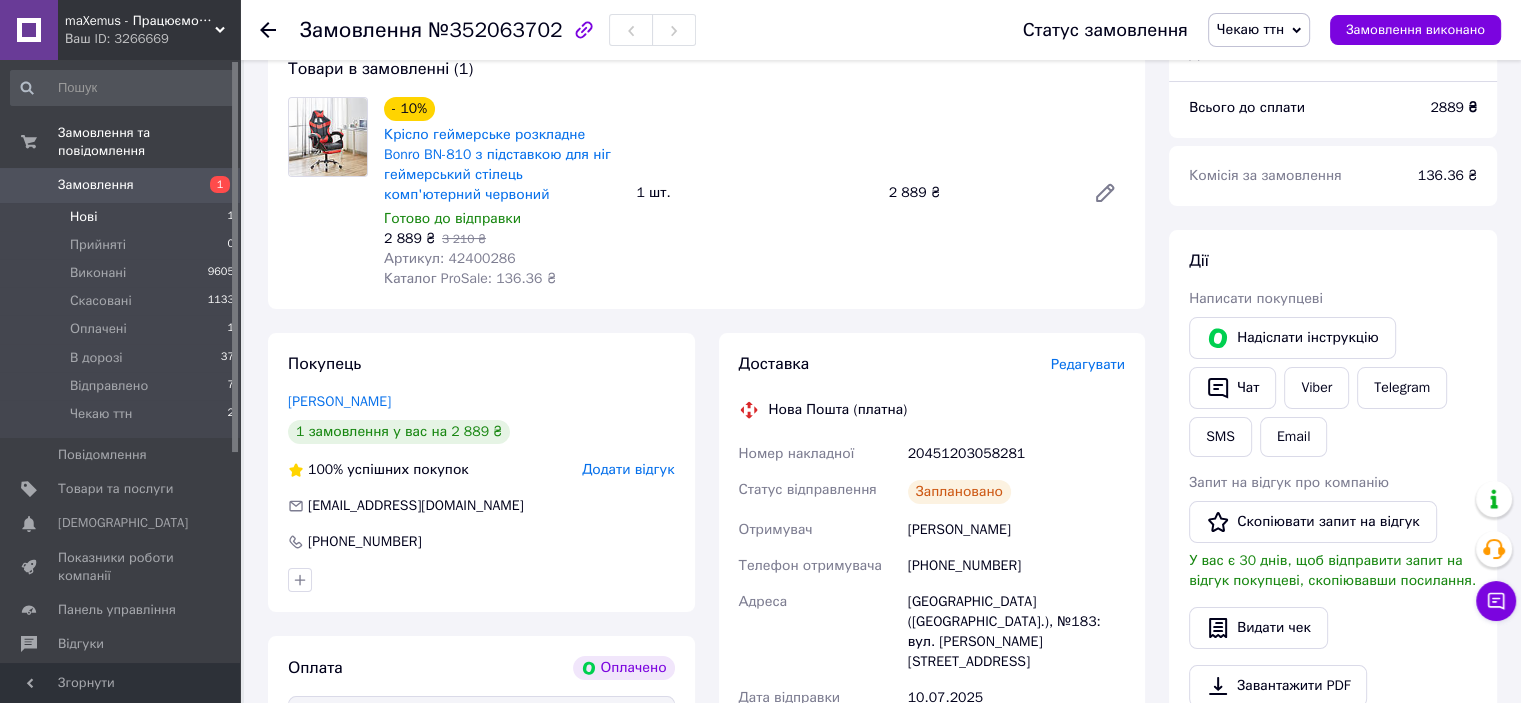 click on "Нові 1" at bounding box center [123, 217] 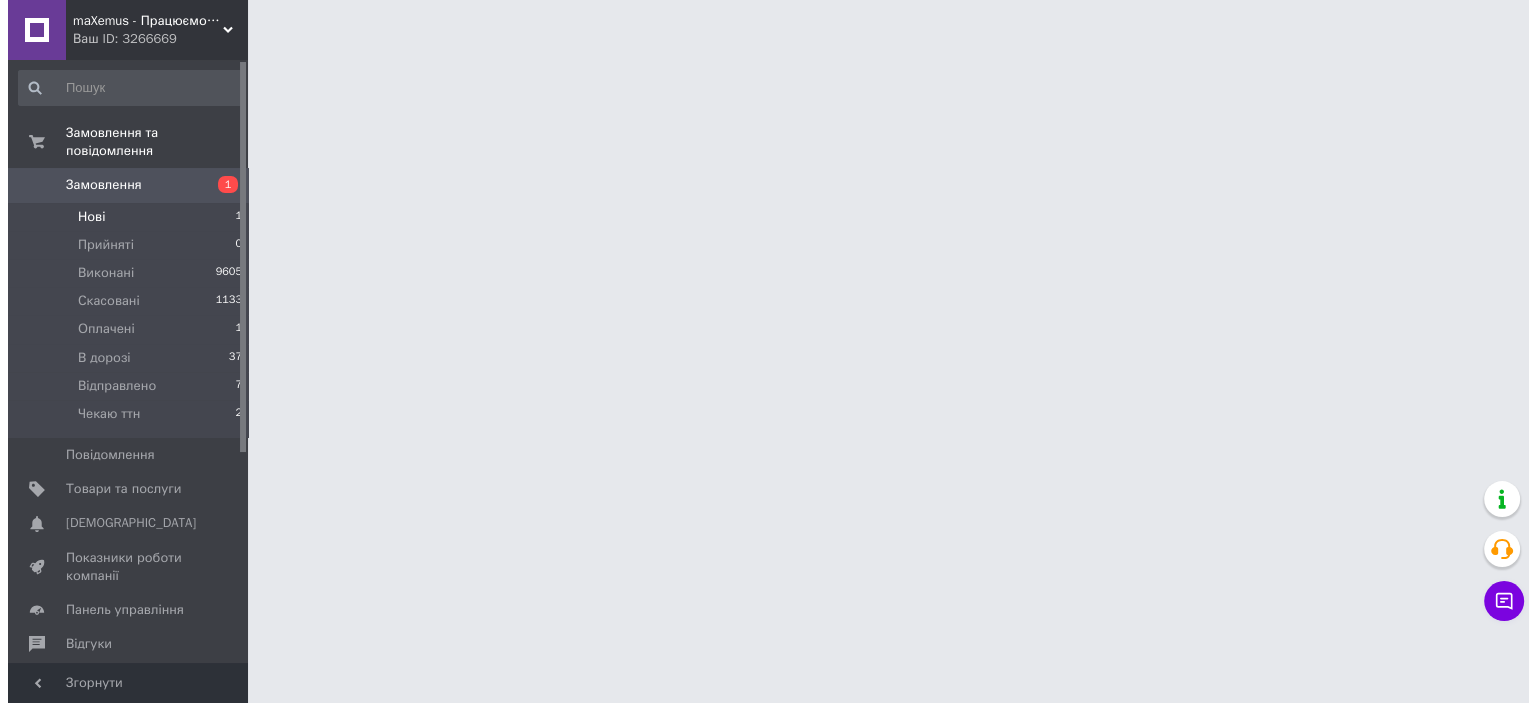 scroll, scrollTop: 0, scrollLeft: 0, axis: both 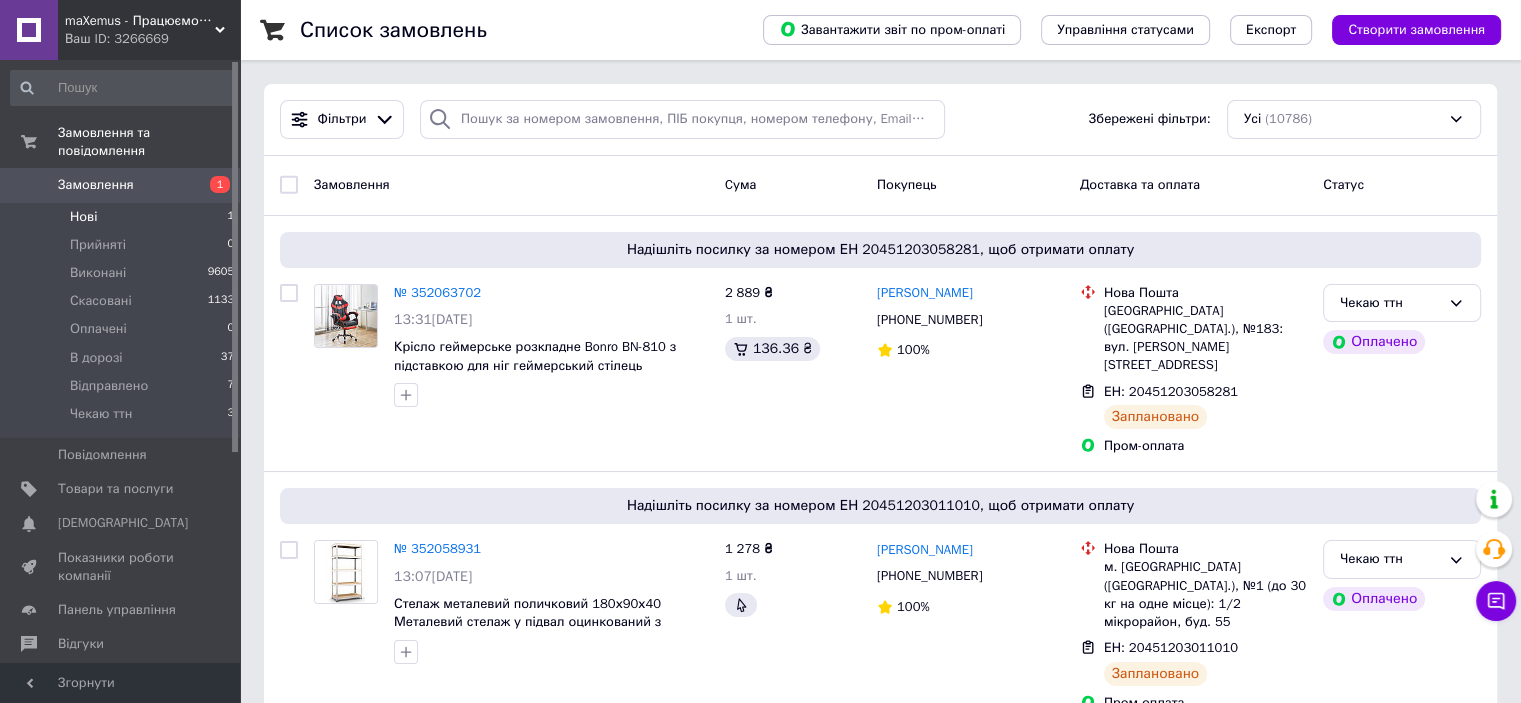 click on "Нові 1" at bounding box center (123, 217) 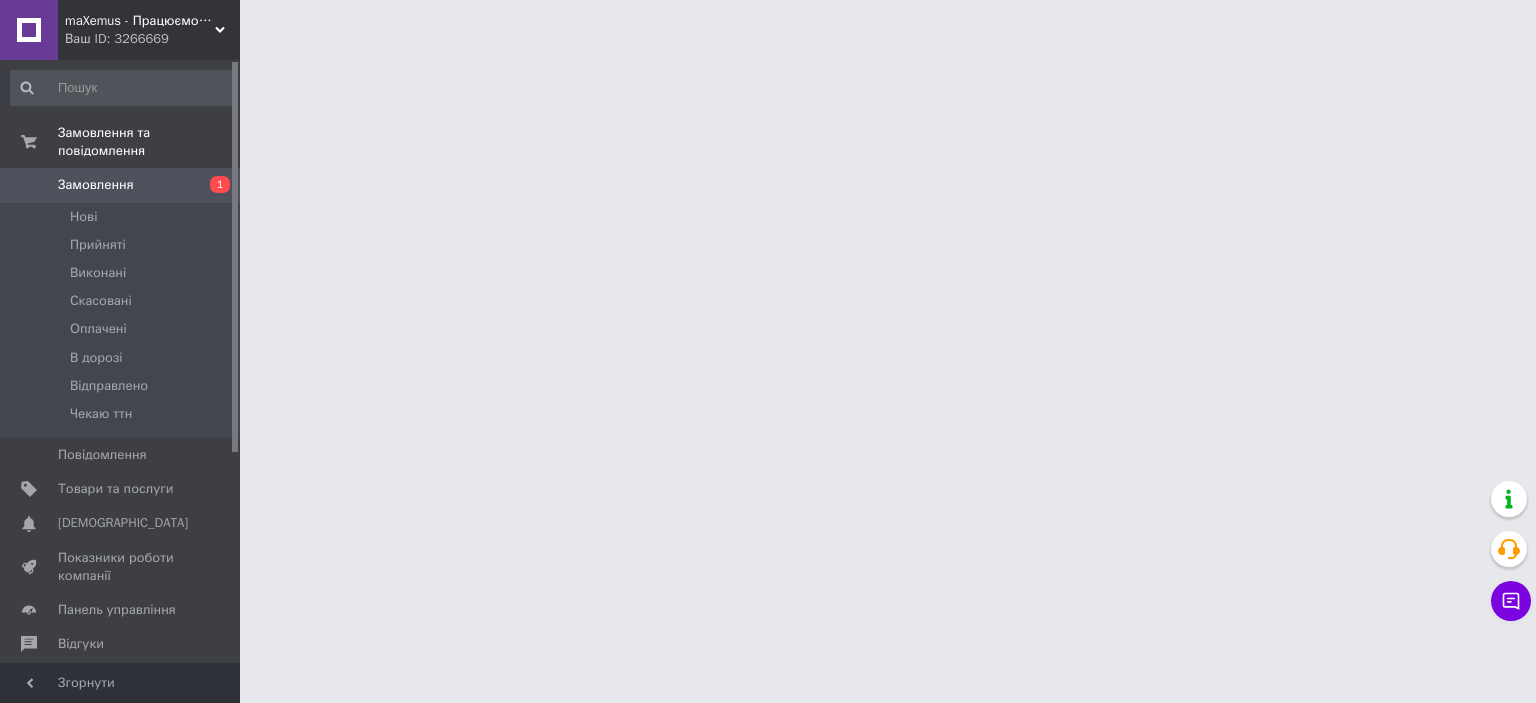 scroll, scrollTop: 0, scrollLeft: 0, axis: both 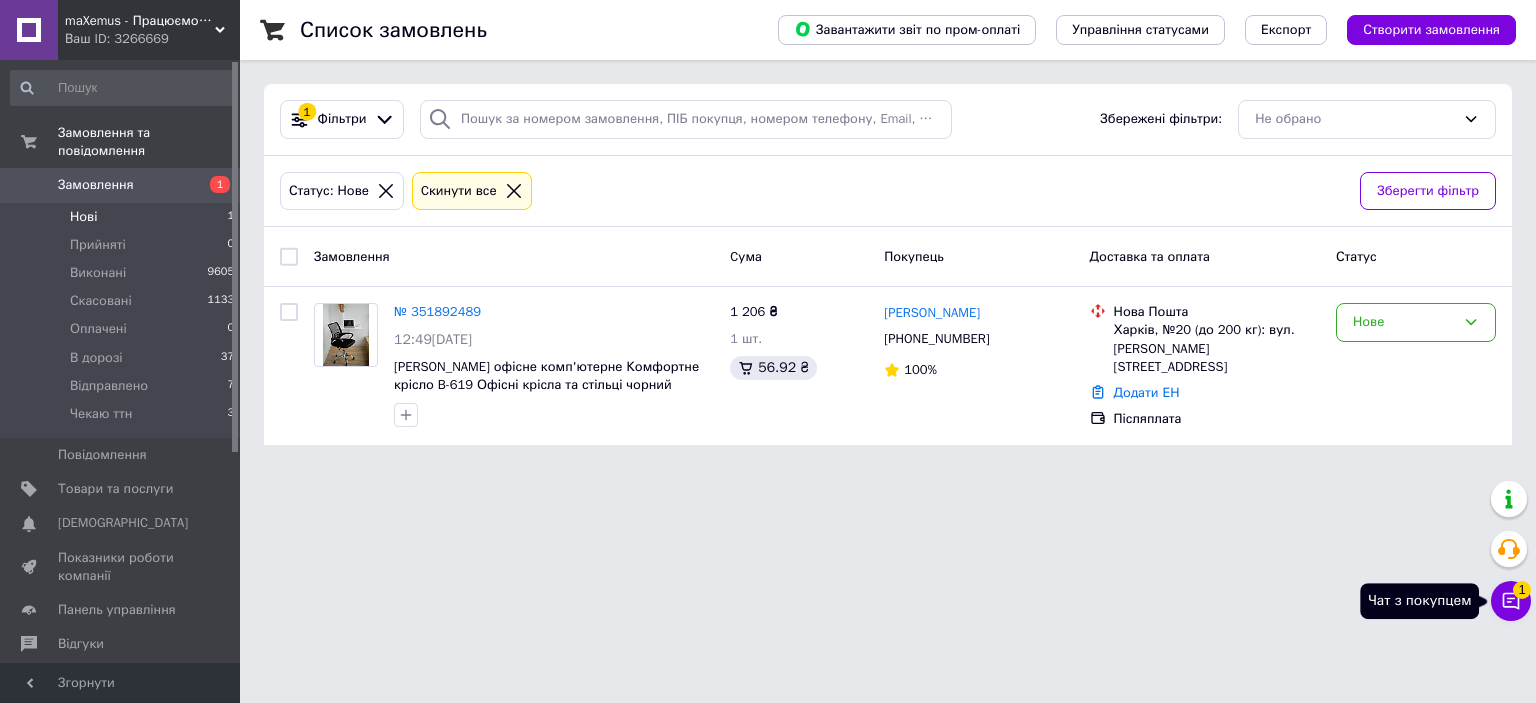click 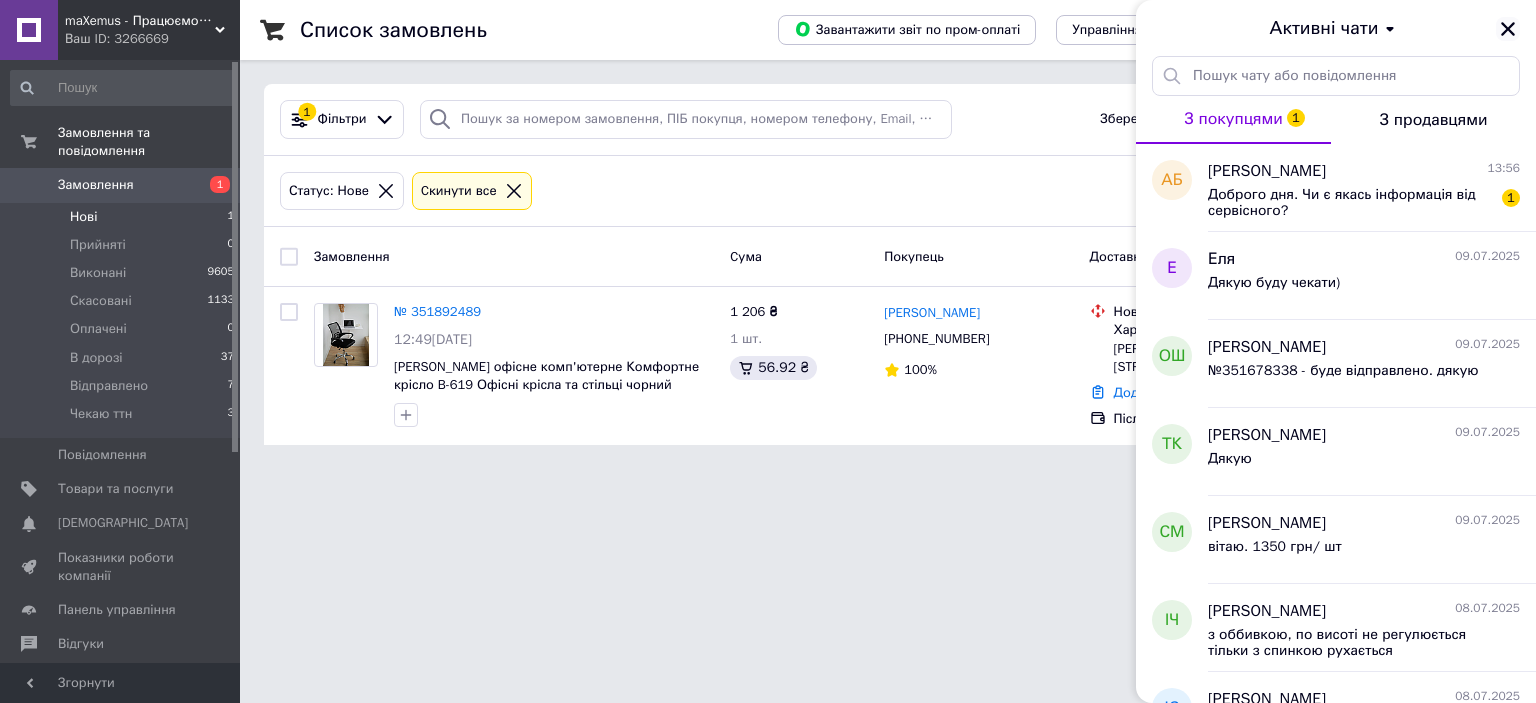 click 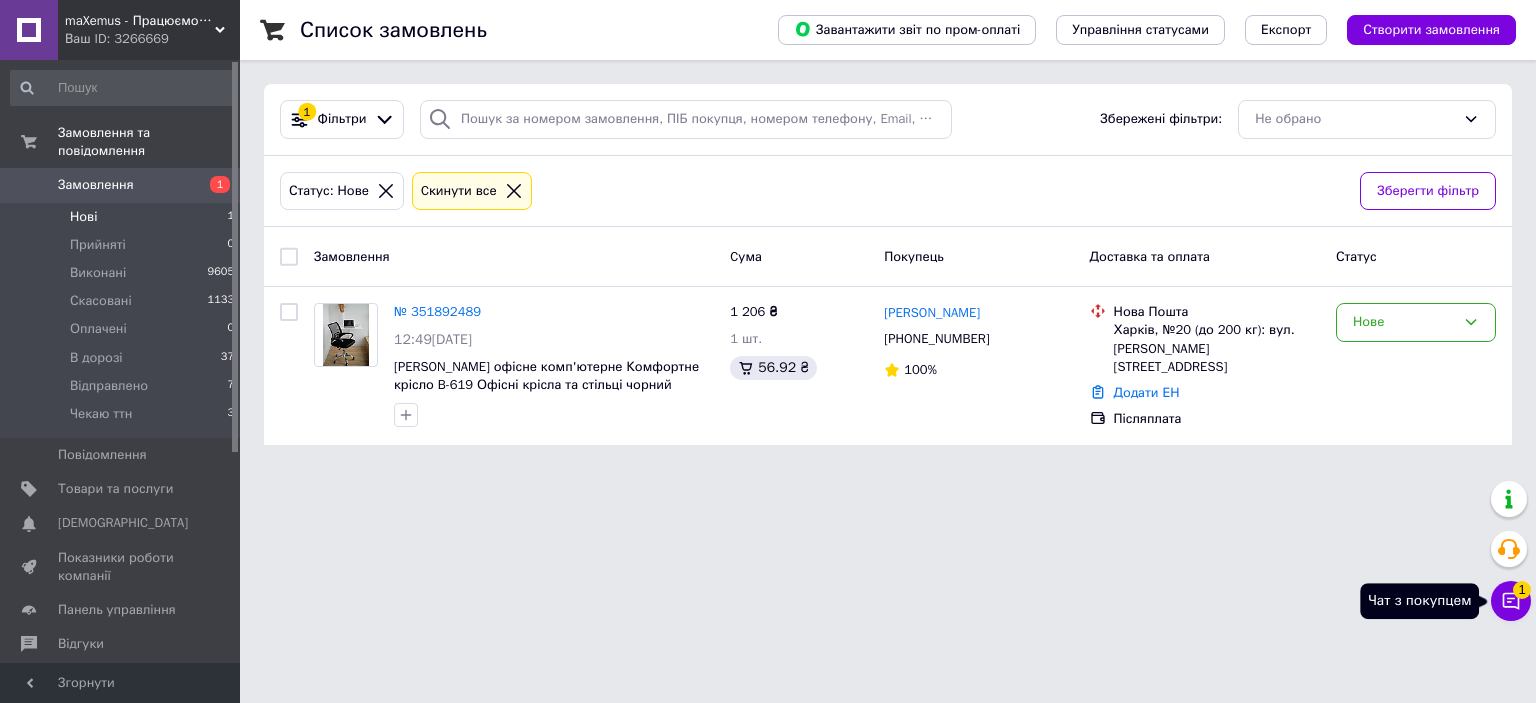 click 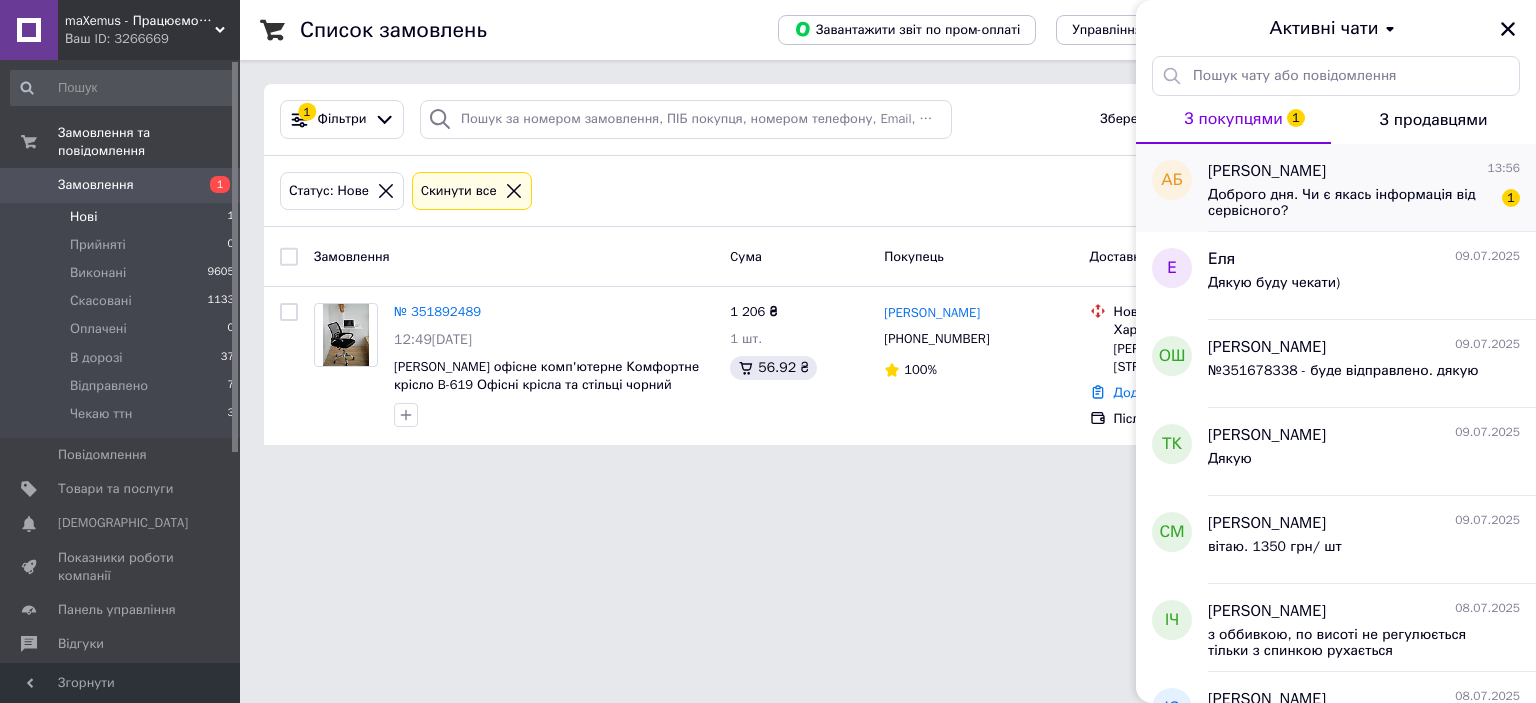 click on "[PERSON_NAME] 13:56 Доброго дня. Чи є якась інформація від сервісного? 1" at bounding box center [1372, 188] 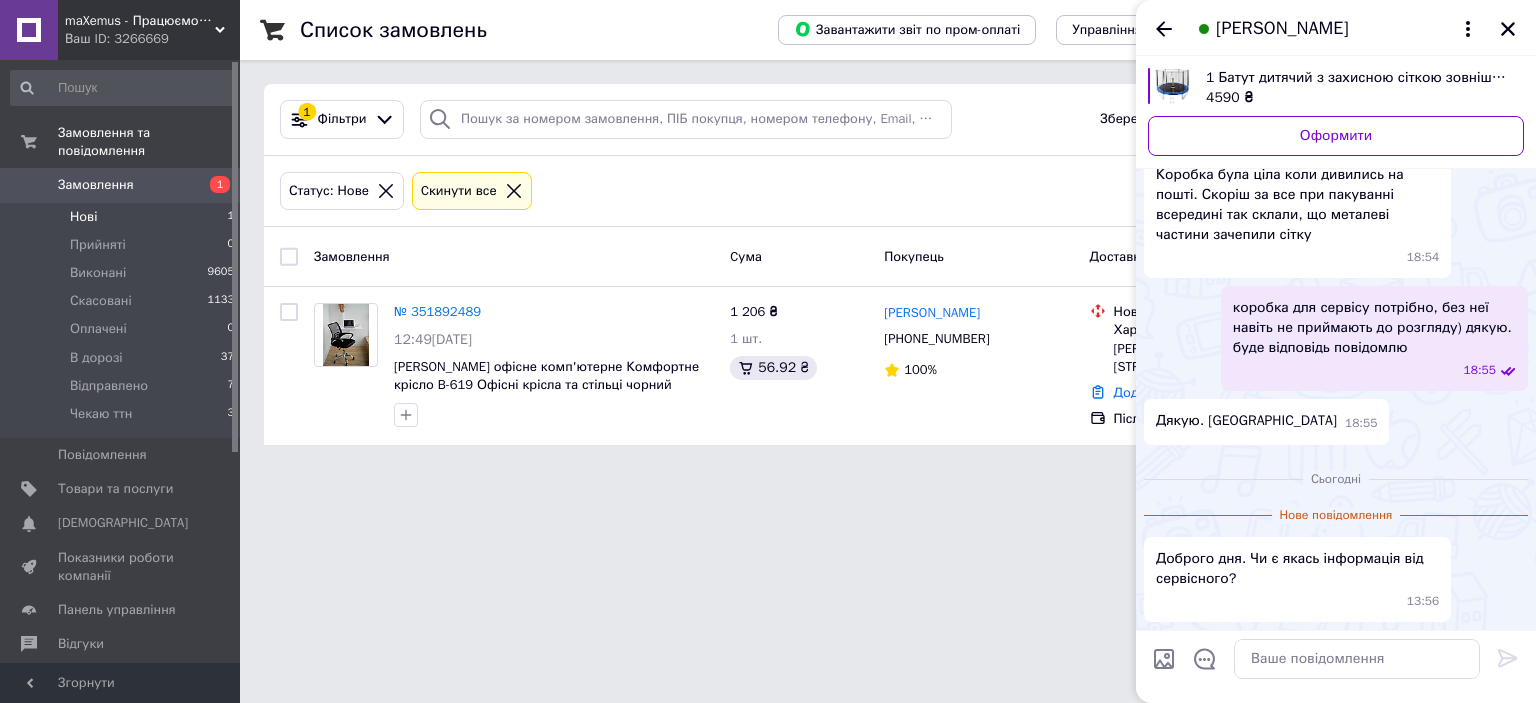 scroll, scrollTop: 2416, scrollLeft: 0, axis: vertical 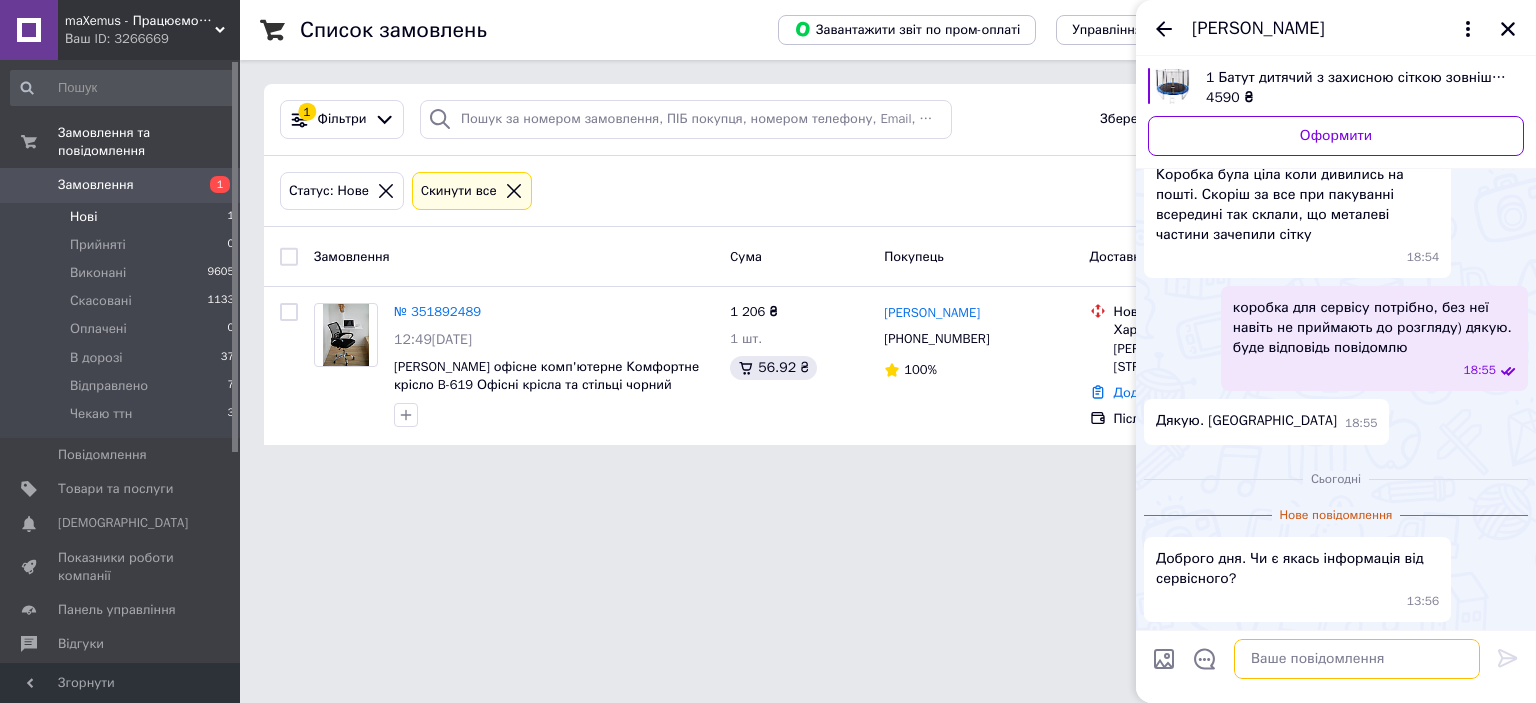 click at bounding box center [1357, 659] 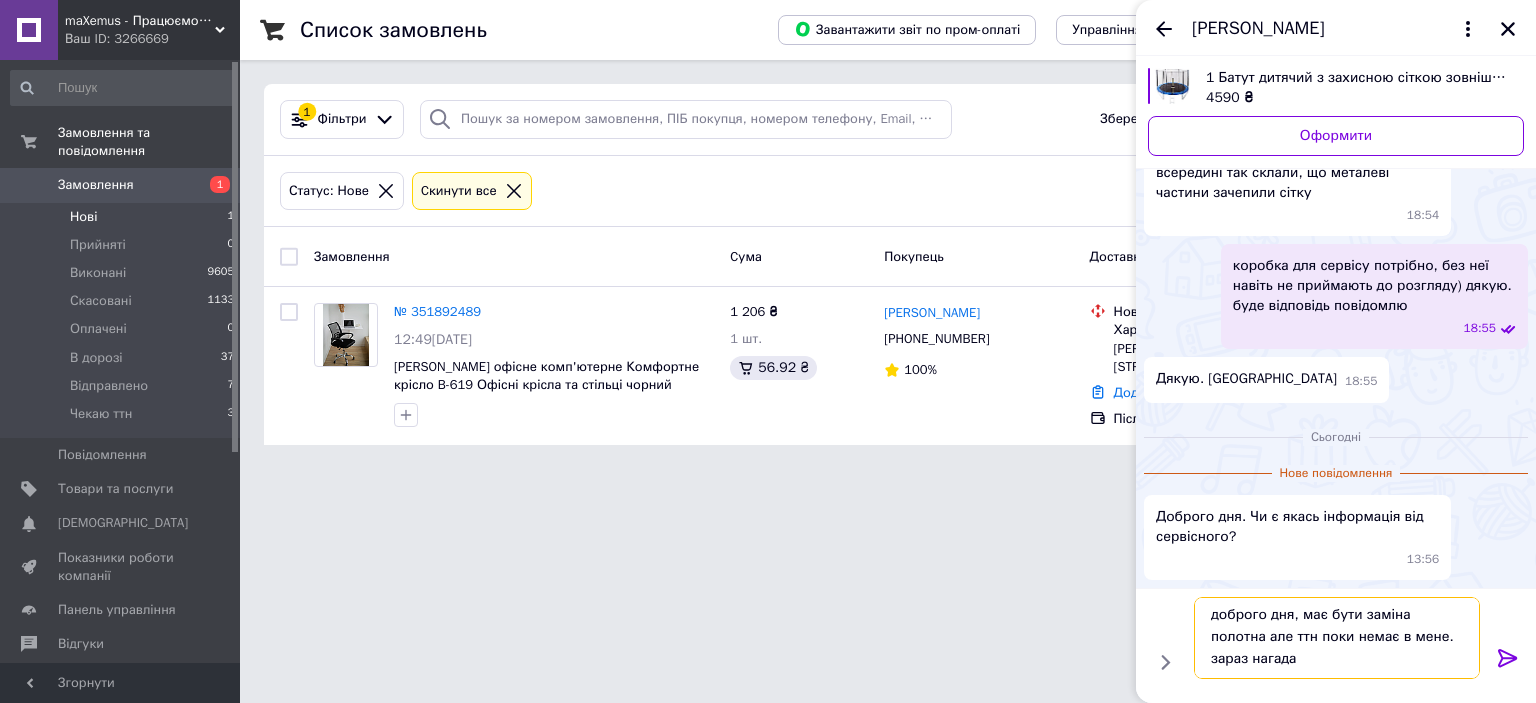 scroll, scrollTop: 1, scrollLeft: 0, axis: vertical 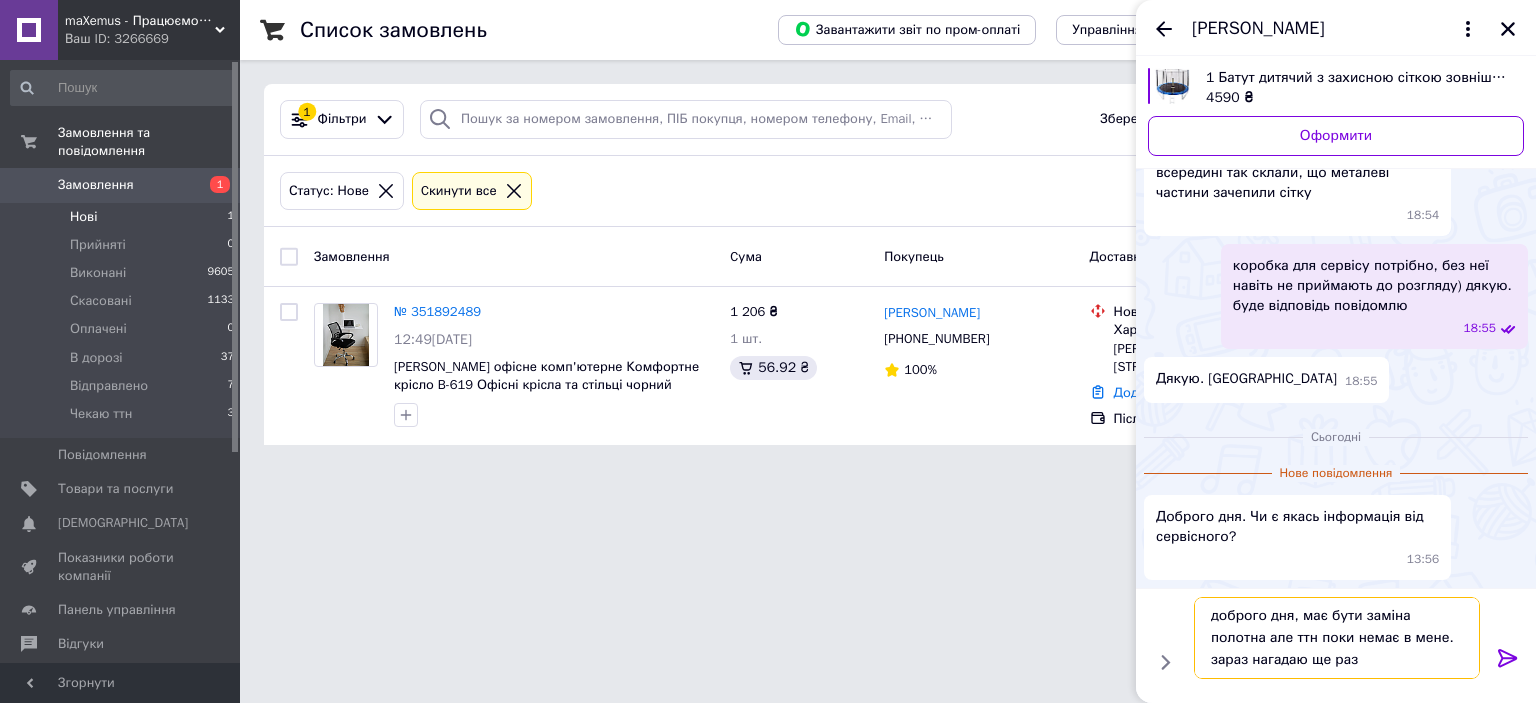 type on "доброго дня, має бути заміна полотна але ттн поки немає в мене. зараз нагадаю ще раз(" 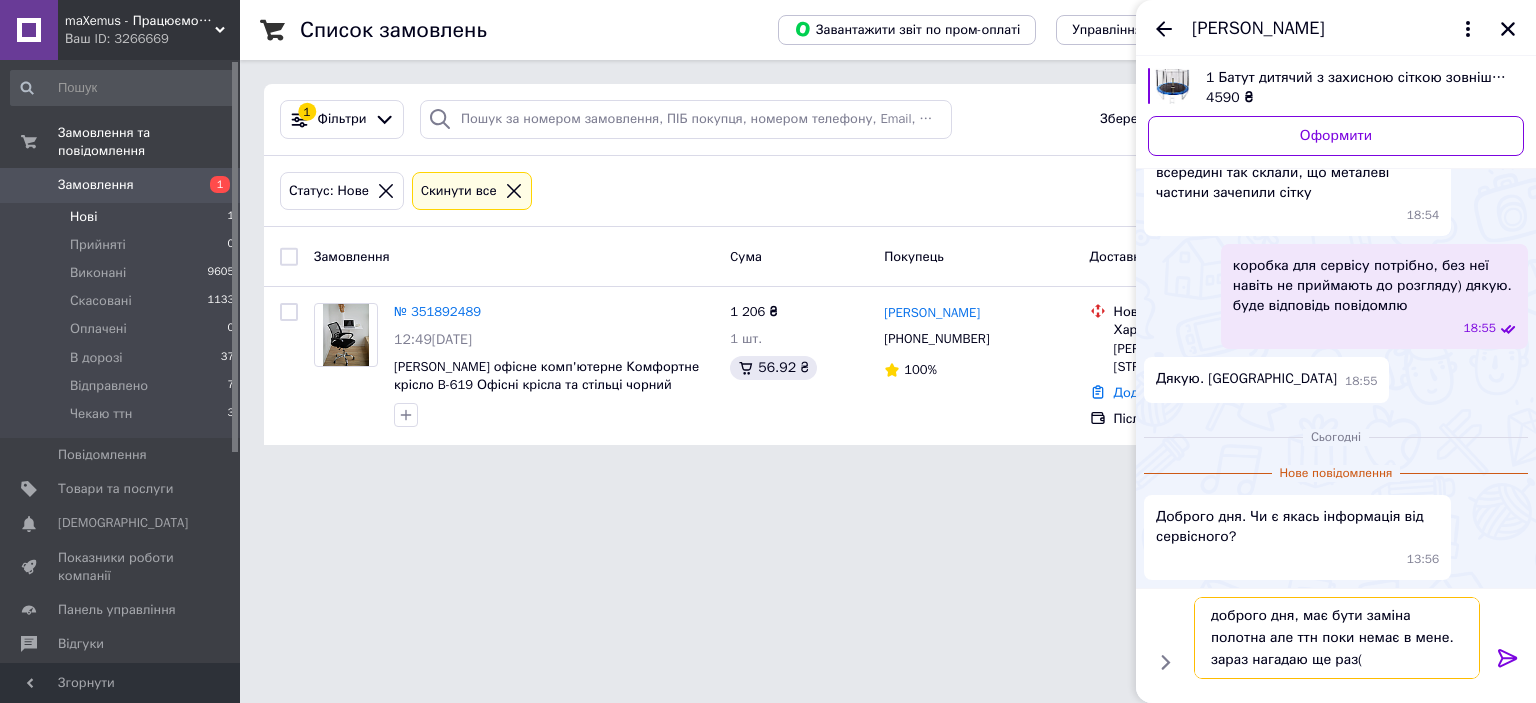 type 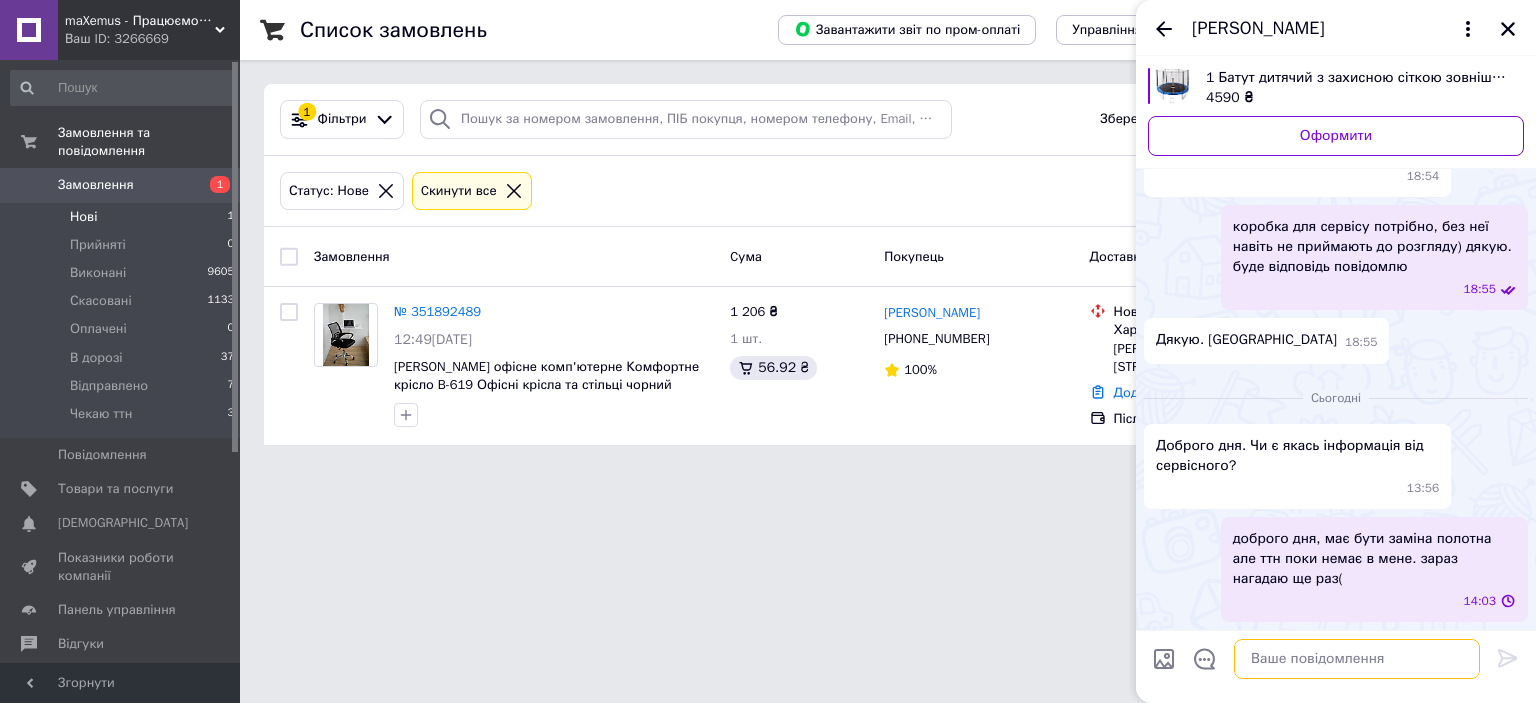 scroll, scrollTop: 0, scrollLeft: 0, axis: both 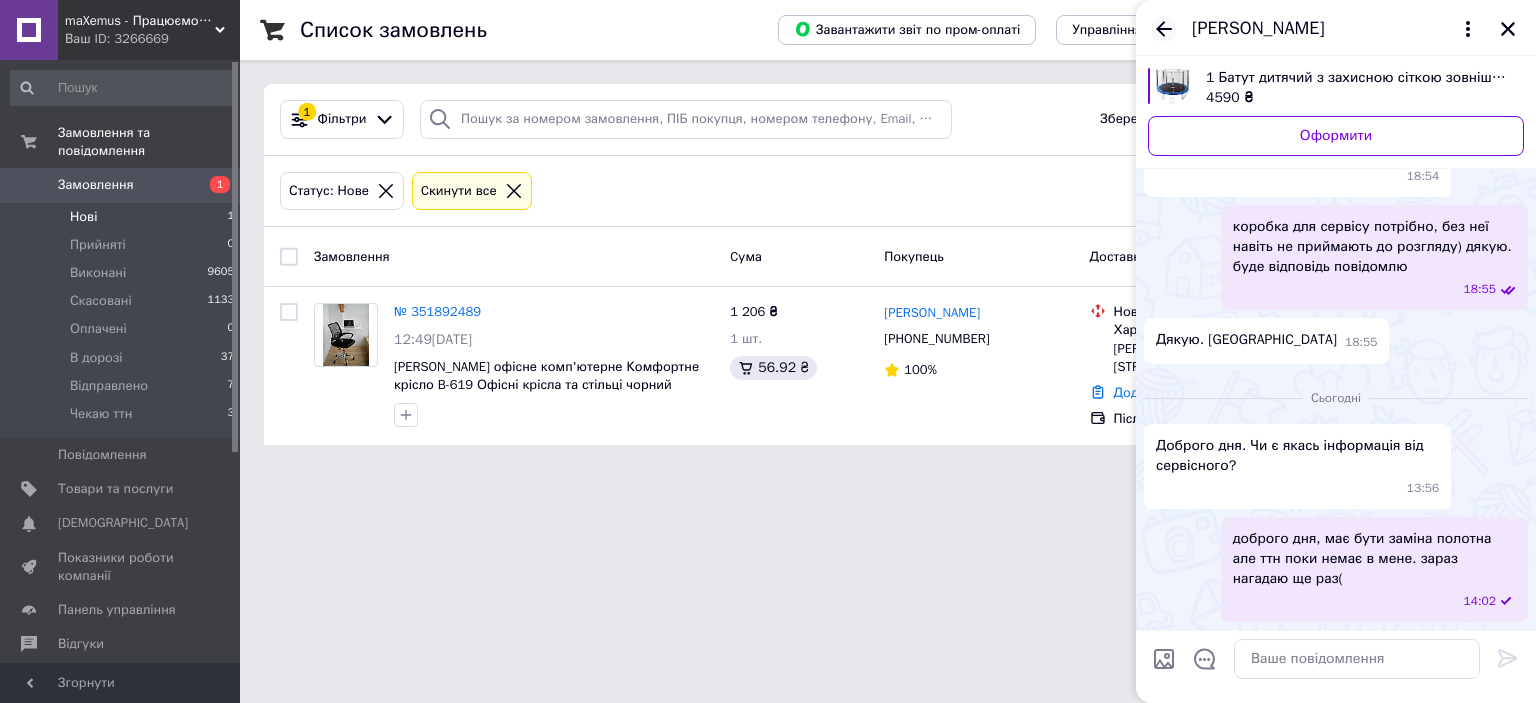 click 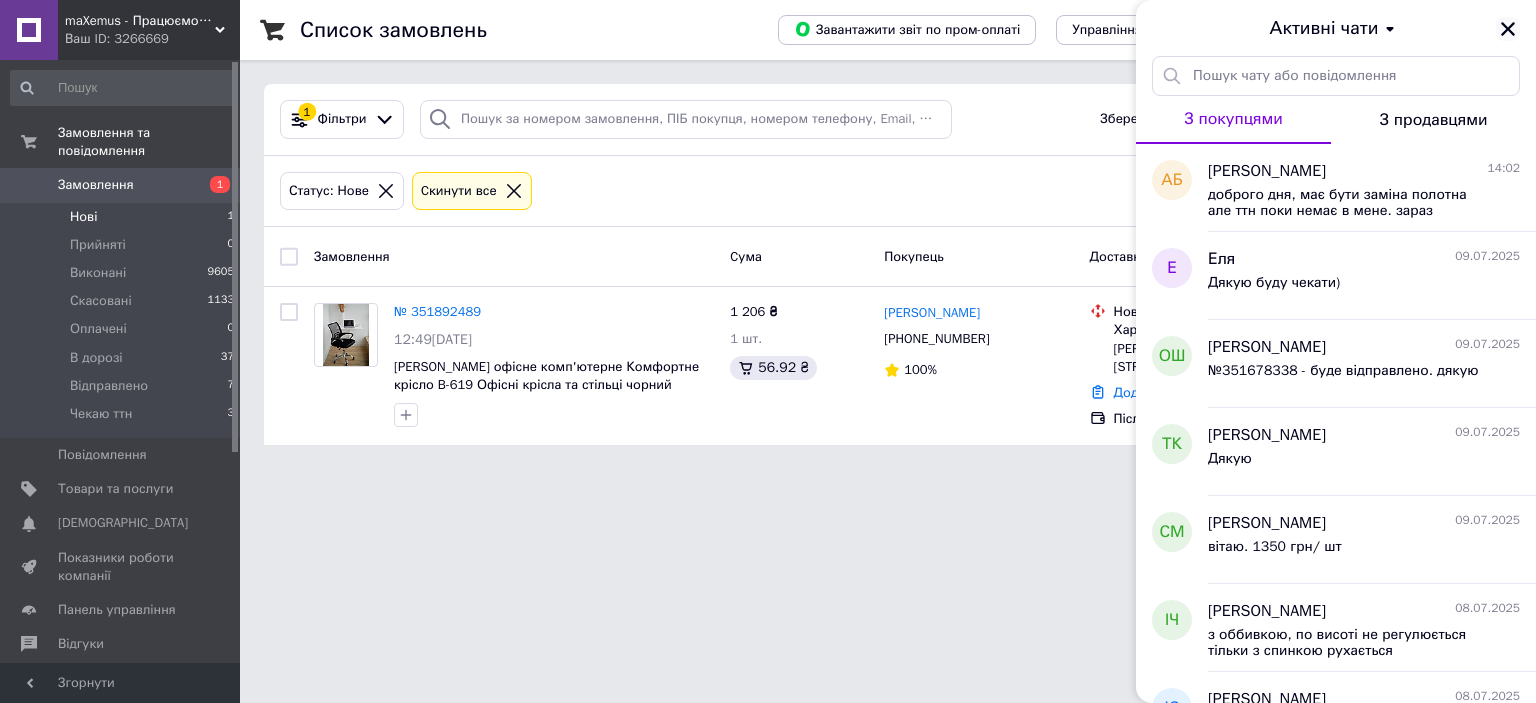 click 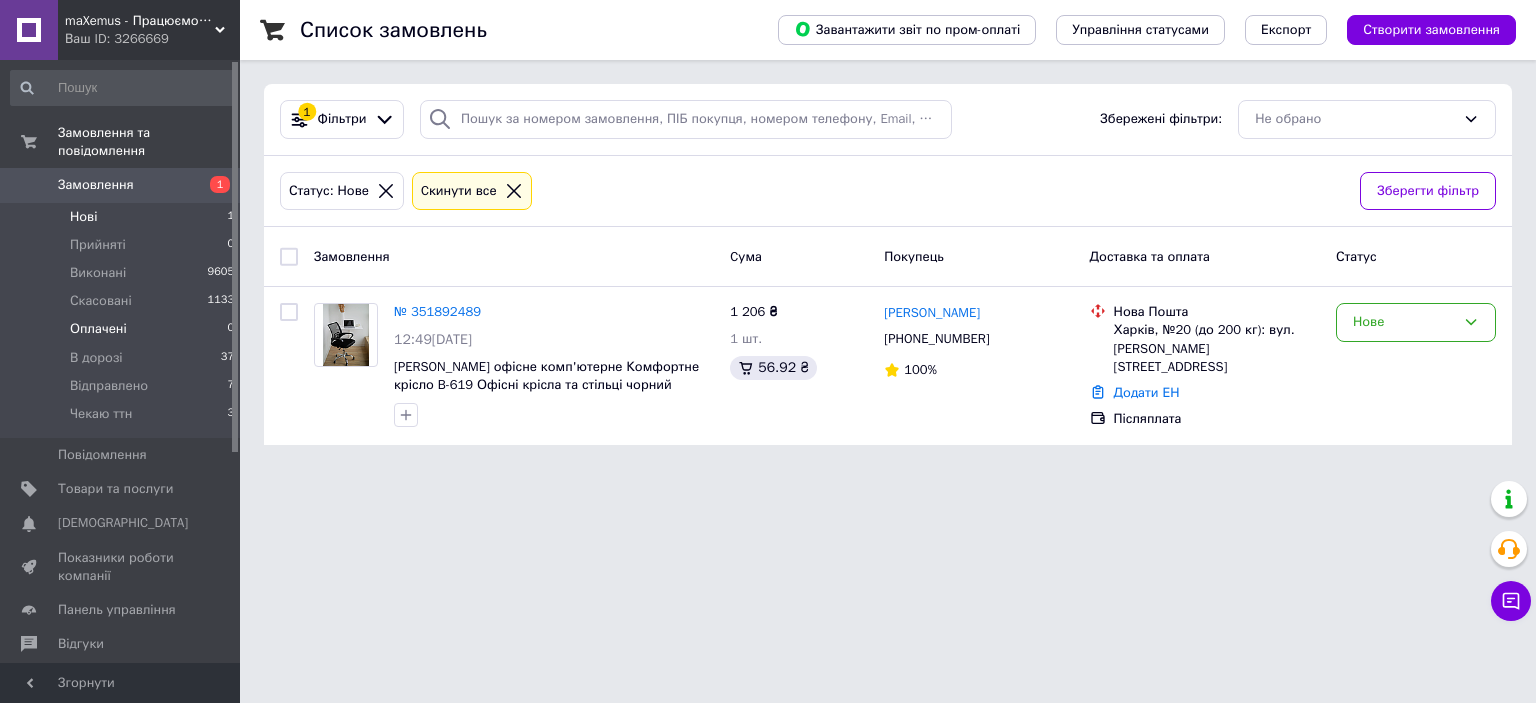 click on "Оплачені 0" at bounding box center [123, 329] 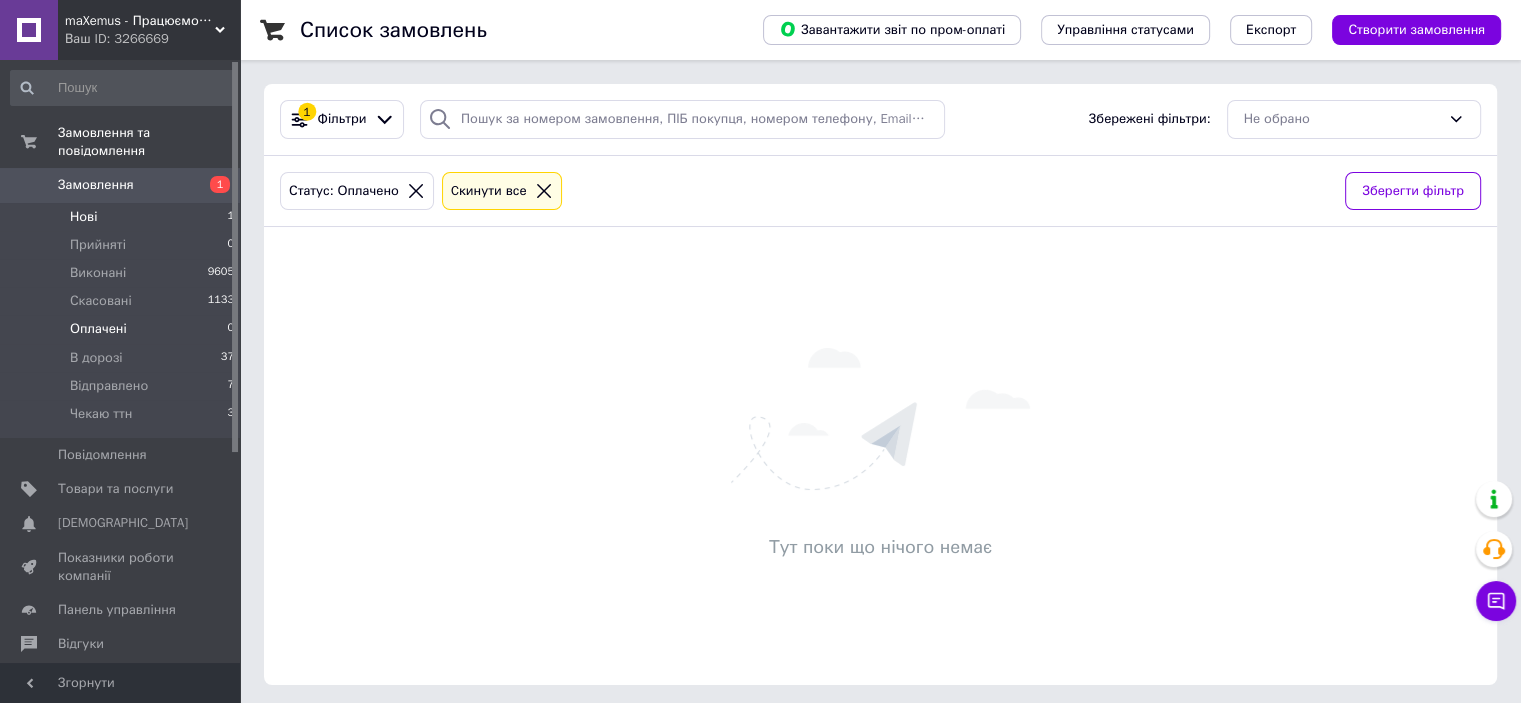 click on "Нові 1" at bounding box center [123, 217] 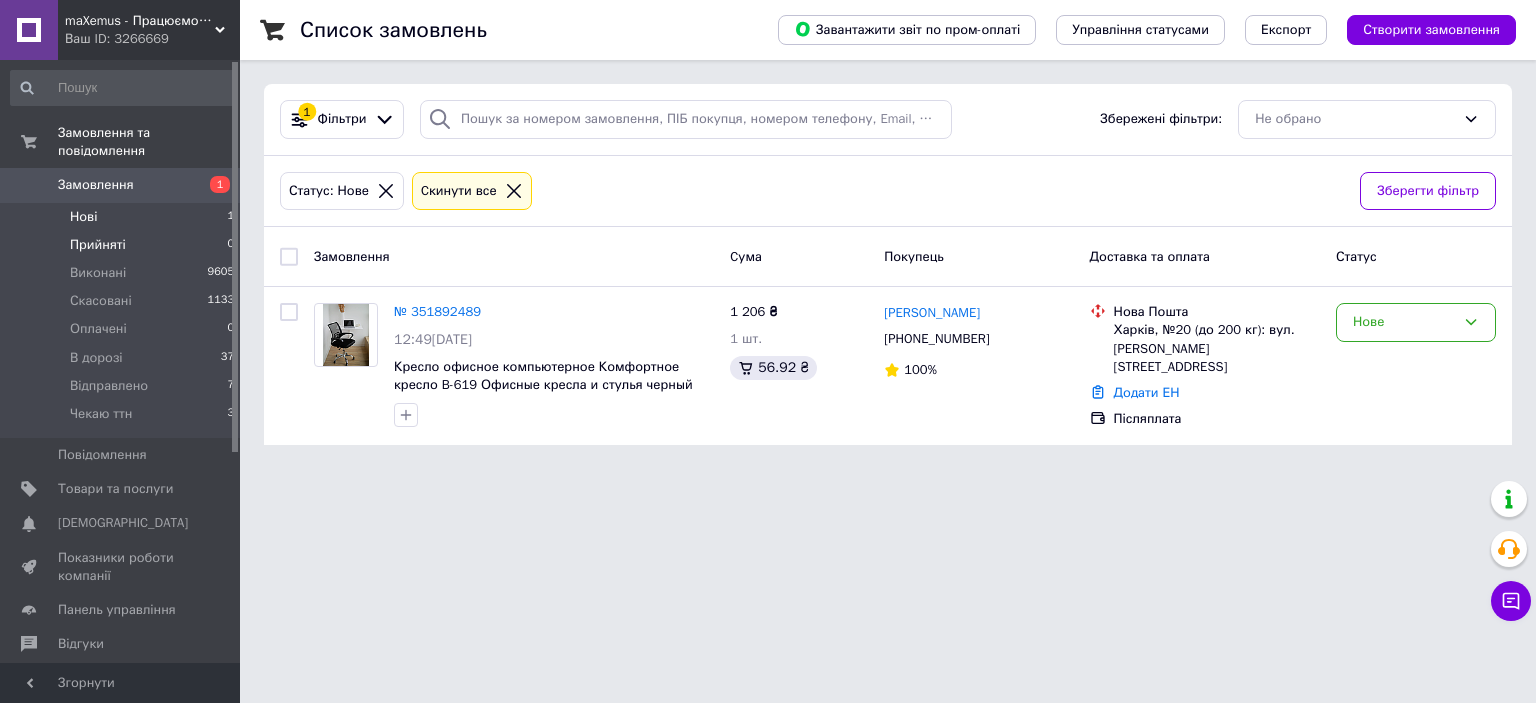 click on "Прийняті" at bounding box center [98, 245] 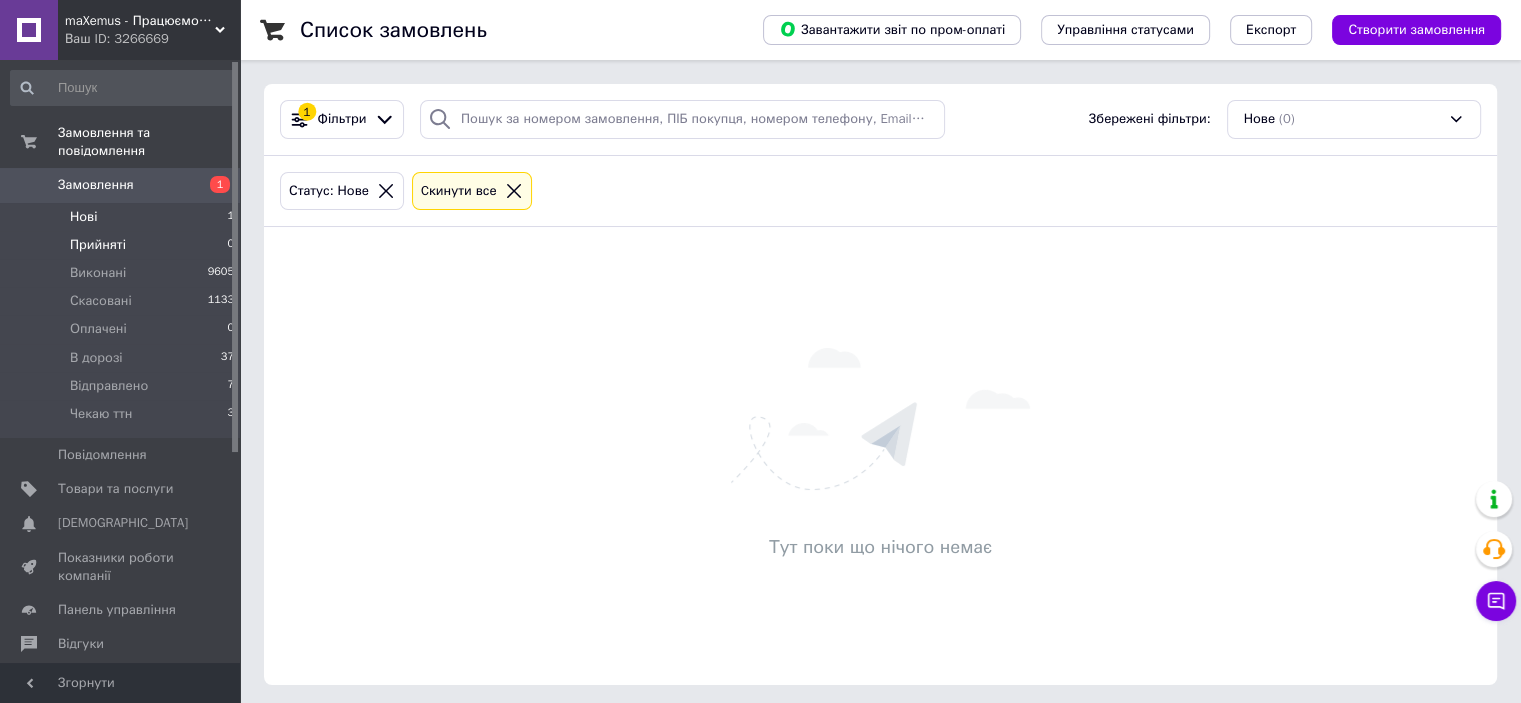 click on "Нові 1" at bounding box center (123, 217) 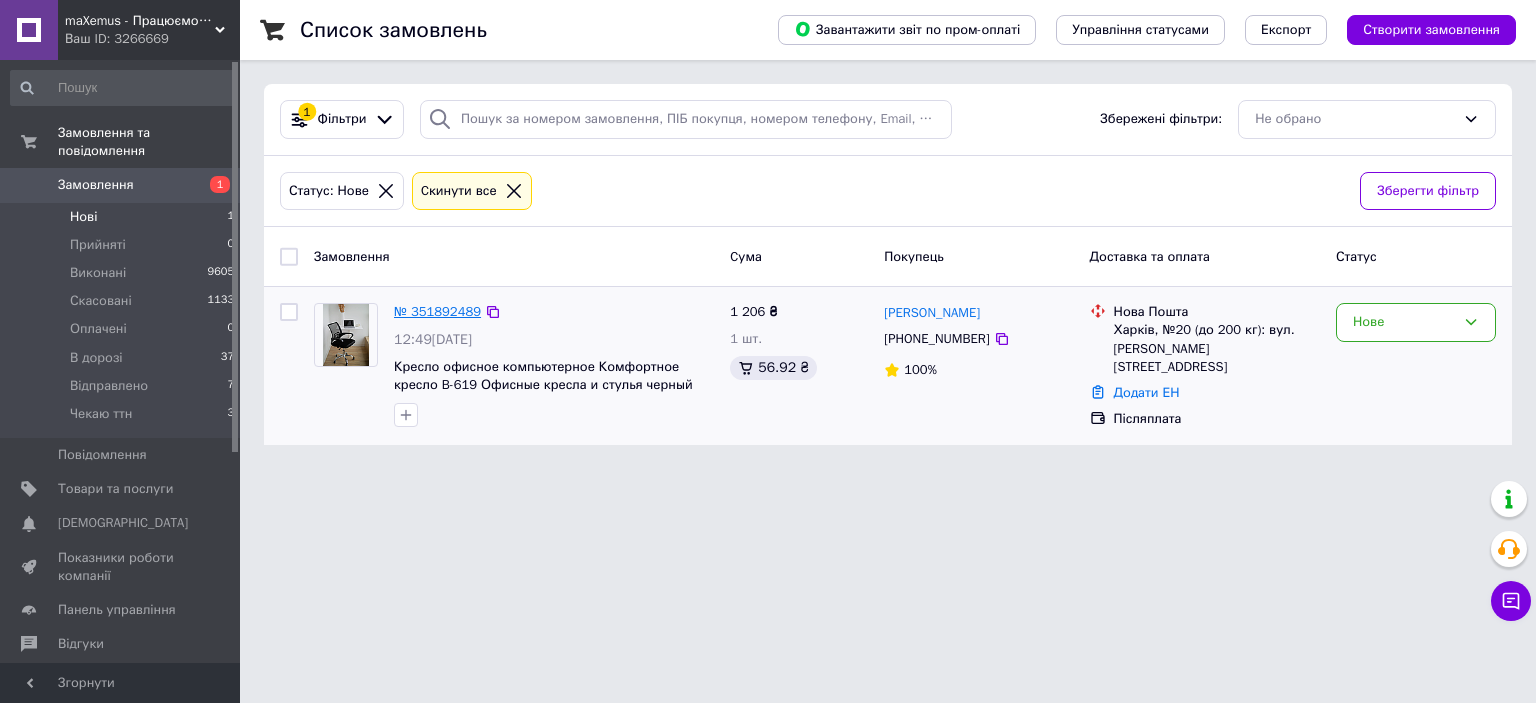 click on "№ 351892489" at bounding box center (437, 311) 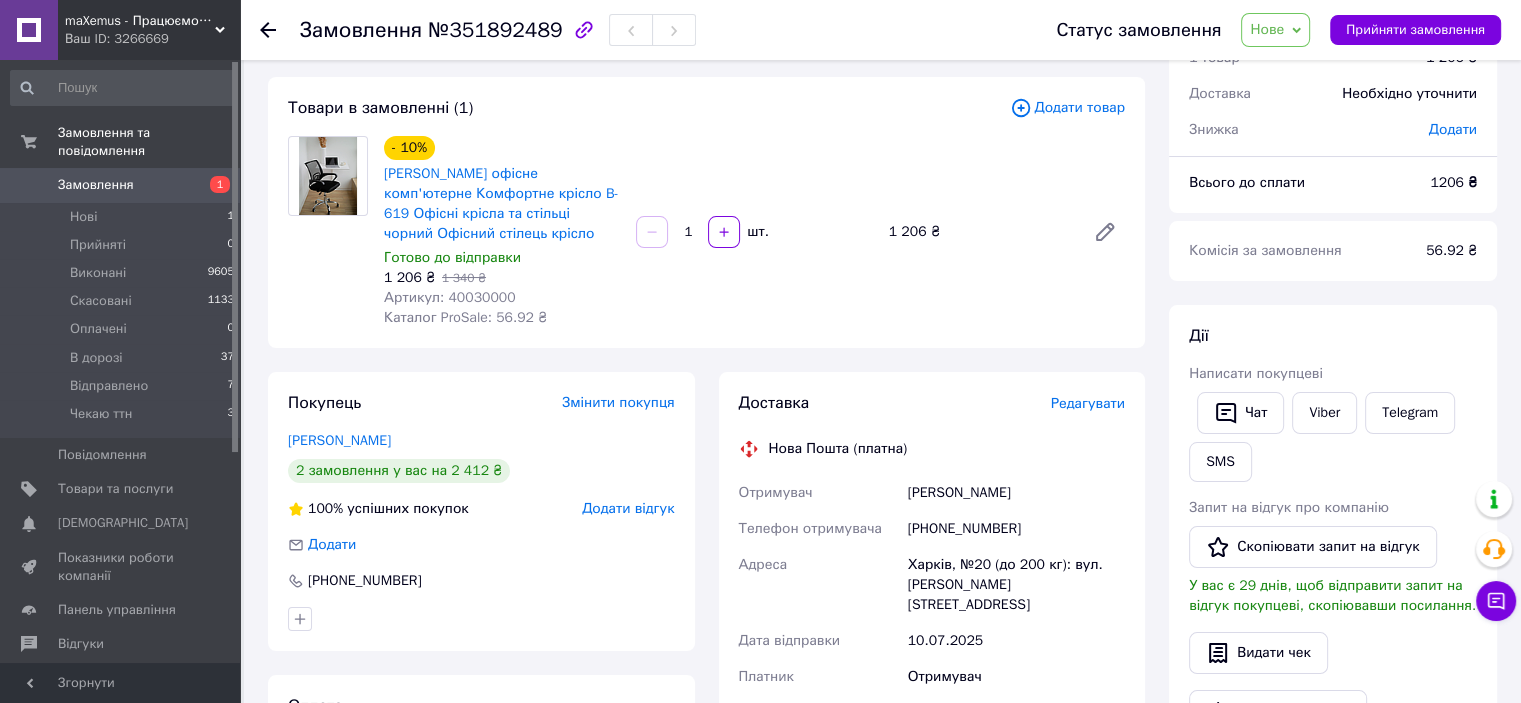 scroll, scrollTop: 128, scrollLeft: 0, axis: vertical 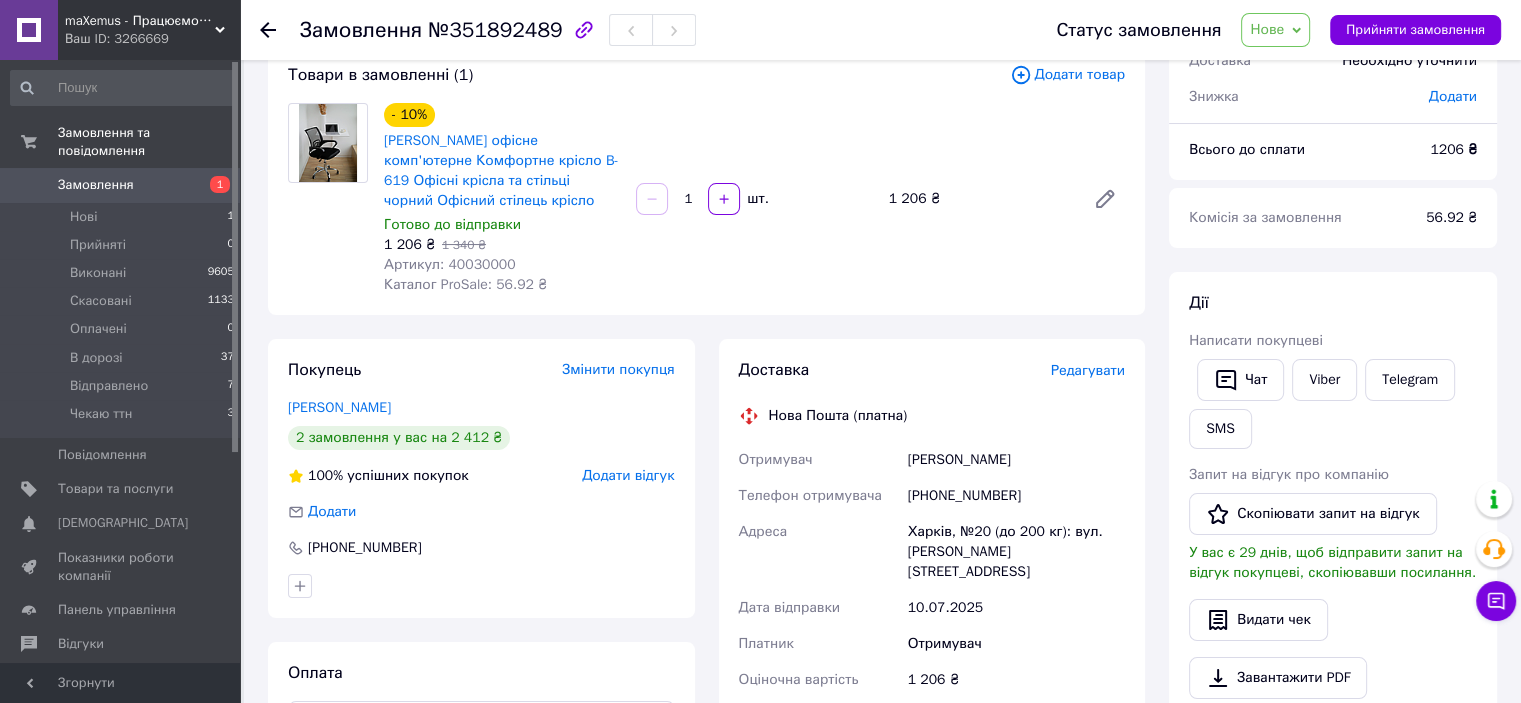 click on "Додати відгук" at bounding box center [628, 475] 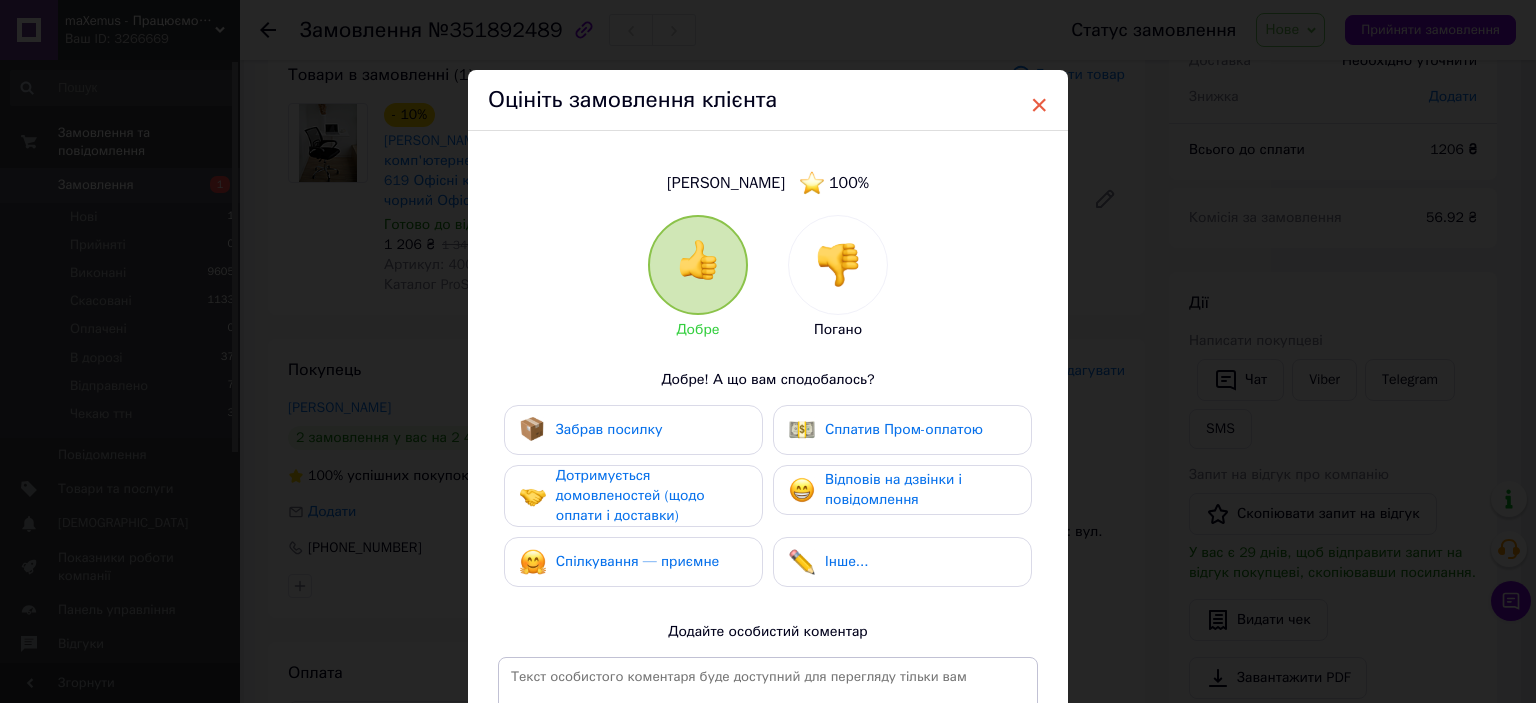 click on "×" at bounding box center [1039, 105] 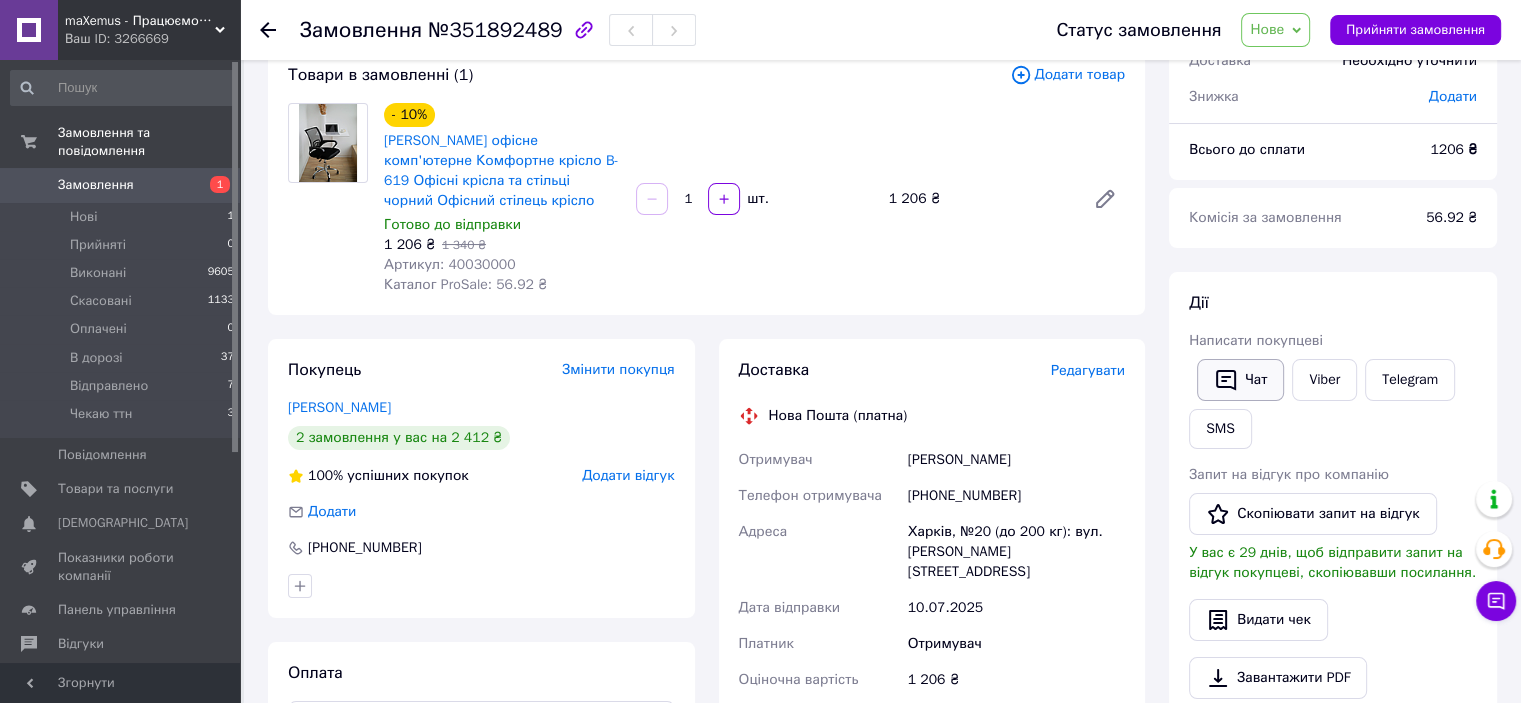 click on "Чат" at bounding box center [1240, 380] 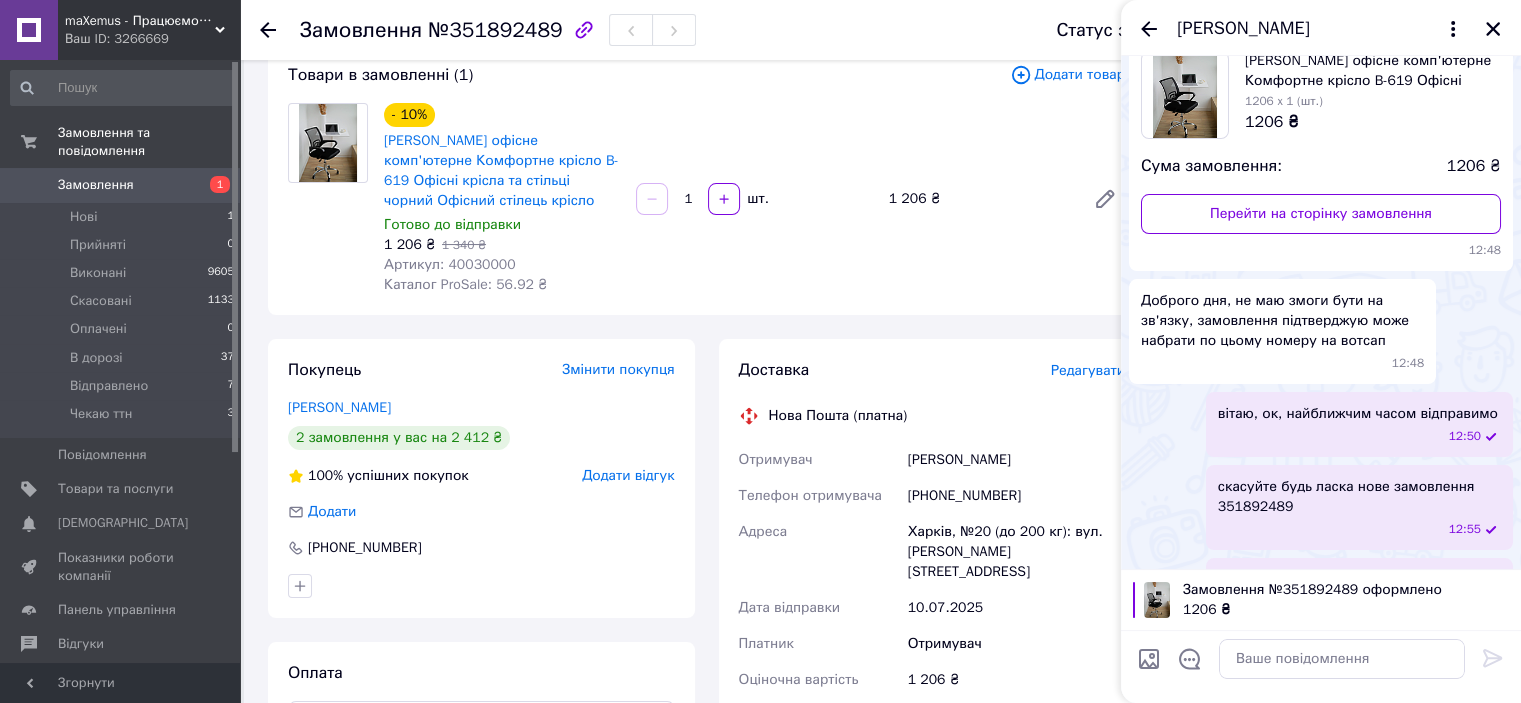 scroll, scrollTop: 193, scrollLeft: 0, axis: vertical 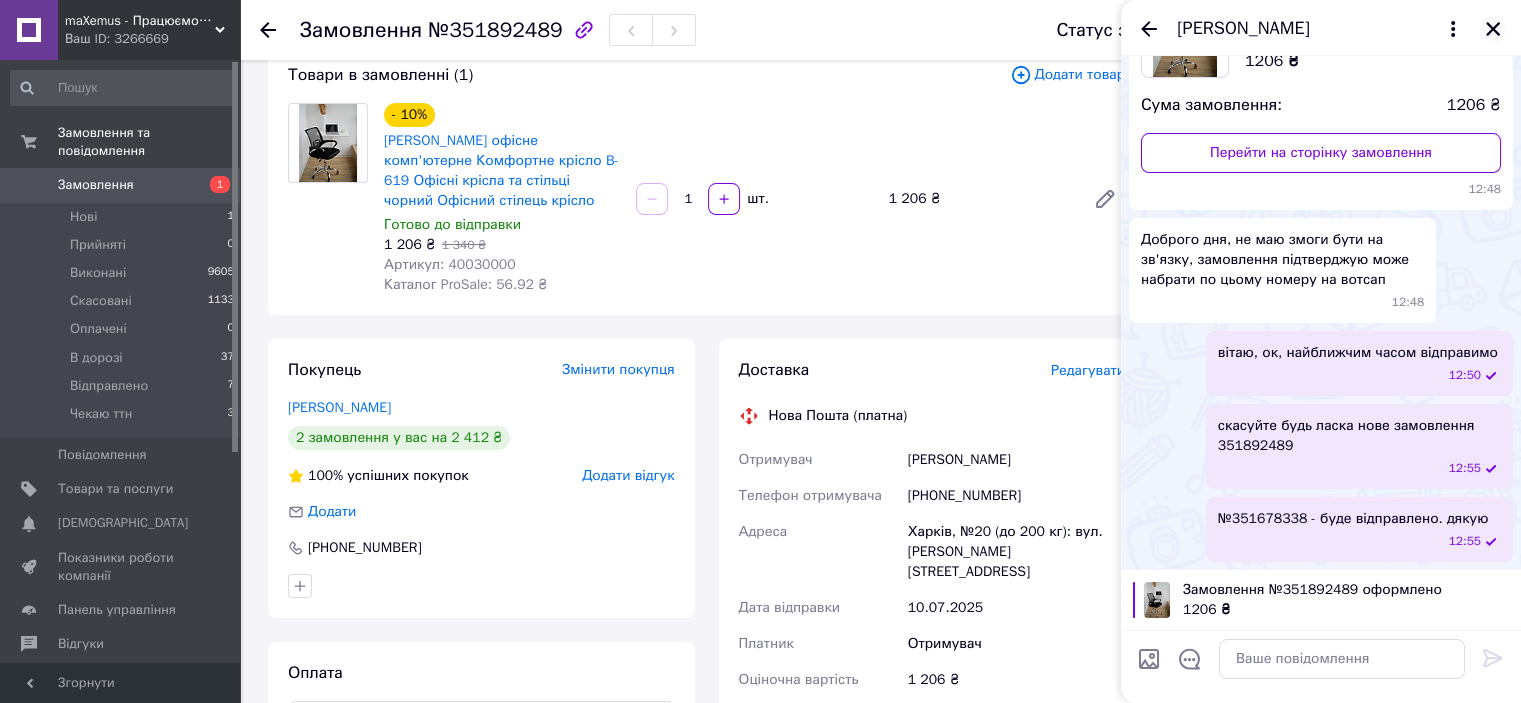 click 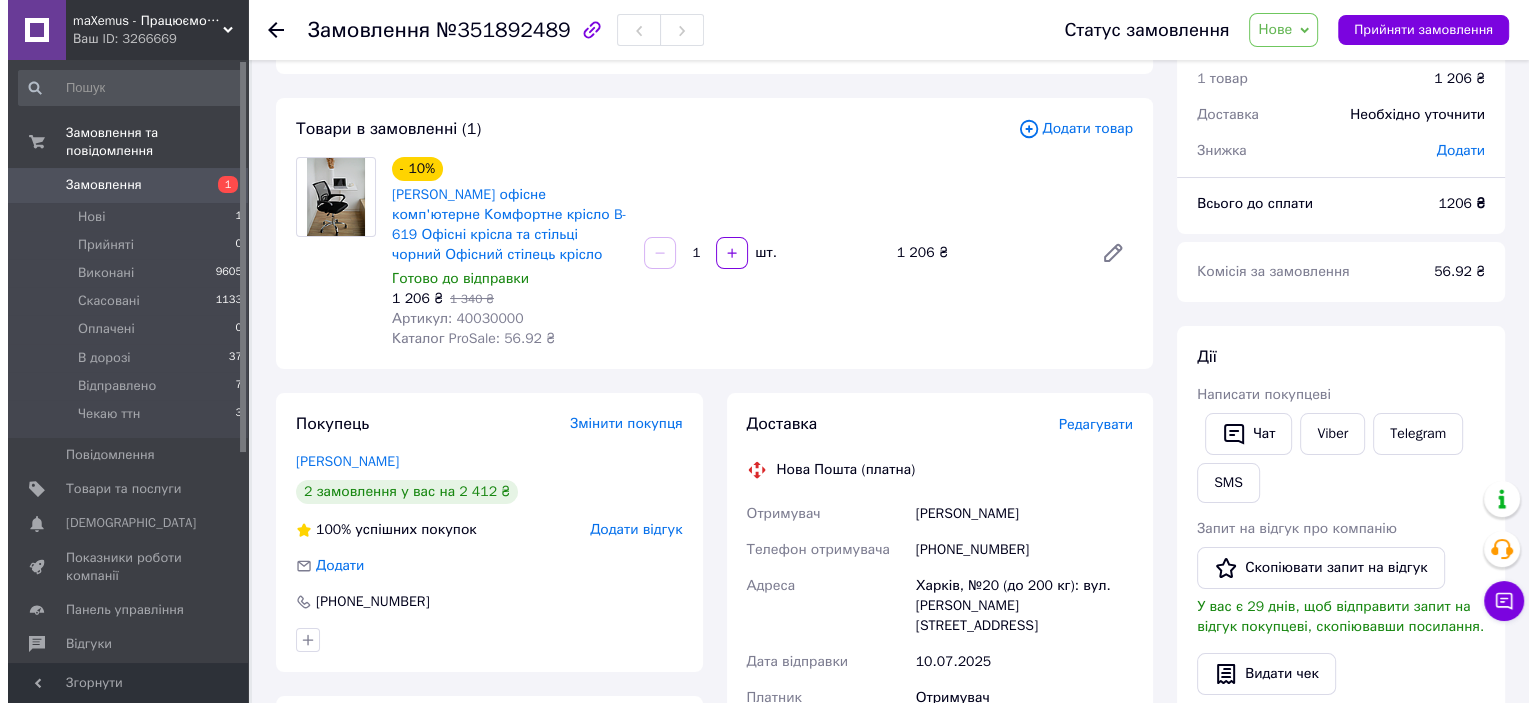 scroll, scrollTop: 84, scrollLeft: 0, axis: vertical 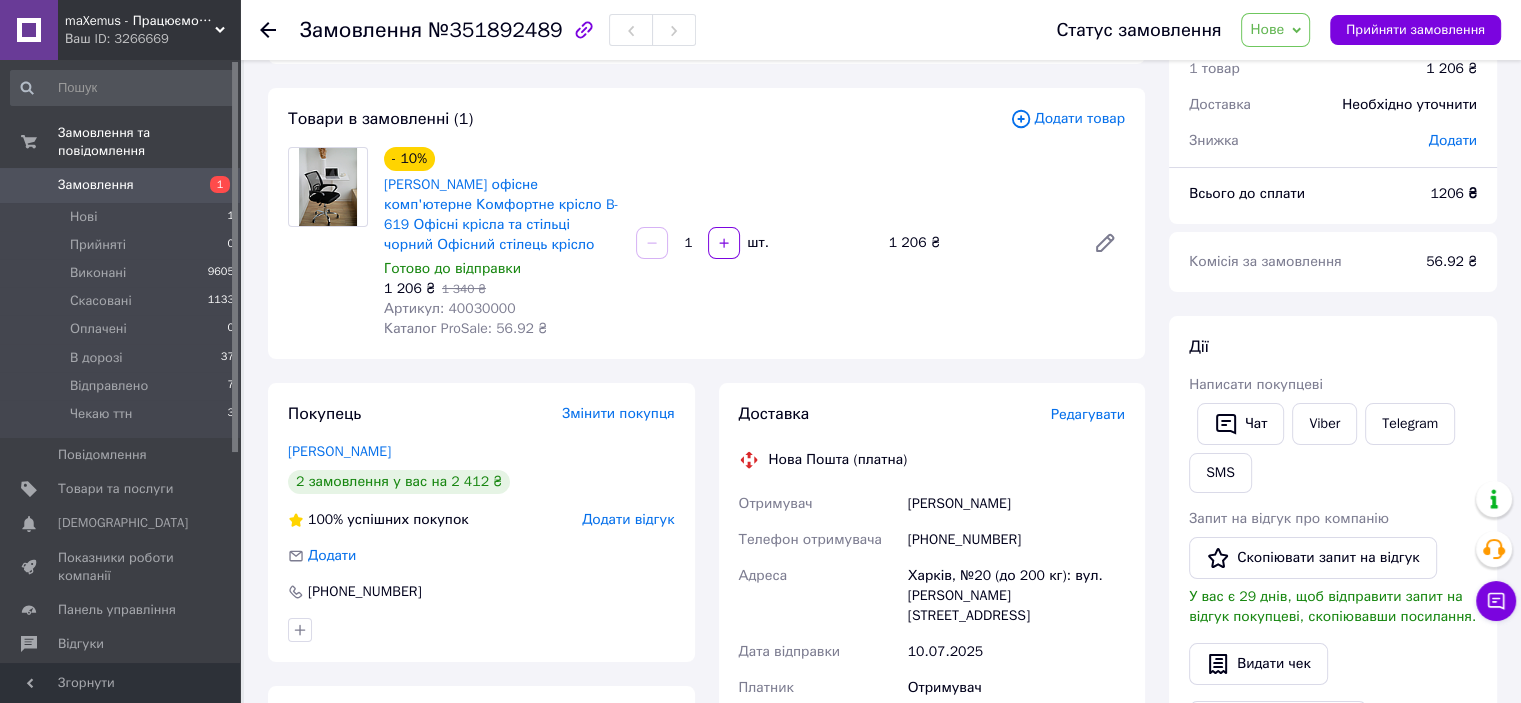 click on "Нове" at bounding box center (1267, 29) 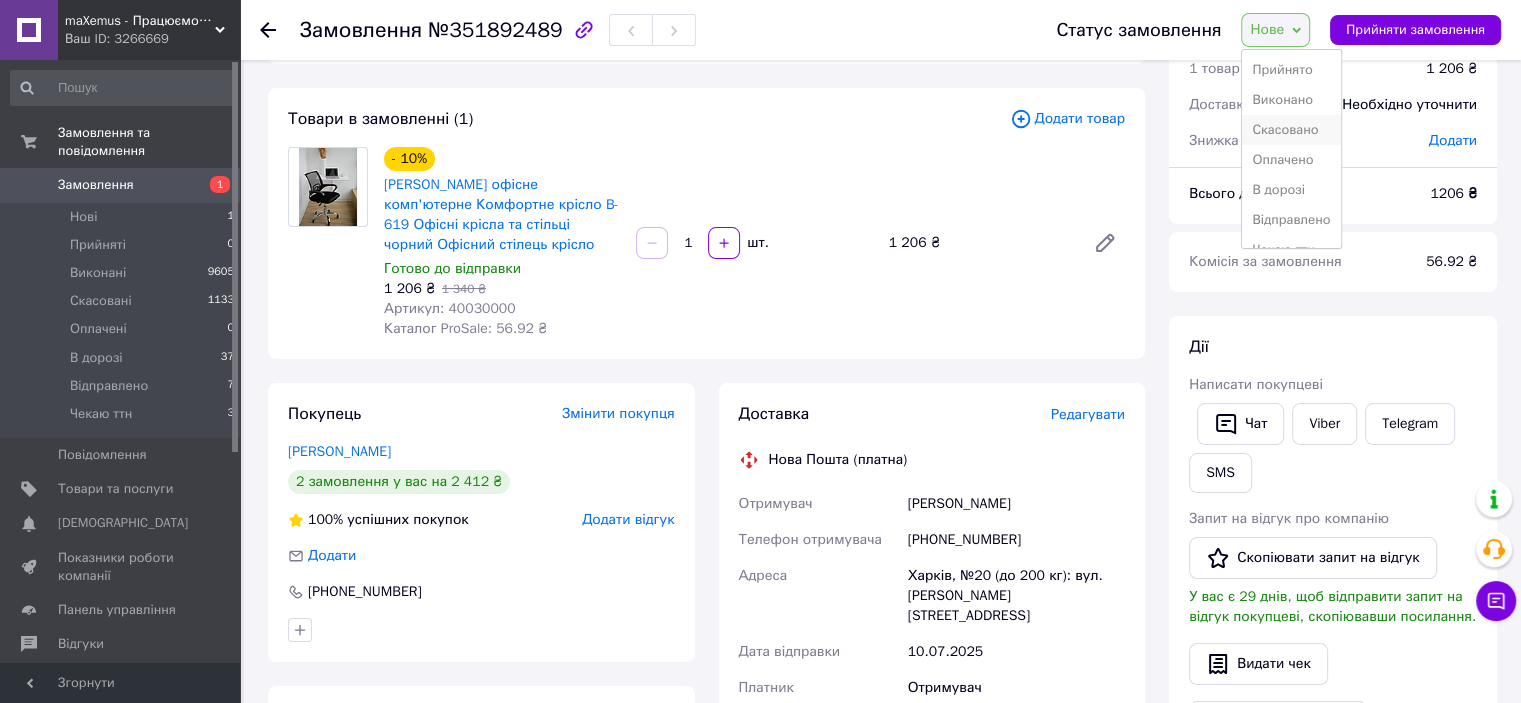 click on "Скасовано" at bounding box center (1291, 130) 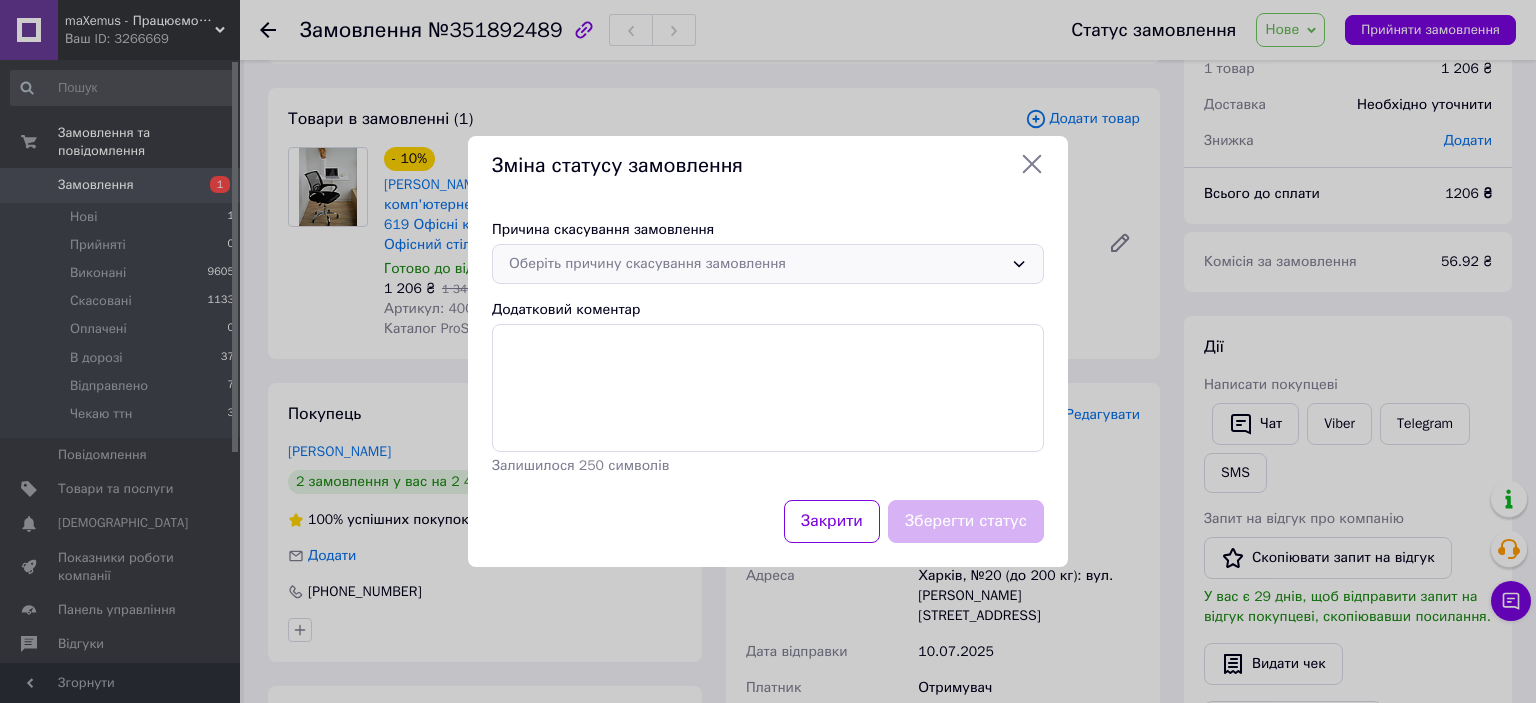 click on "Оберіть причину скасування замовлення" at bounding box center (756, 264) 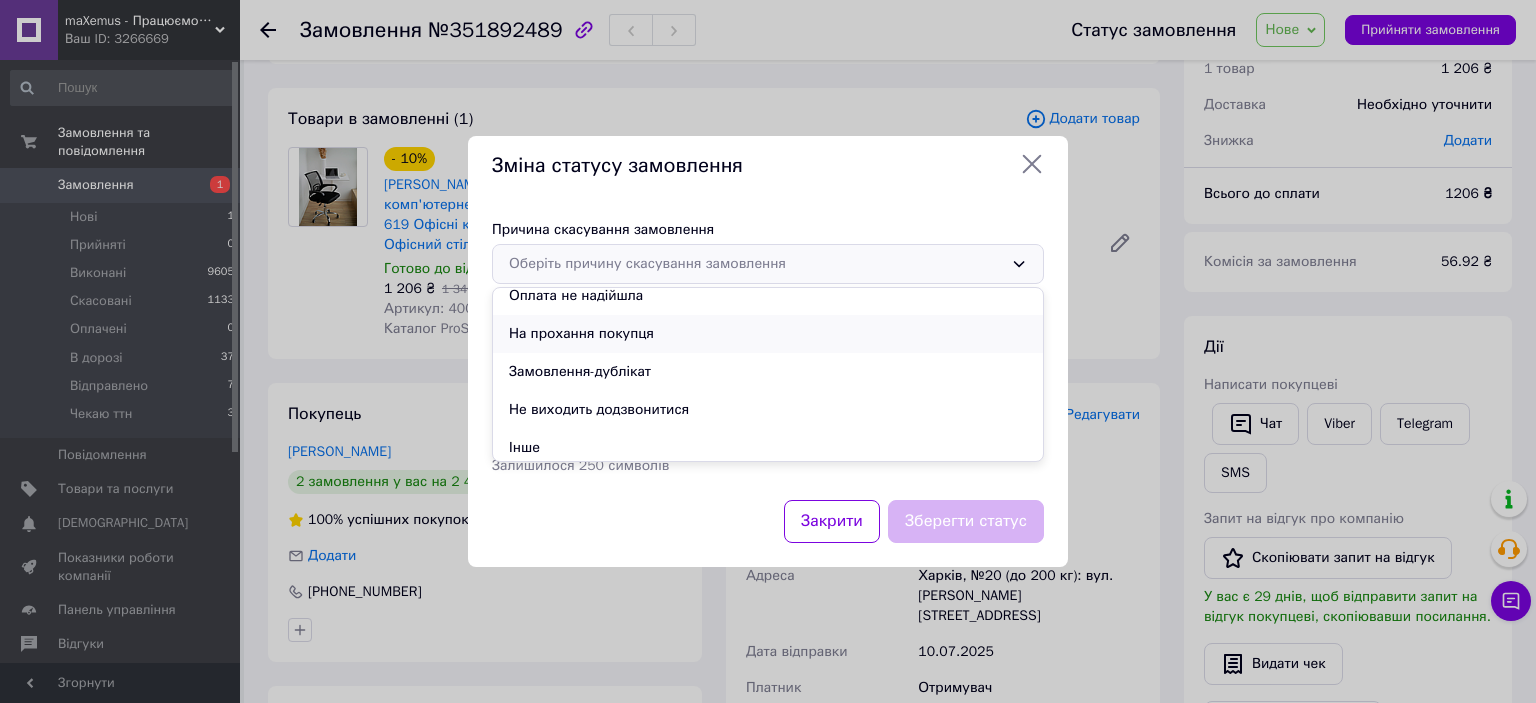 scroll, scrollTop: 91, scrollLeft: 0, axis: vertical 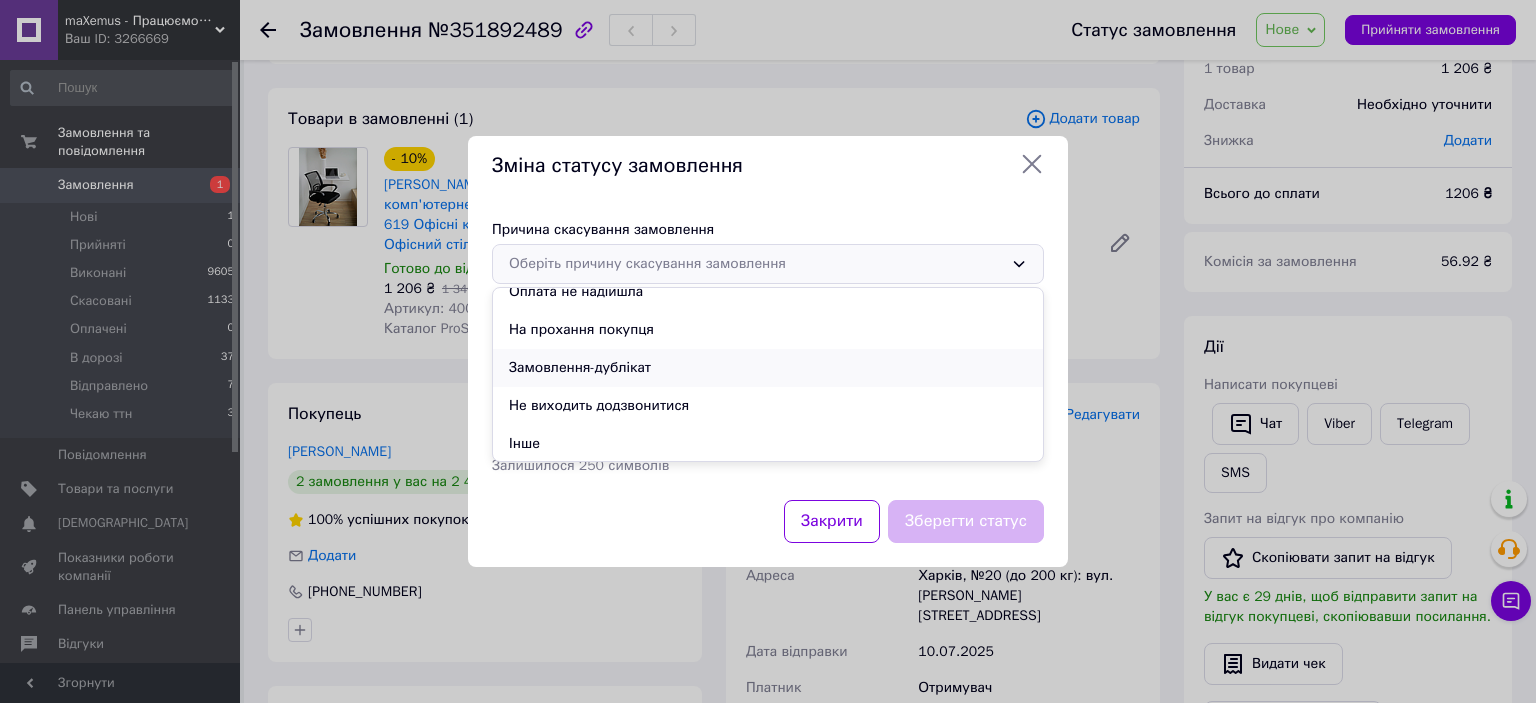 click on "Замовлення-дублікат" at bounding box center (768, 368) 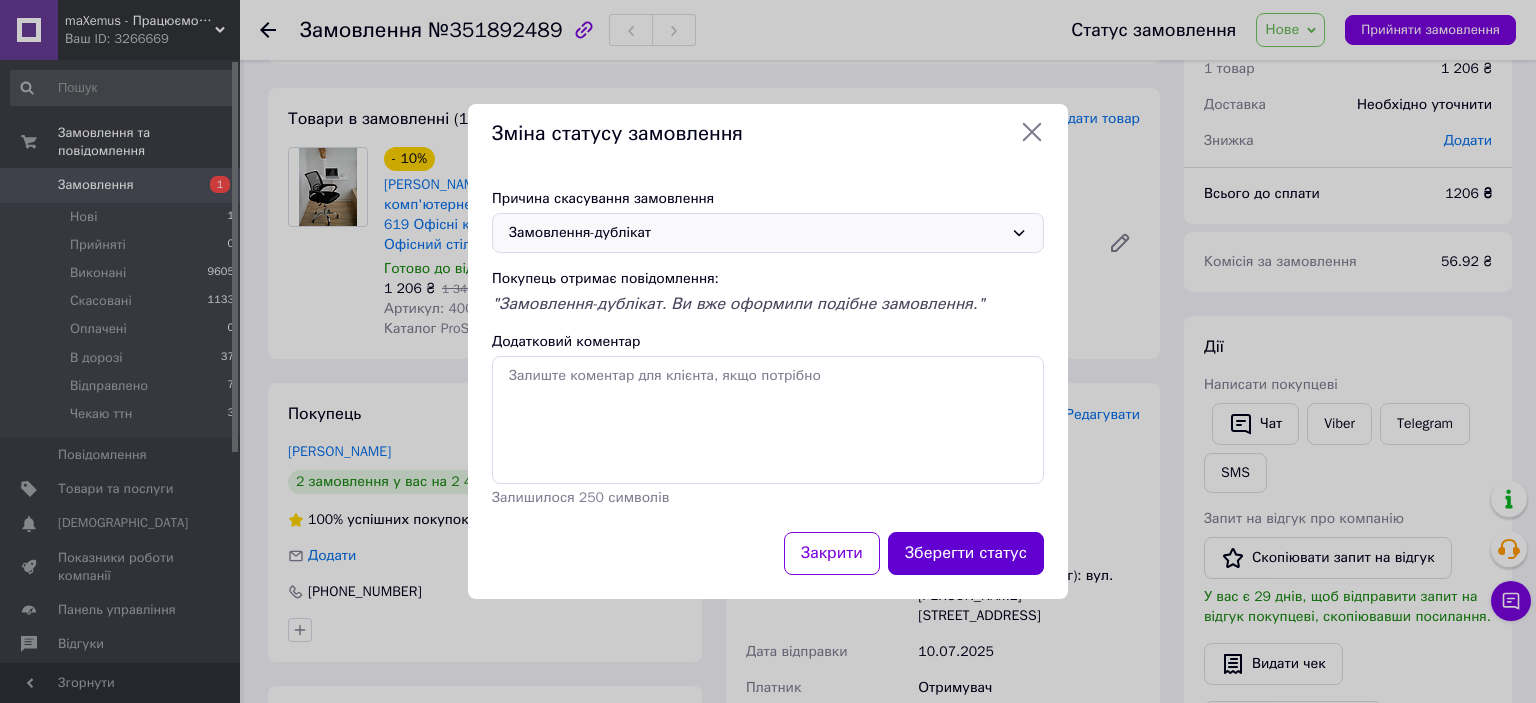 click on "Зберегти статус" at bounding box center (966, 553) 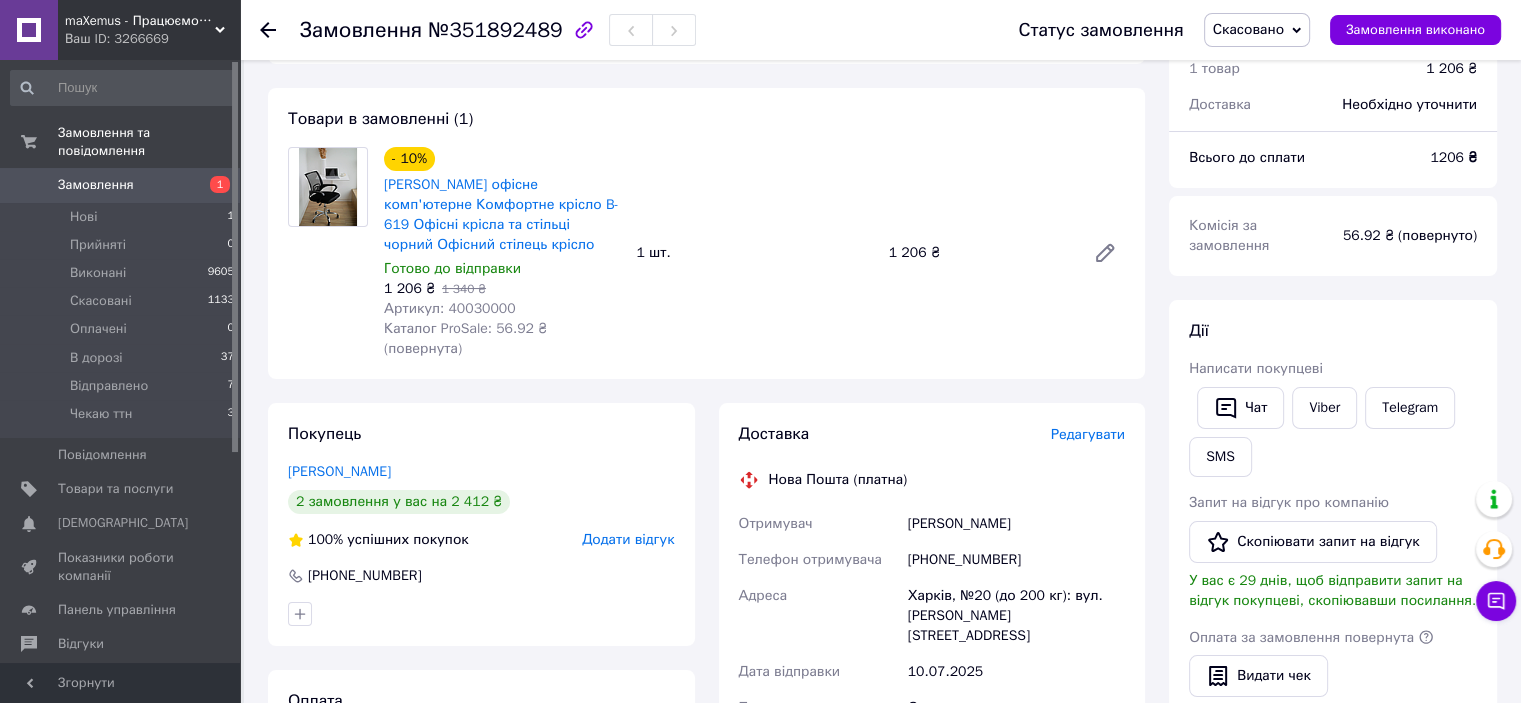 click on "Додати відгук" at bounding box center [628, 539] 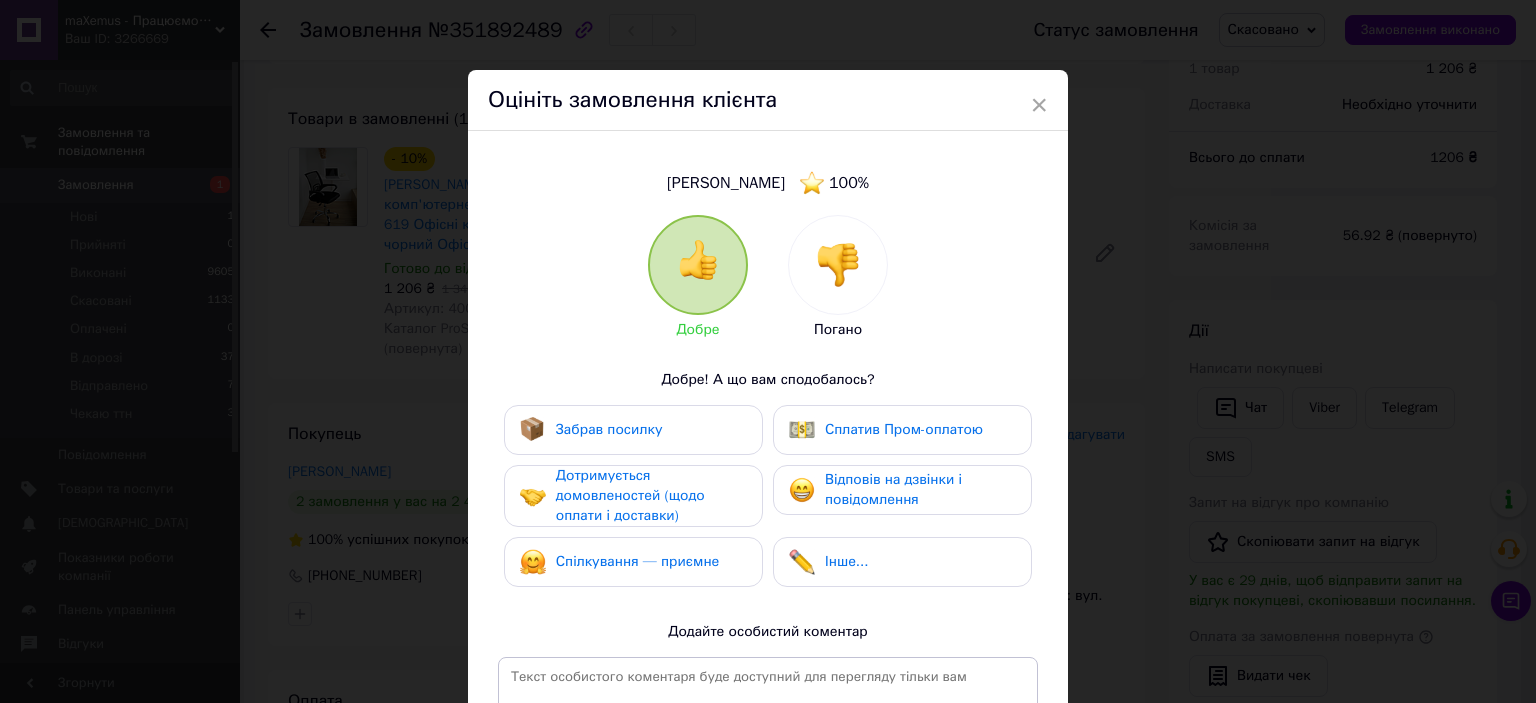 click at bounding box center (838, 265) 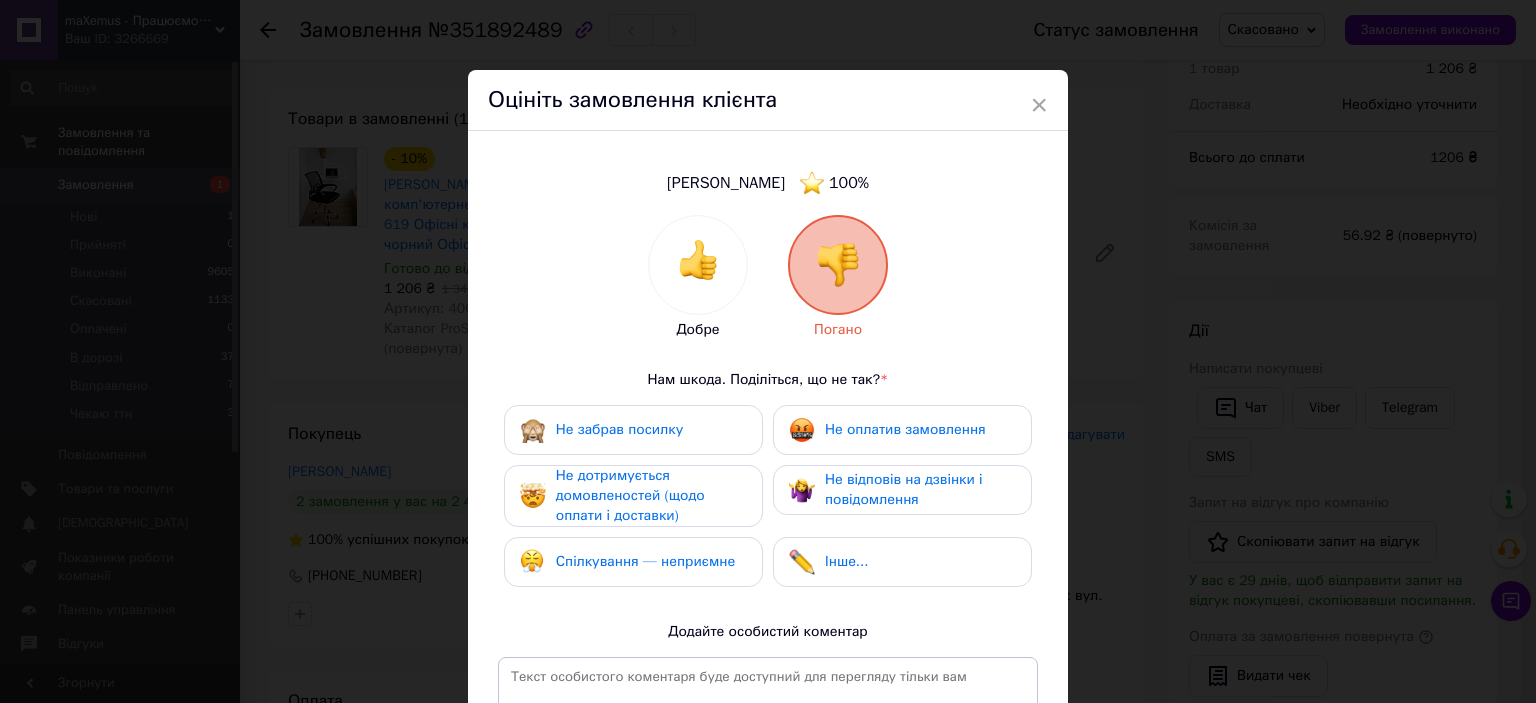 click on "Не відповів на дзвінки і повідомлення" at bounding box center (904, 489) 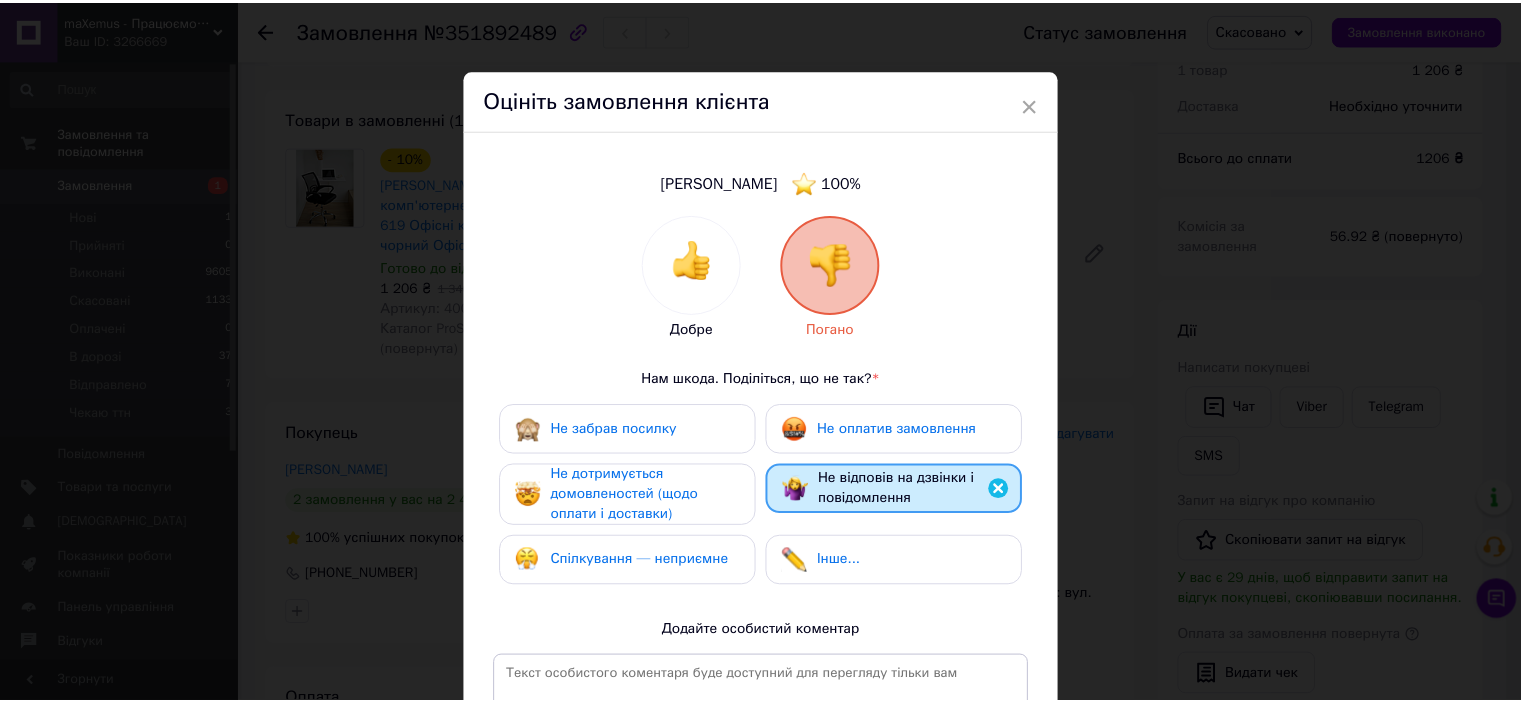 scroll, scrollTop: 287, scrollLeft: 0, axis: vertical 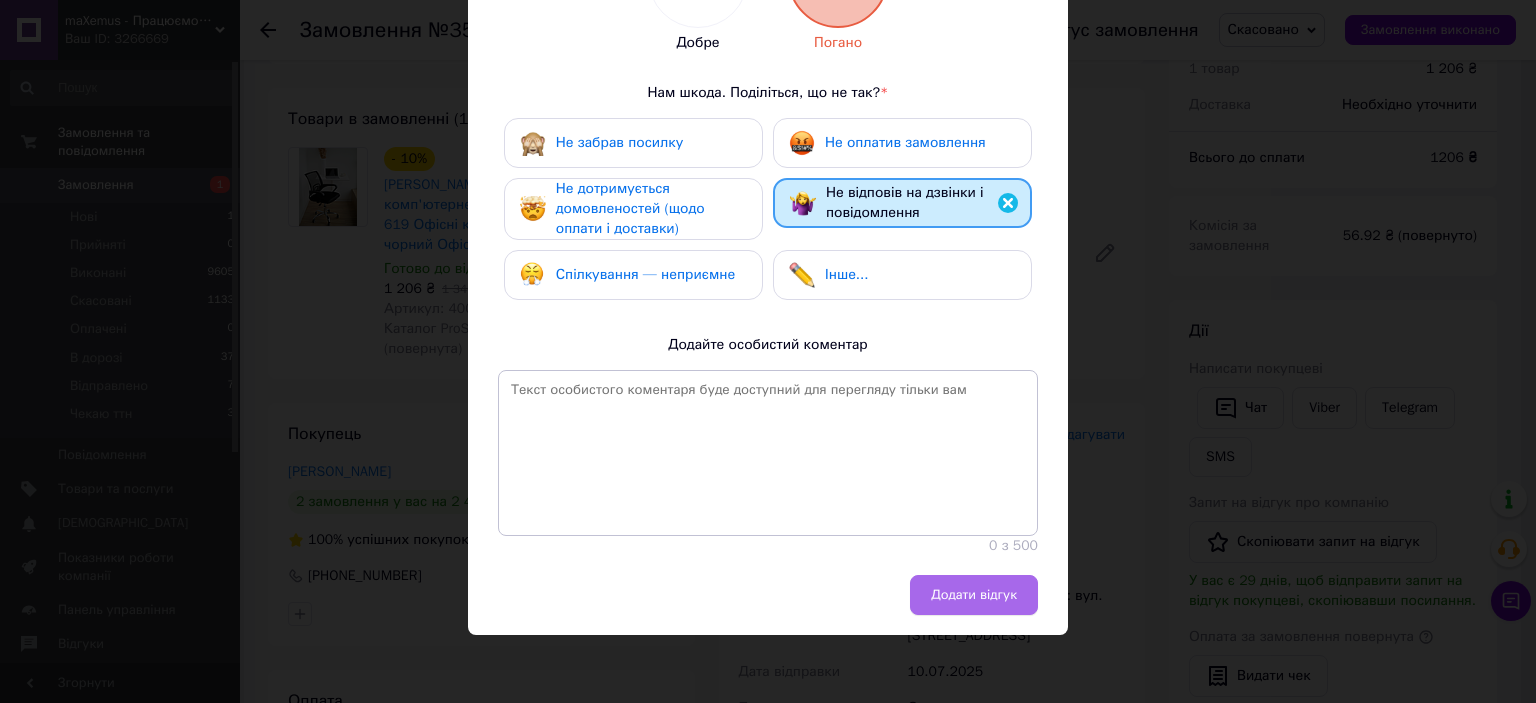 click on "Додати відгук" at bounding box center [974, 595] 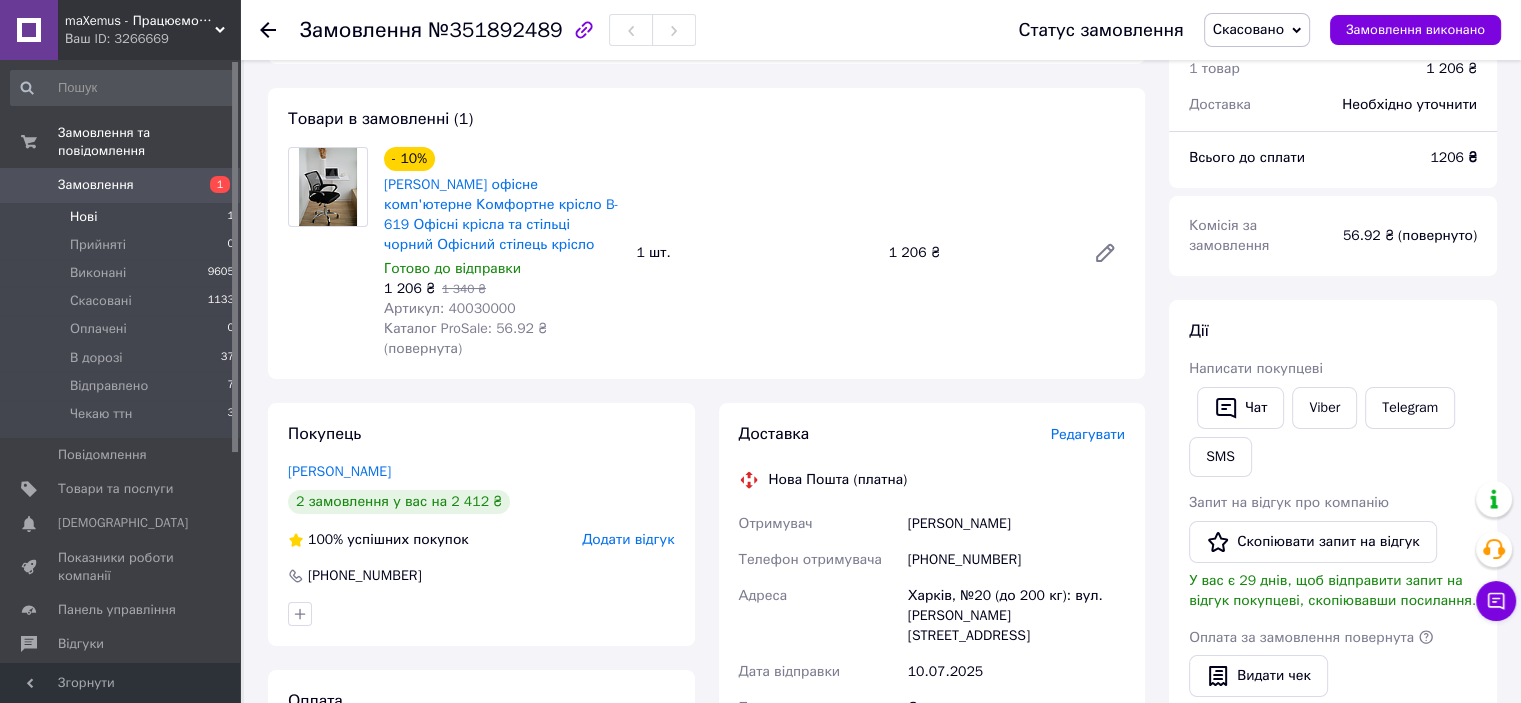 click on "Нові 1" at bounding box center (123, 217) 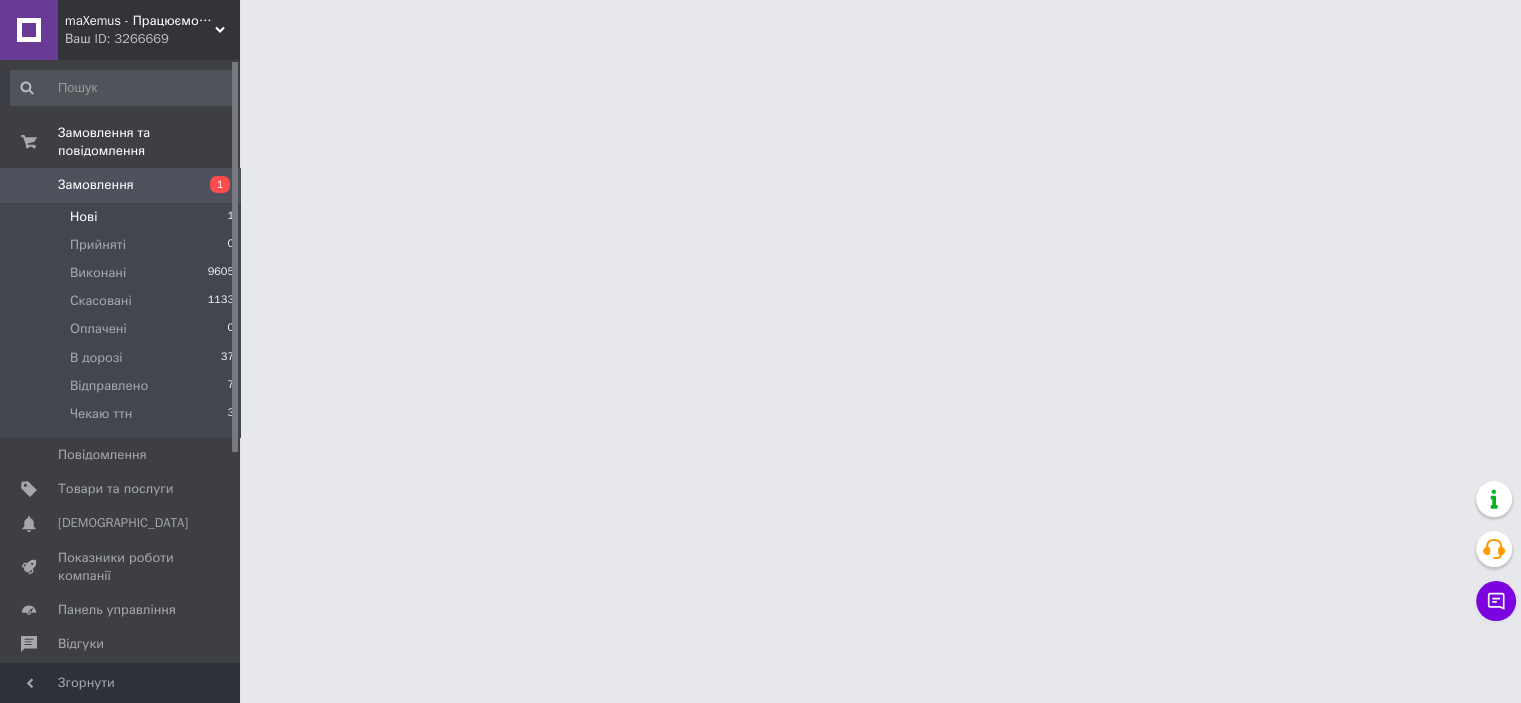 scroll, scrollTop: 0, scrollLeft: 0, axis: both 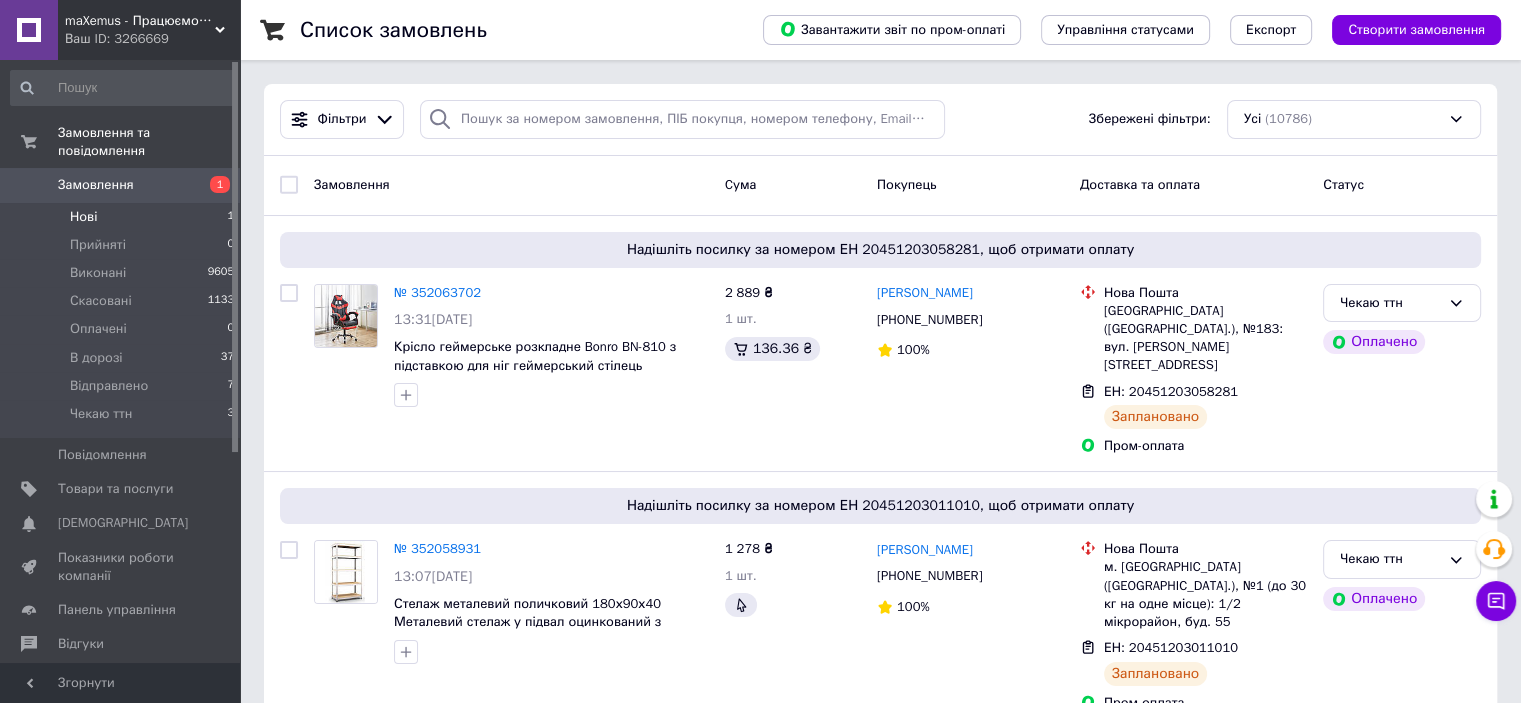 click on "Нові 1" at bounding box center [123, 217] 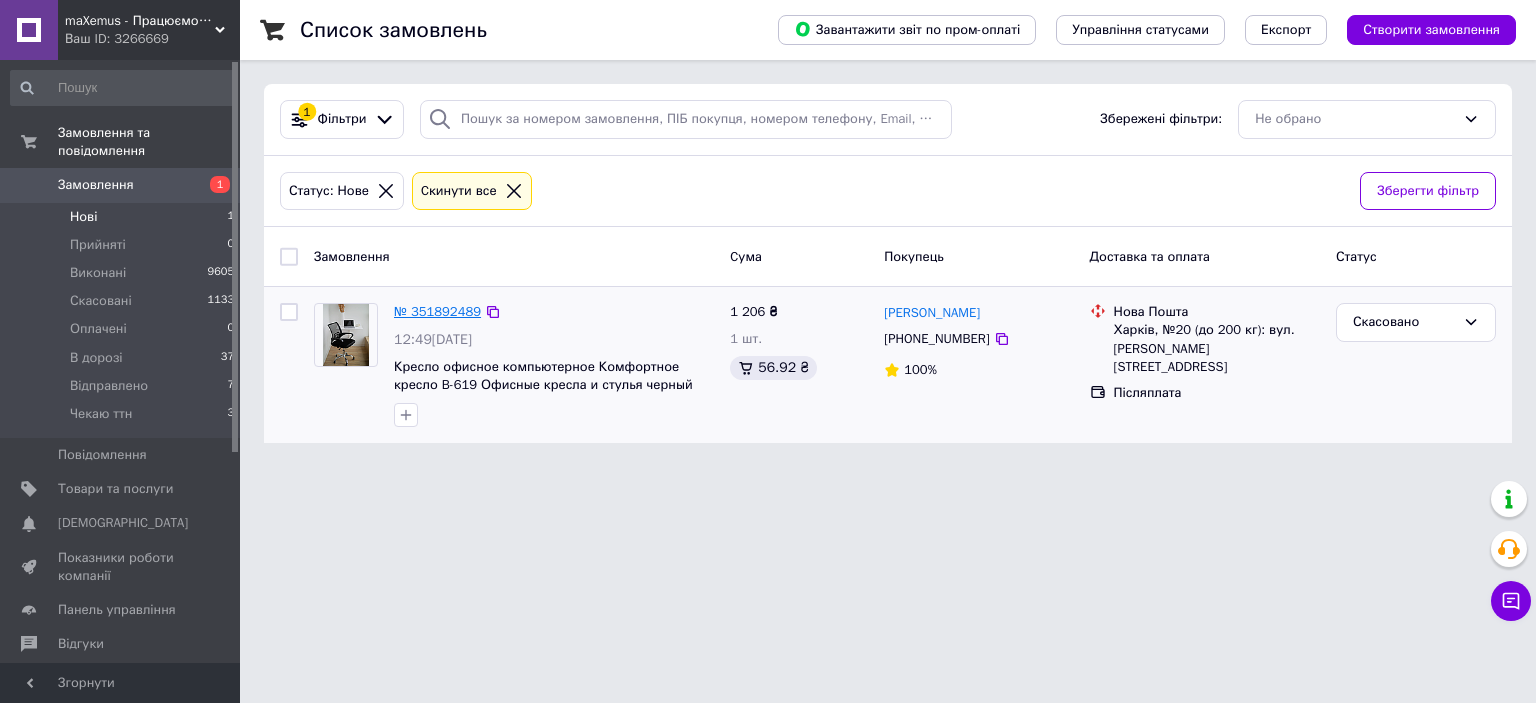 click on "№ 351892489" at bounding box center (437, 311) 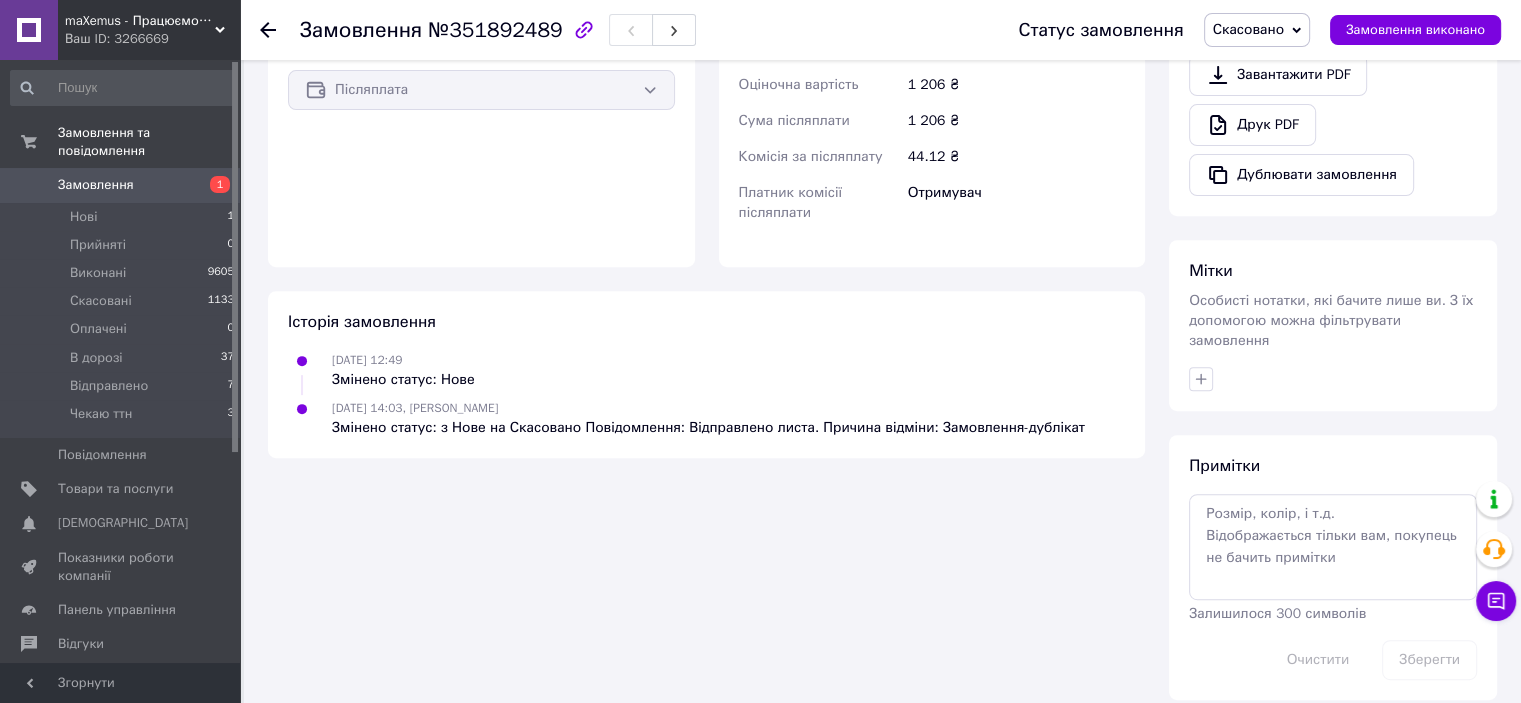 scroll, scrollTop: 0, scrollLeft: 0, axis: both 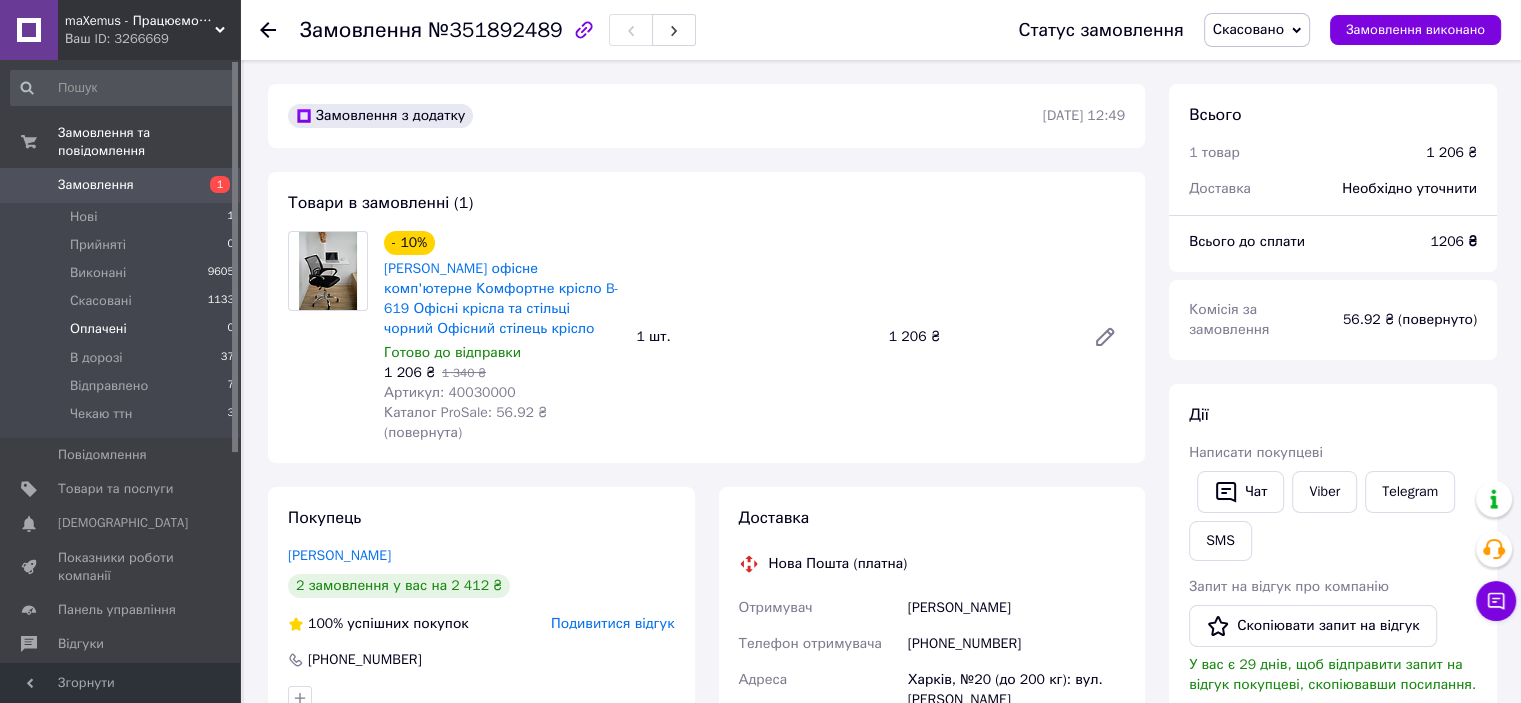 click on "Оплачені 0" at bounding box center [123, 329] 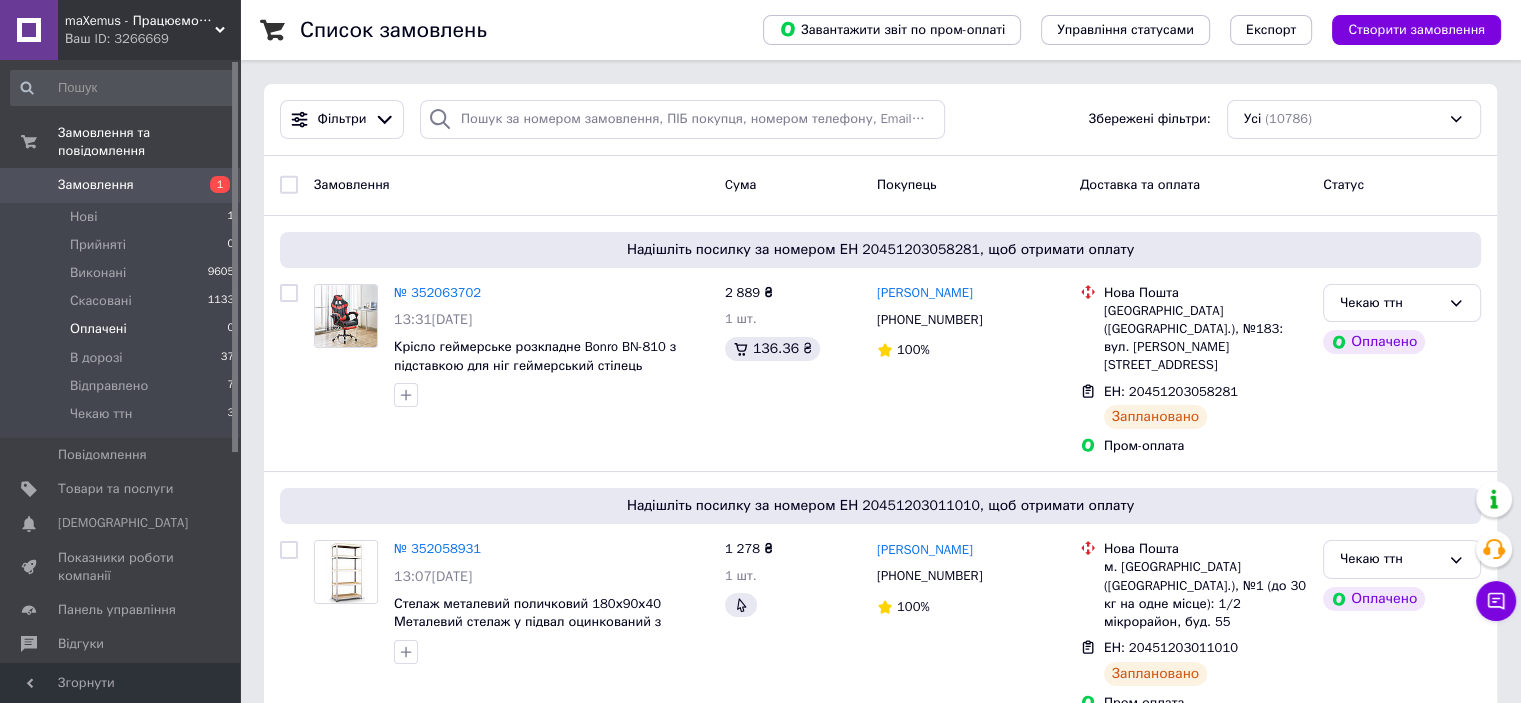 click on "Оплачені 0" at bounding box center (123, 329) 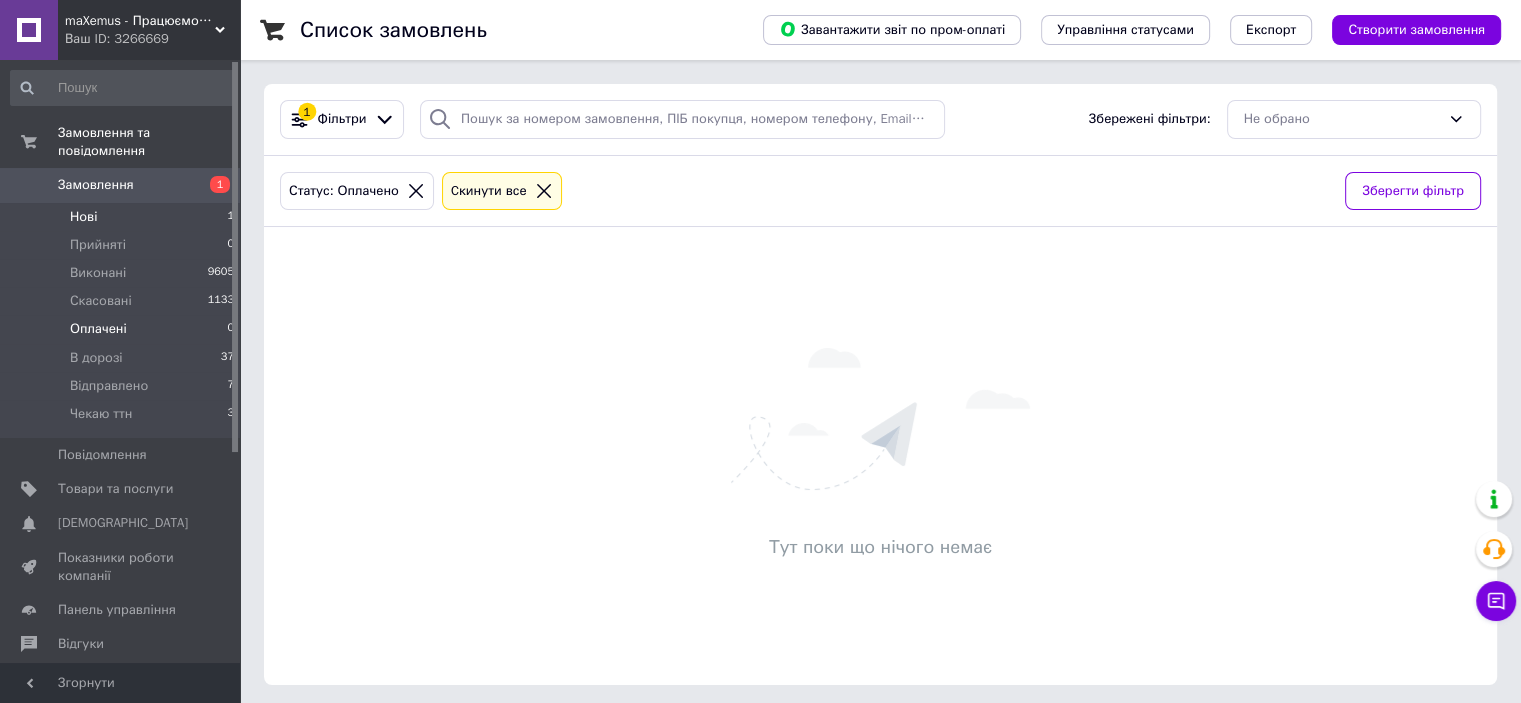 click on "Нові 1" at bounding box center [123, 217] 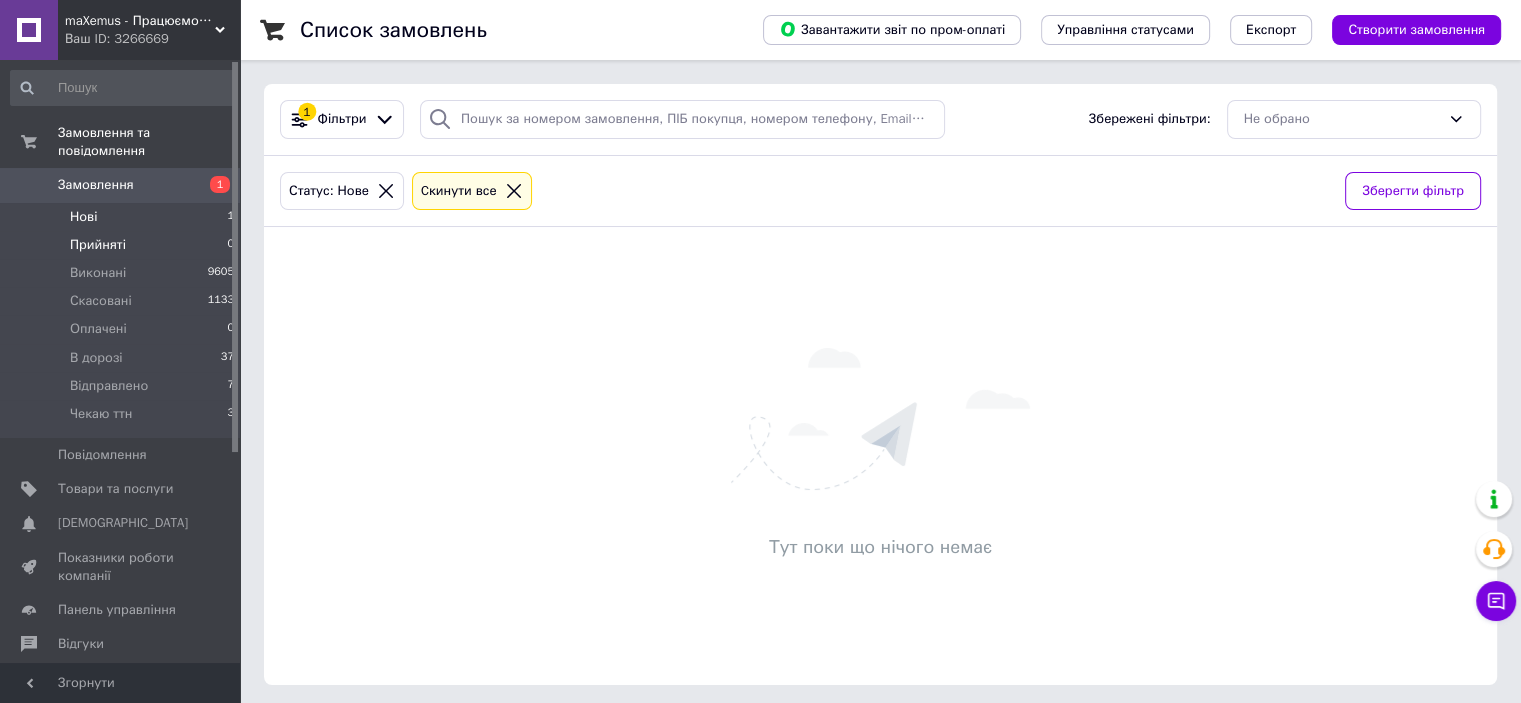 click on "Прийняті" at bounding box center [98, 245] 